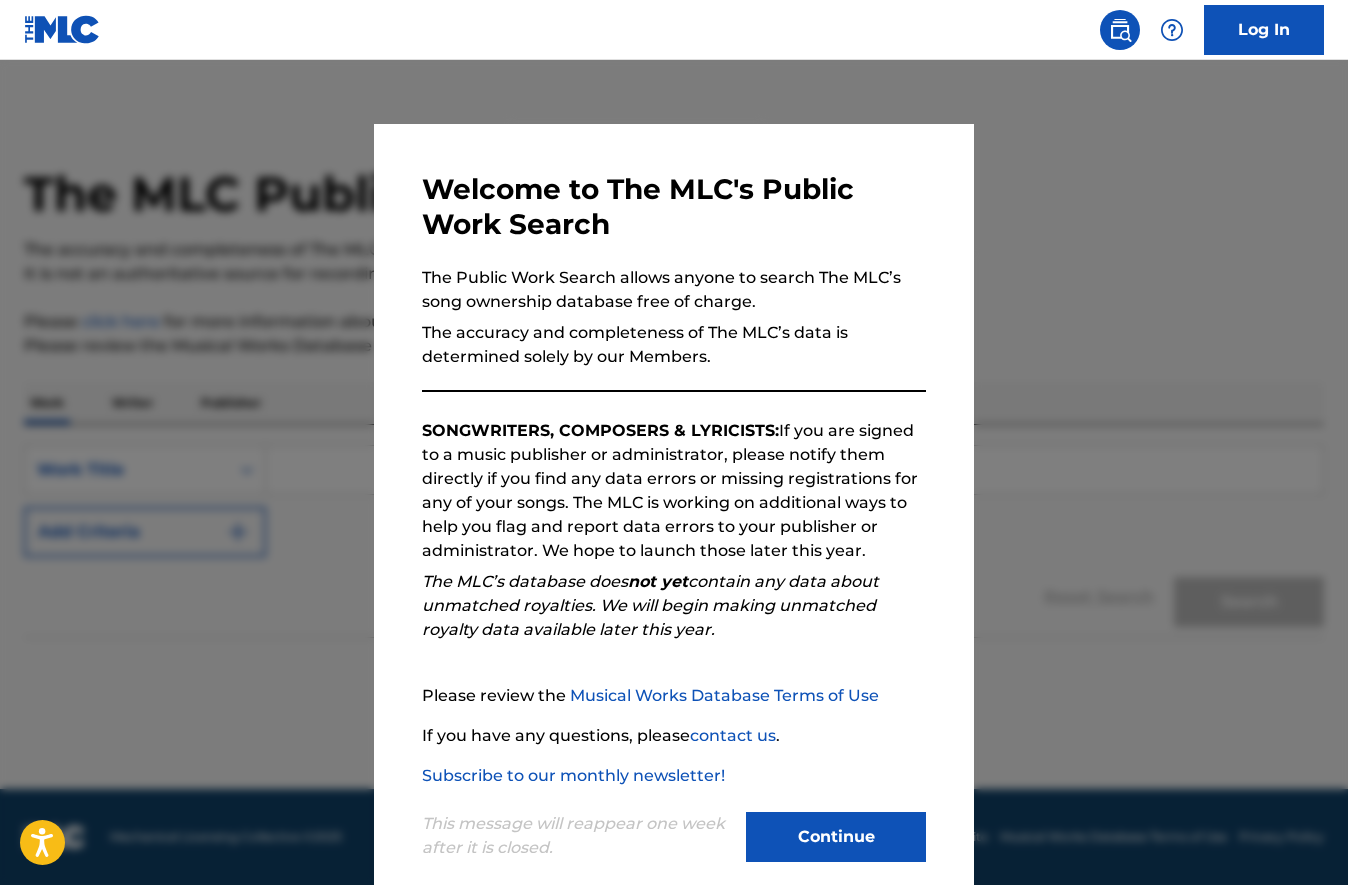 scroll, scrollTop: 0, scrollLeft: 0, axis: both 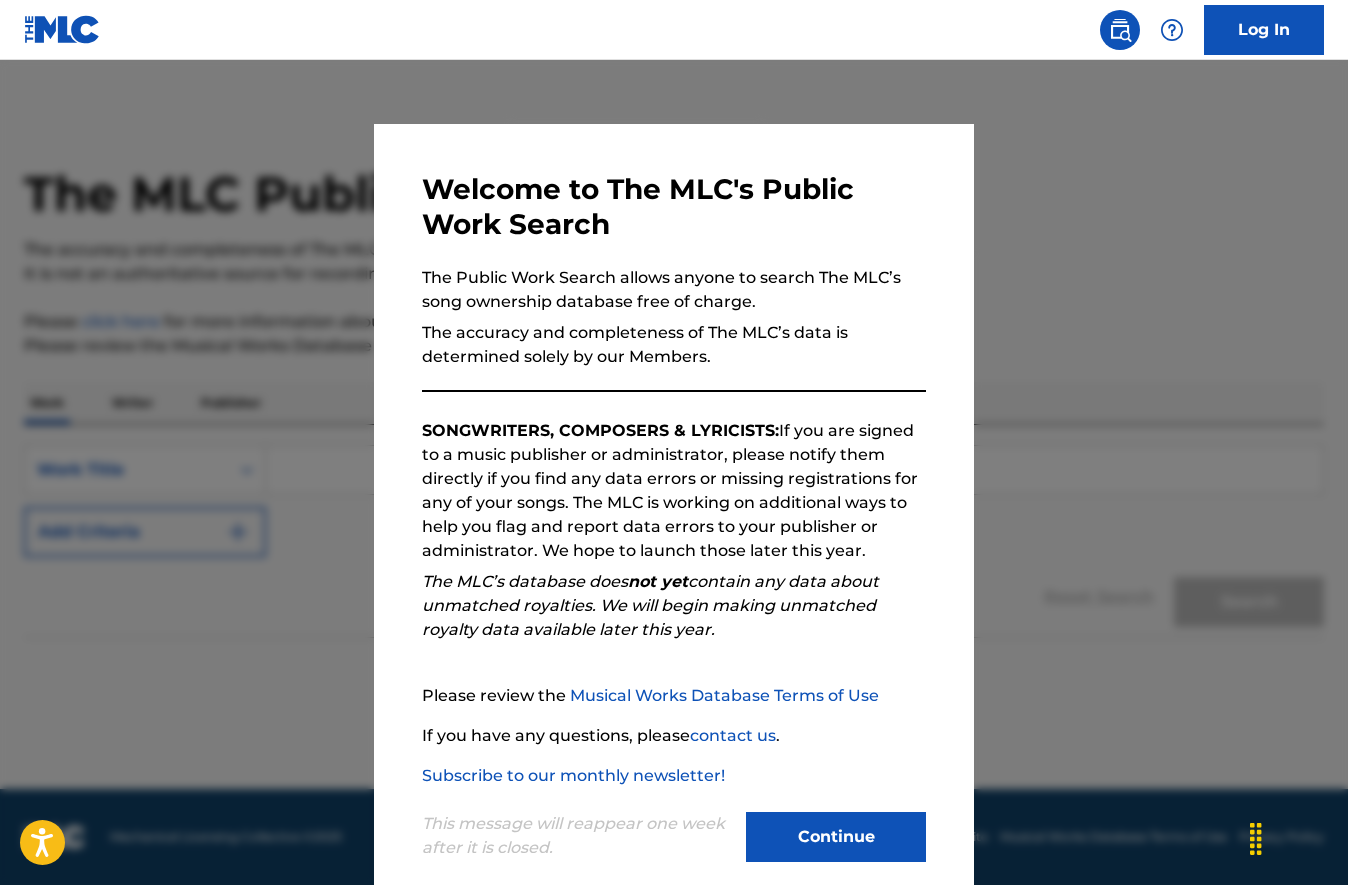 click on "Continue" at bounding box center [836, 837] 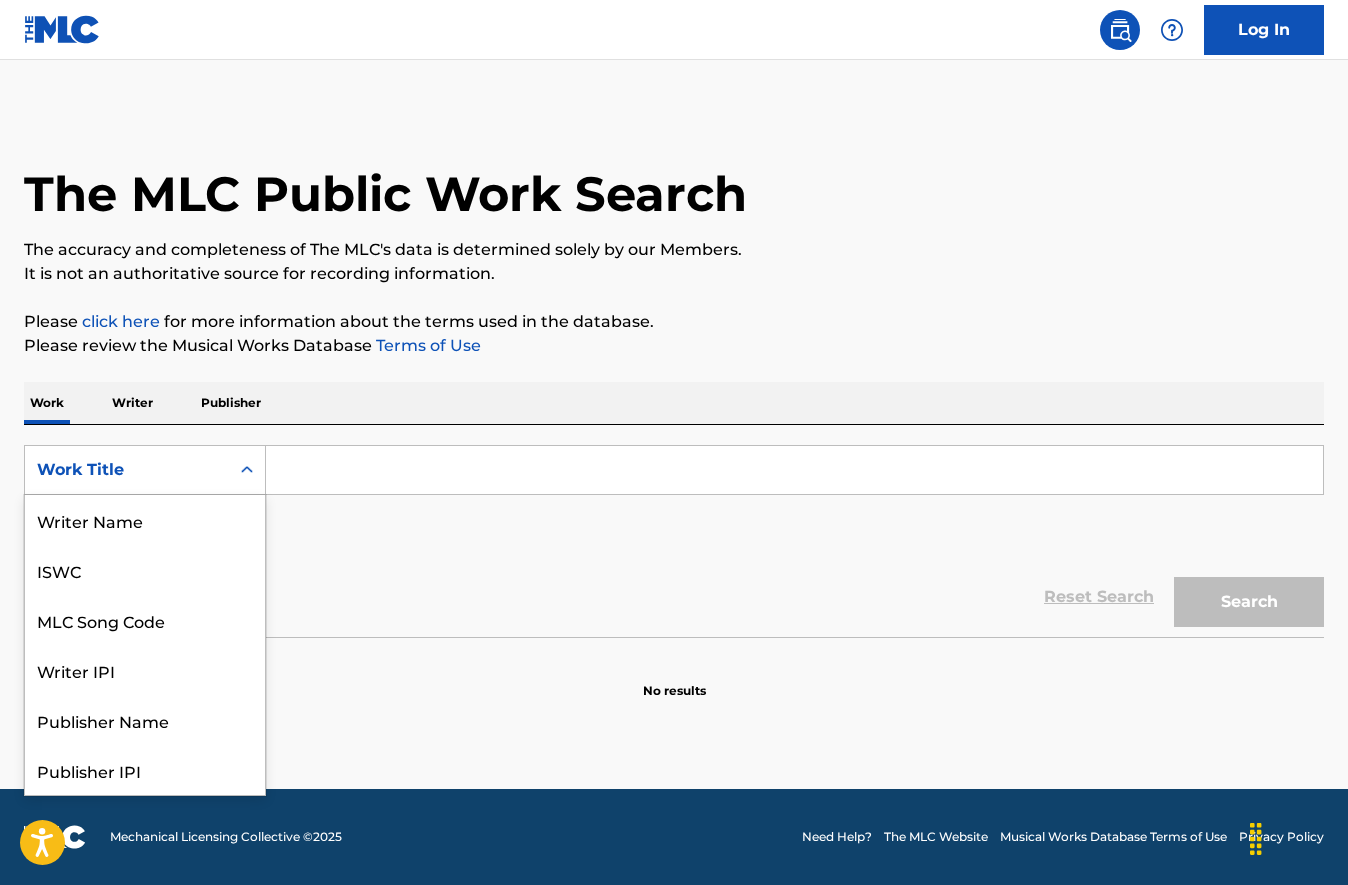scroll, scrollTop: 100, scrollLeft: 0, axis: vertical 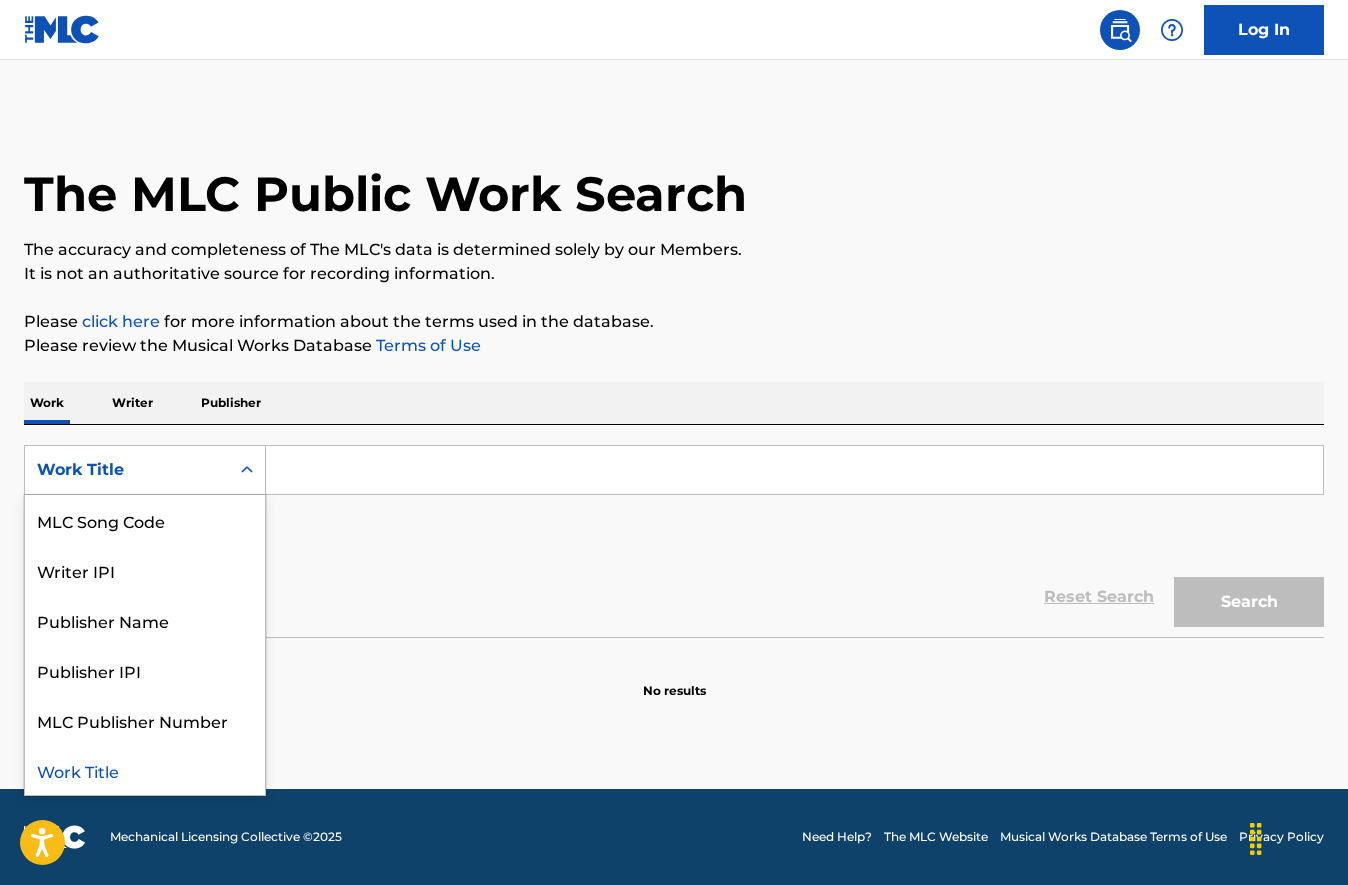 click 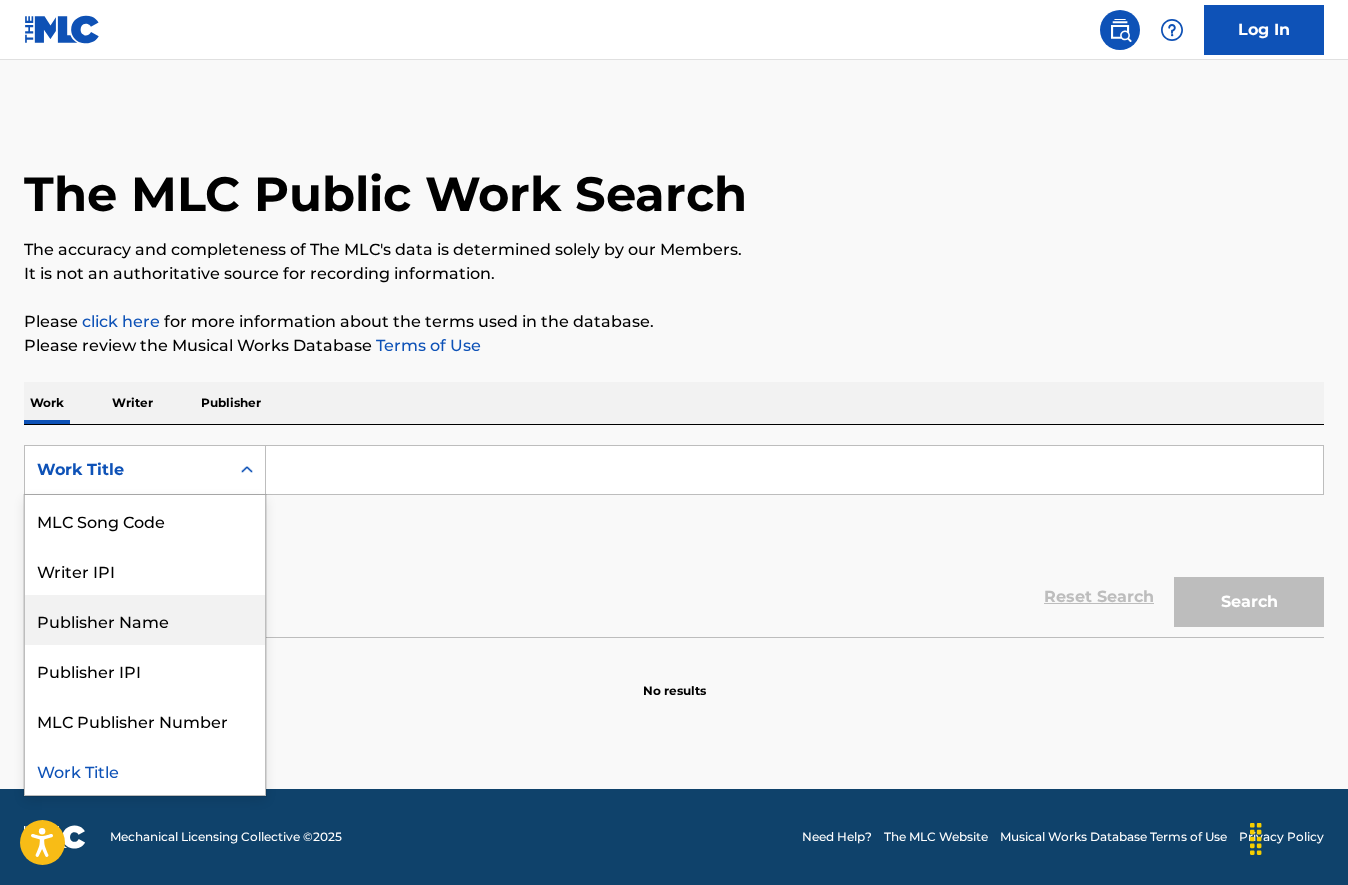 click on "Publisher Name" at bounding box center [145, 620] 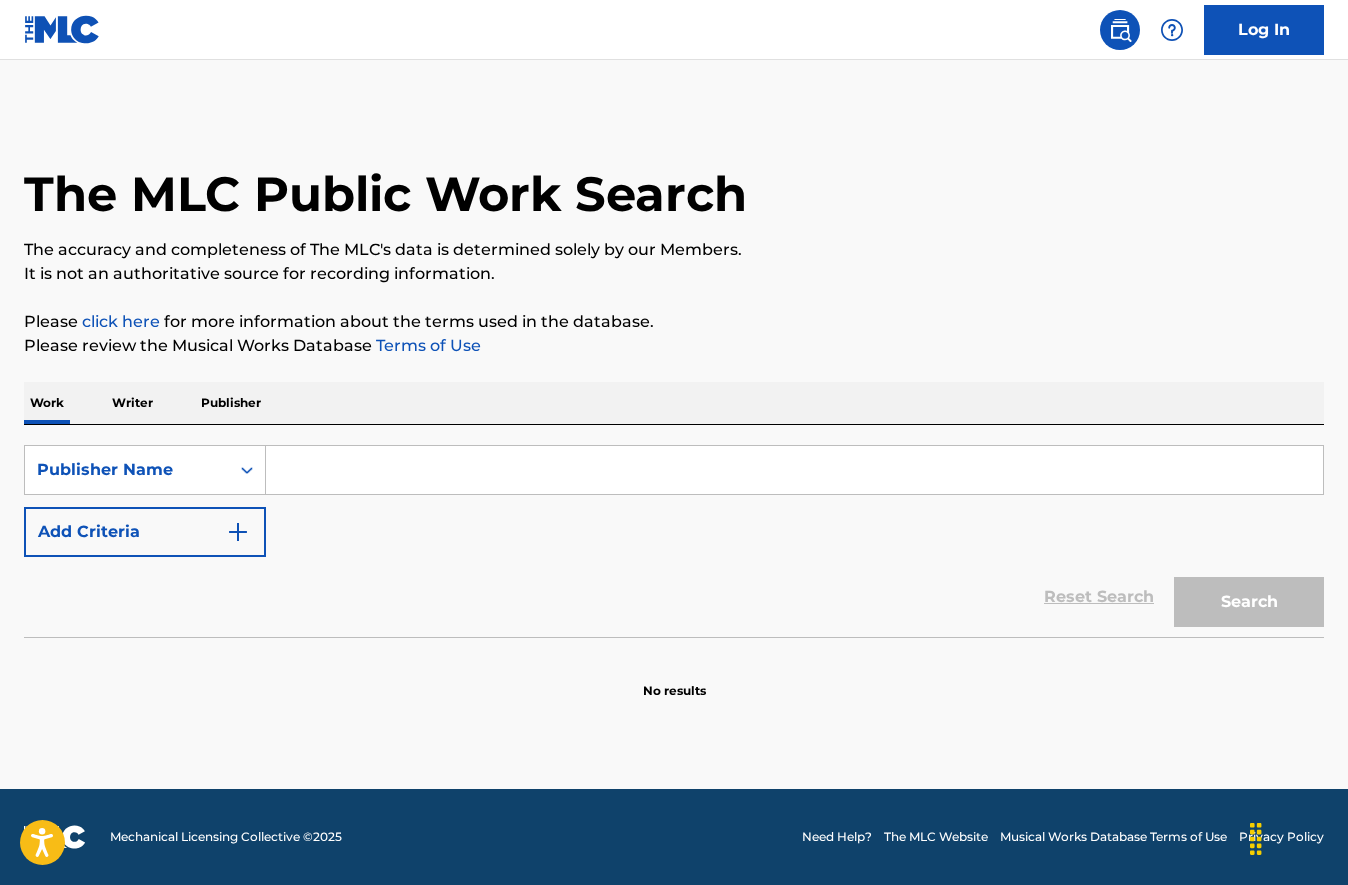 click at bounding box center [794, 470] 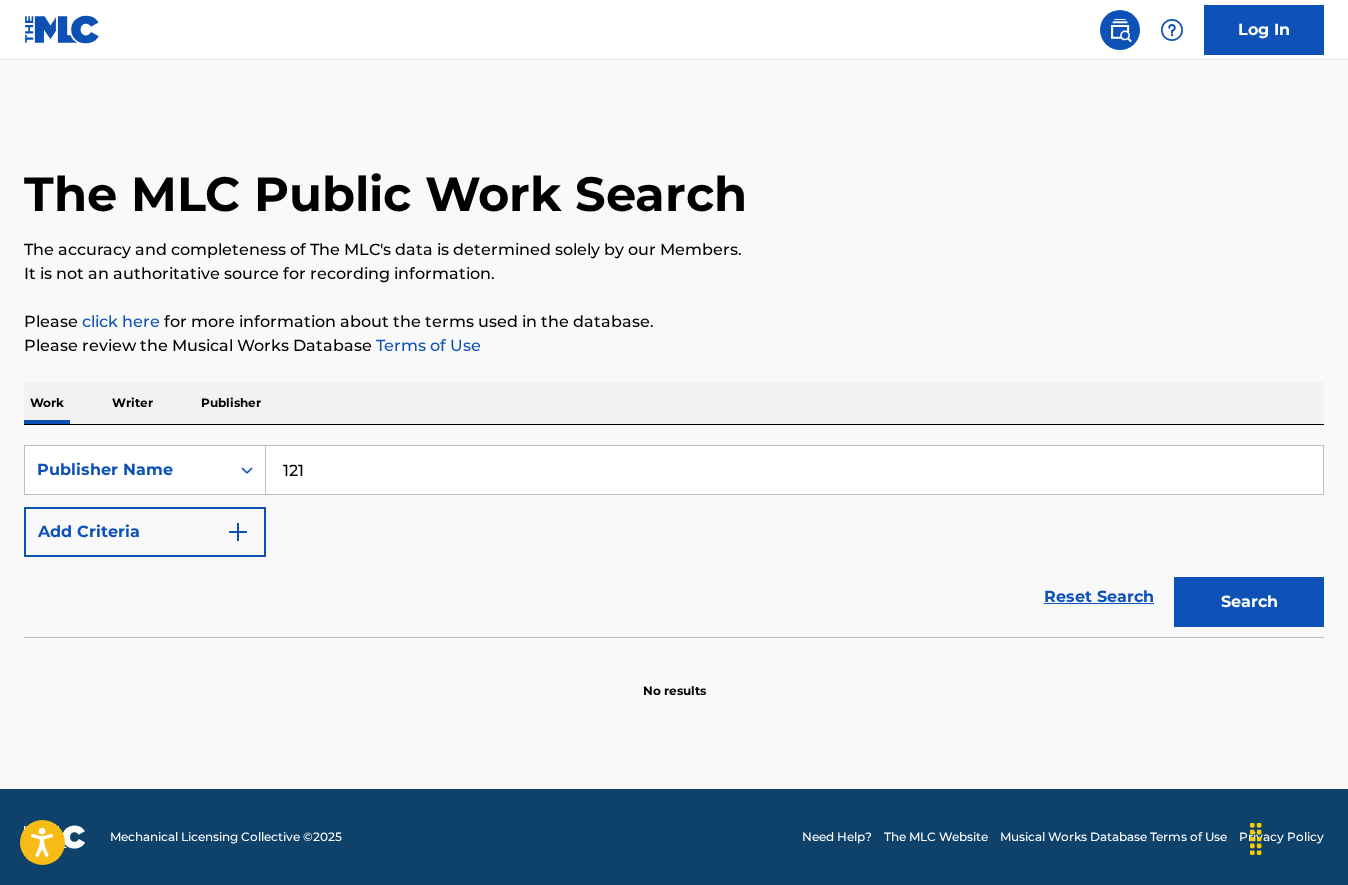 click on "Search" at bounding box center (1249, 602) 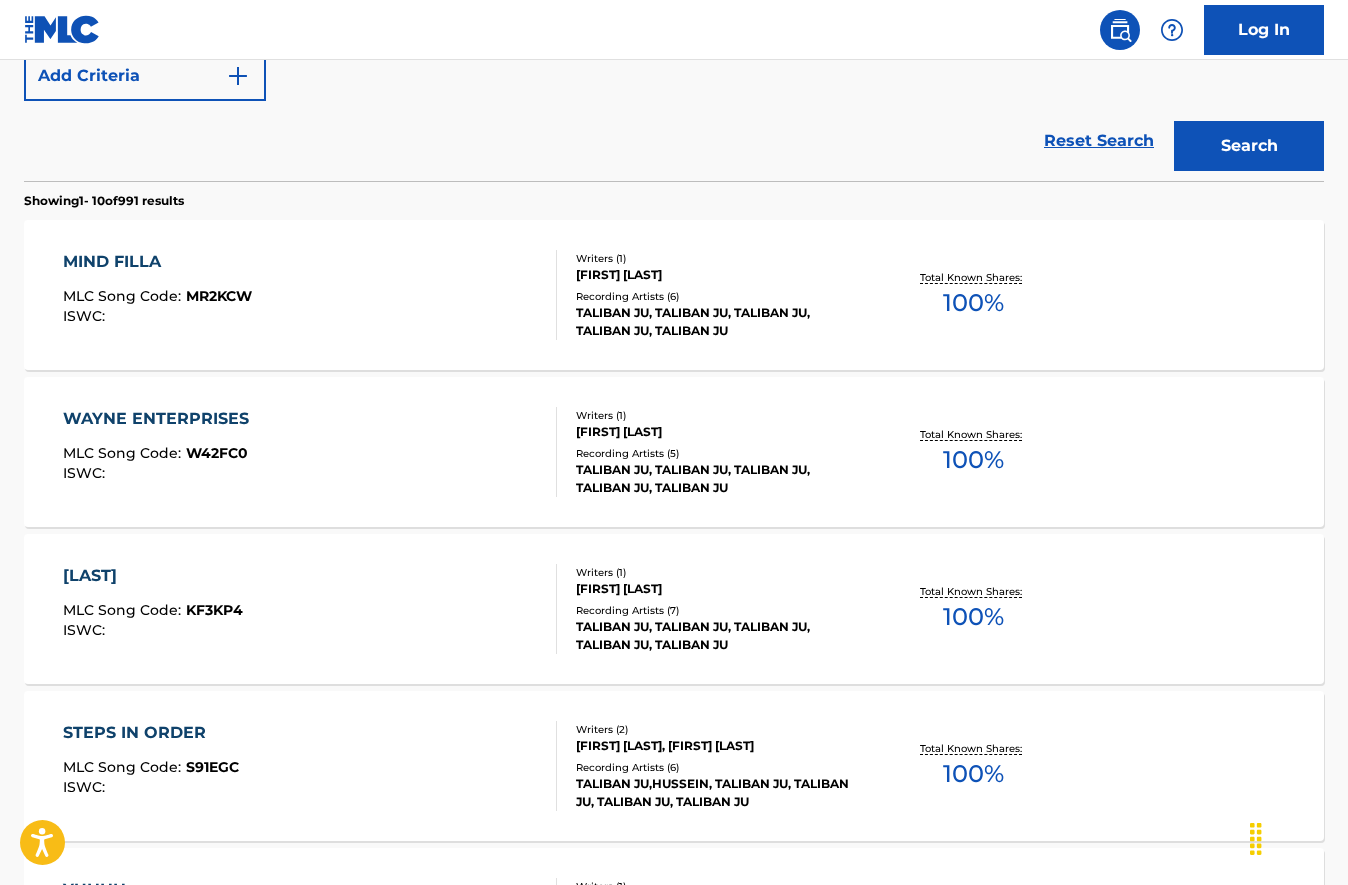 scroll, scrollTop: 0, scrollLeft: 0, axis: both 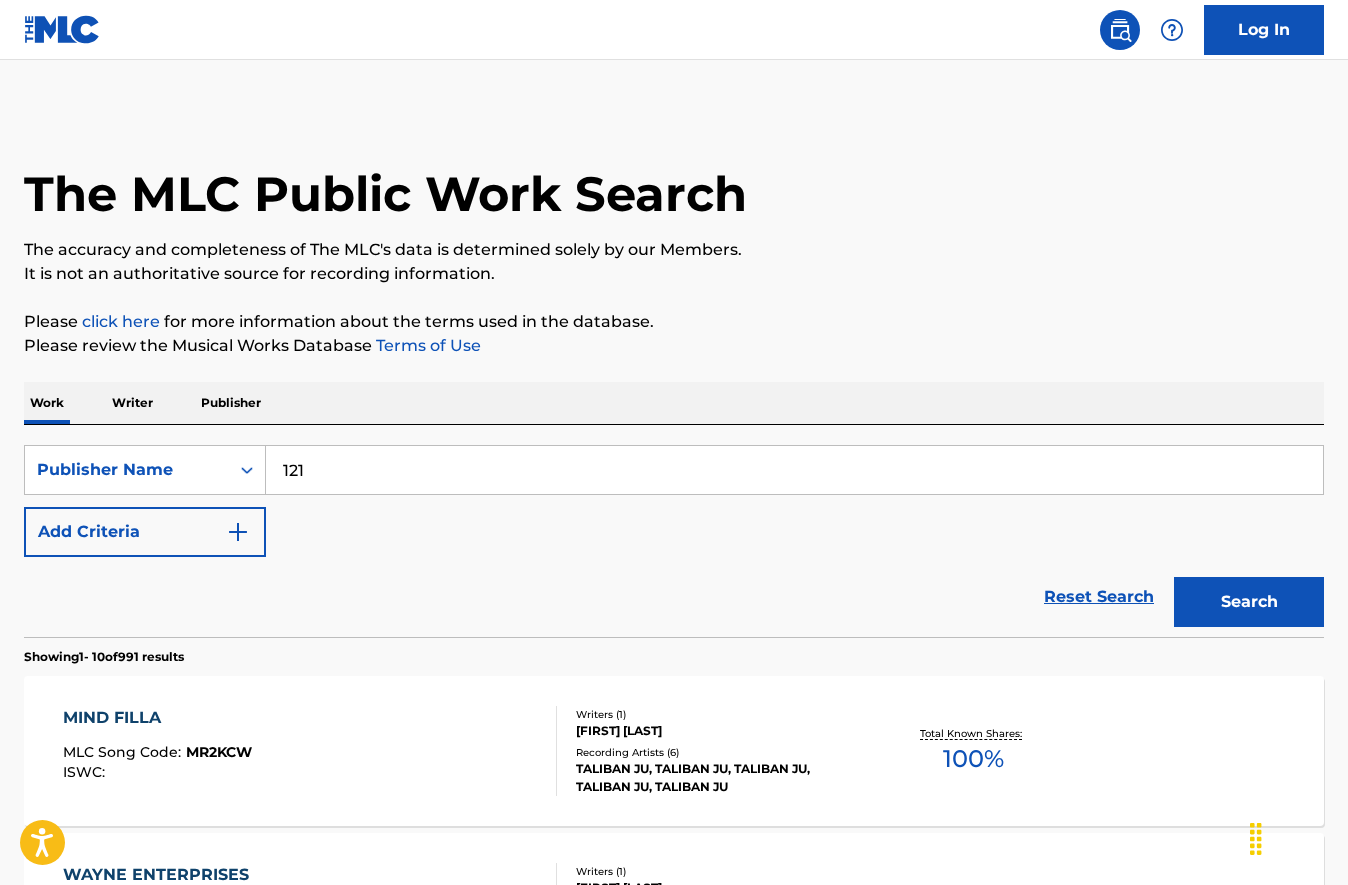 click on "121" at bounding box center (794, 470) 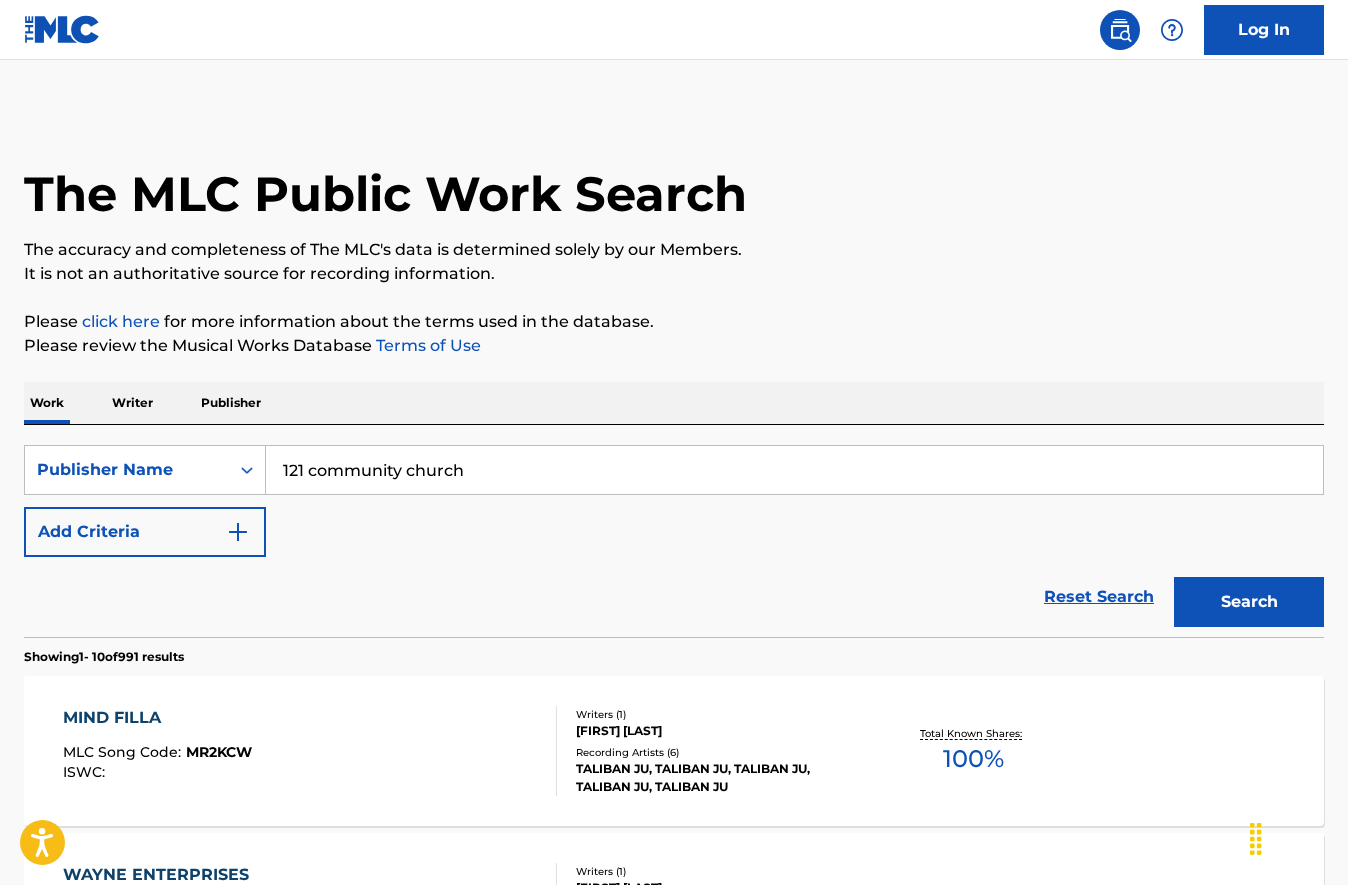 click on "Search" at bounding box center (1249, 602) 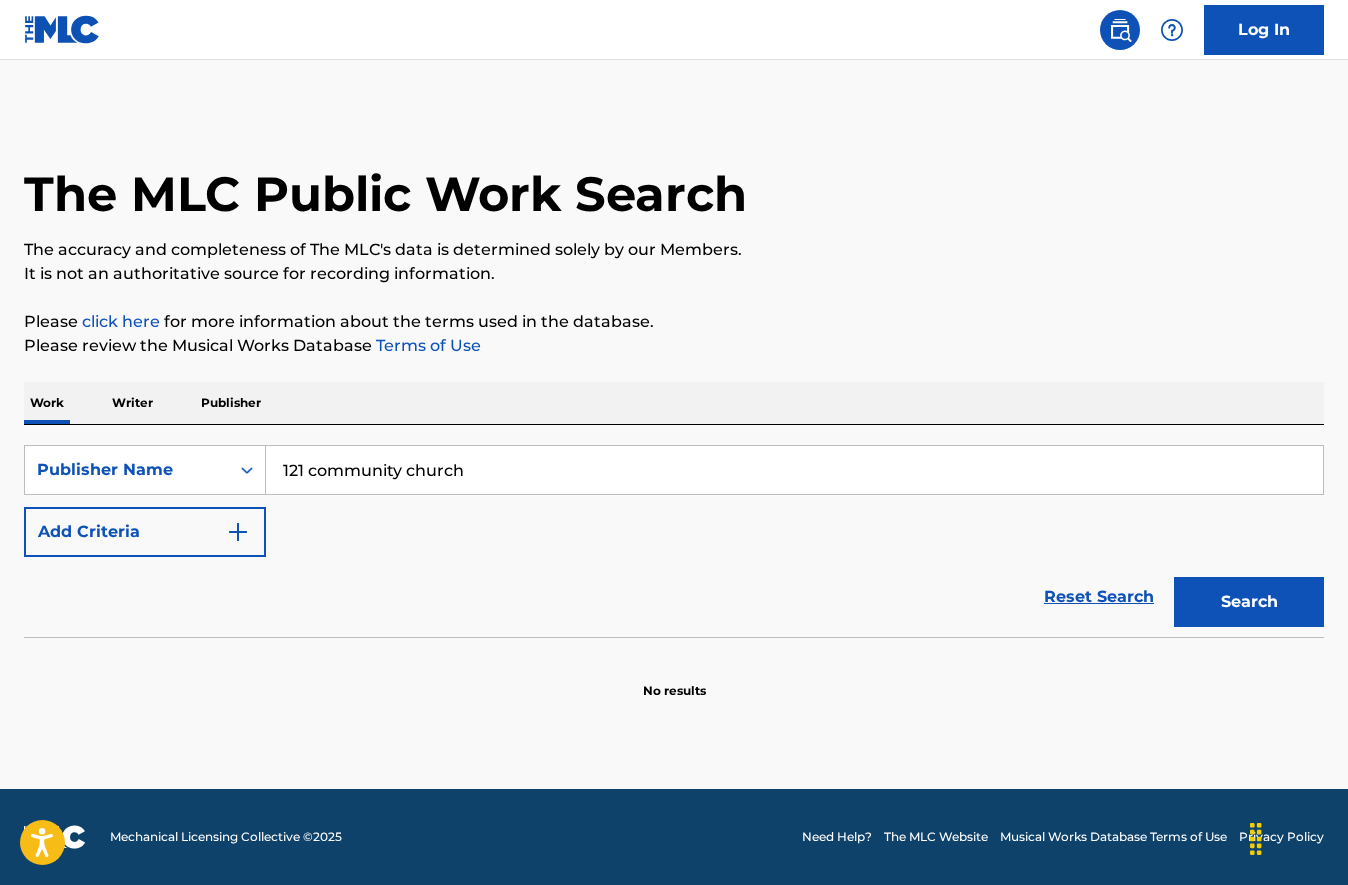 drag, startPoint x: 402, startPoint y: 469, endPoint x: 549, endPoint y: 471, distance: 147.01361 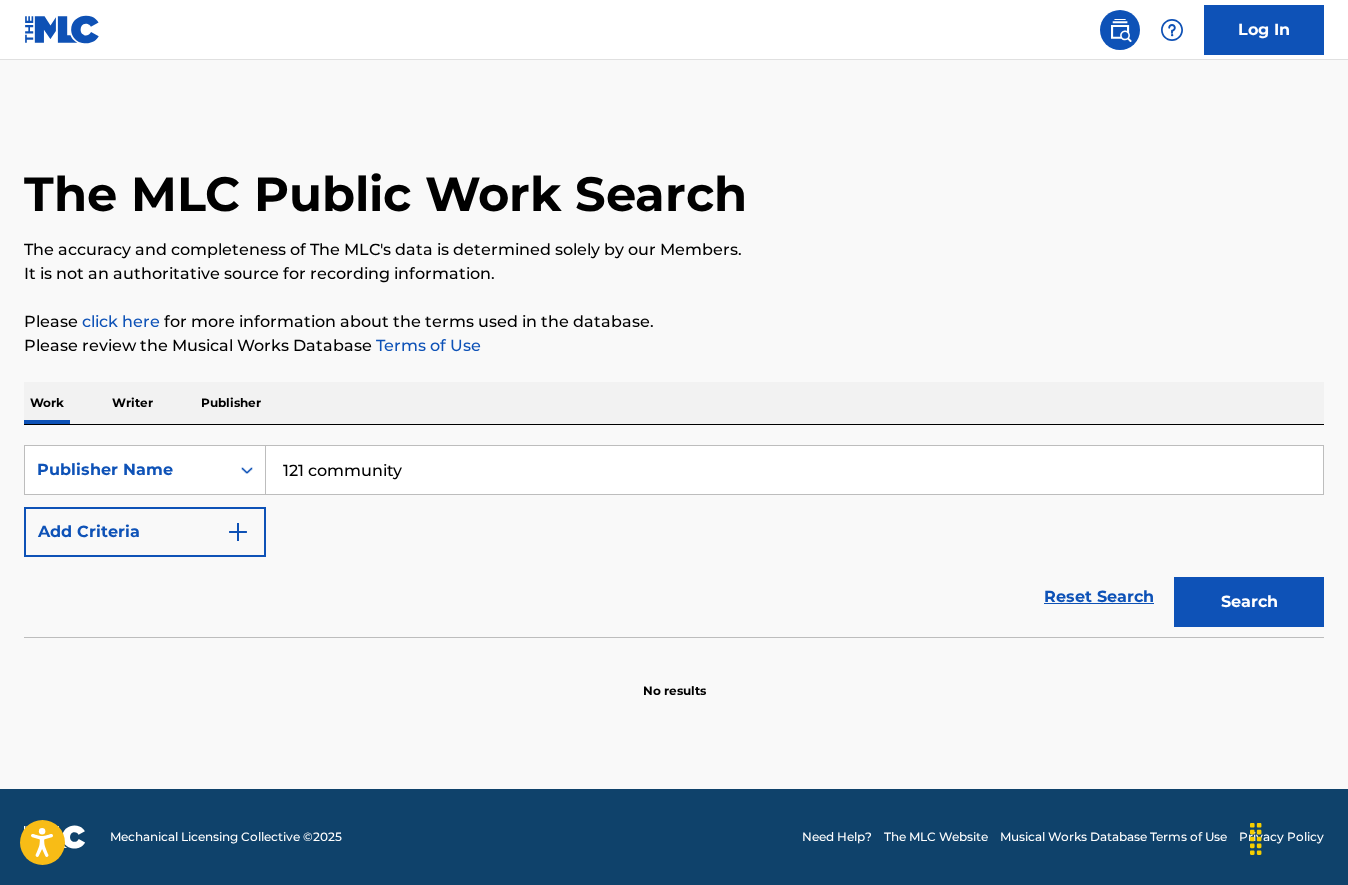 click on "Search" at bounding box center (1249, 602) 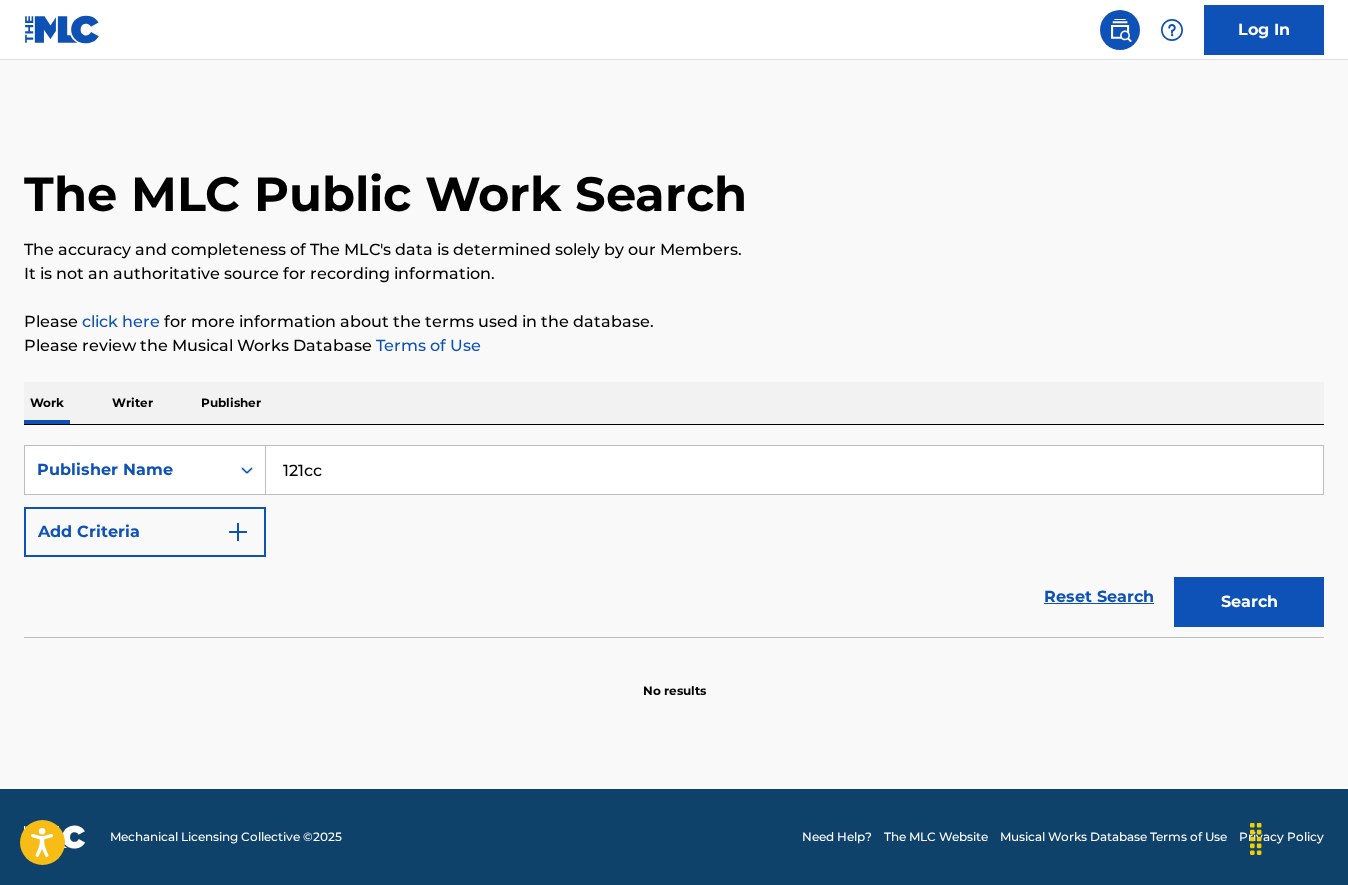 click on "Search" at bounding box center [1249, 602] 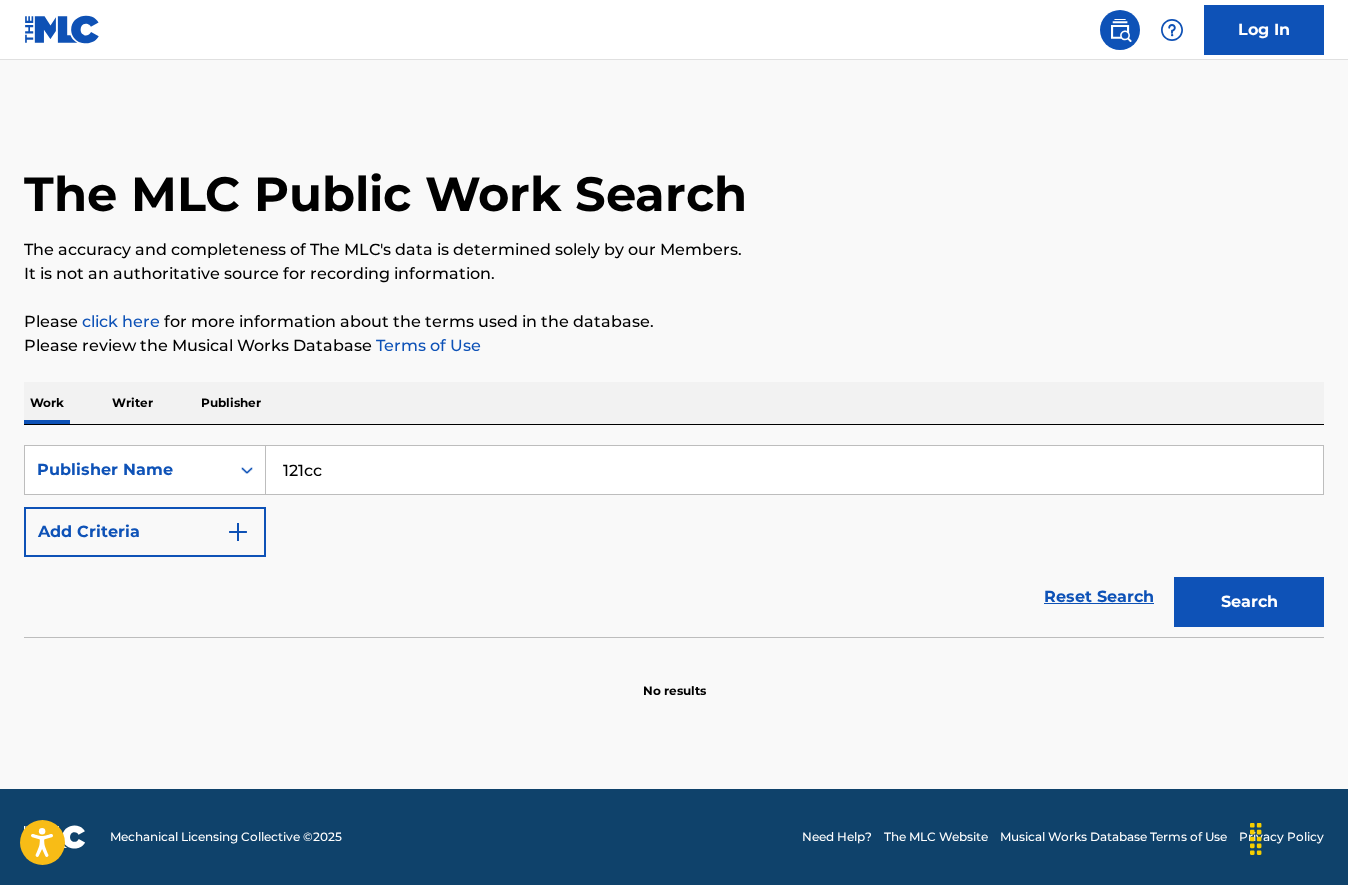 drag, startPoint x: 356, startPoint y: 462, endPoint x: 272, endPoint y: 464, distance: 84.0238 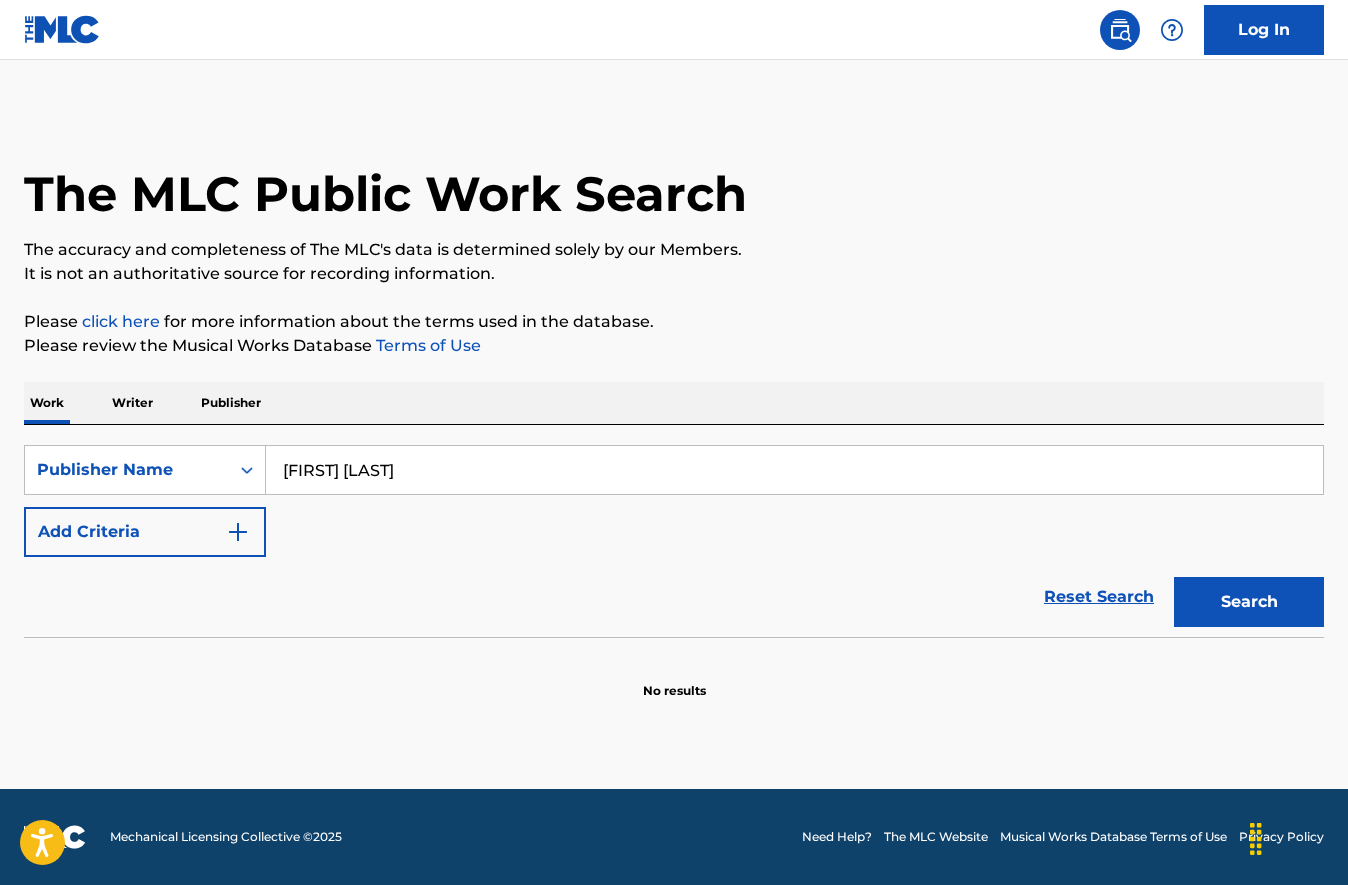 click on "Search" at bounding box center (1249, 602) 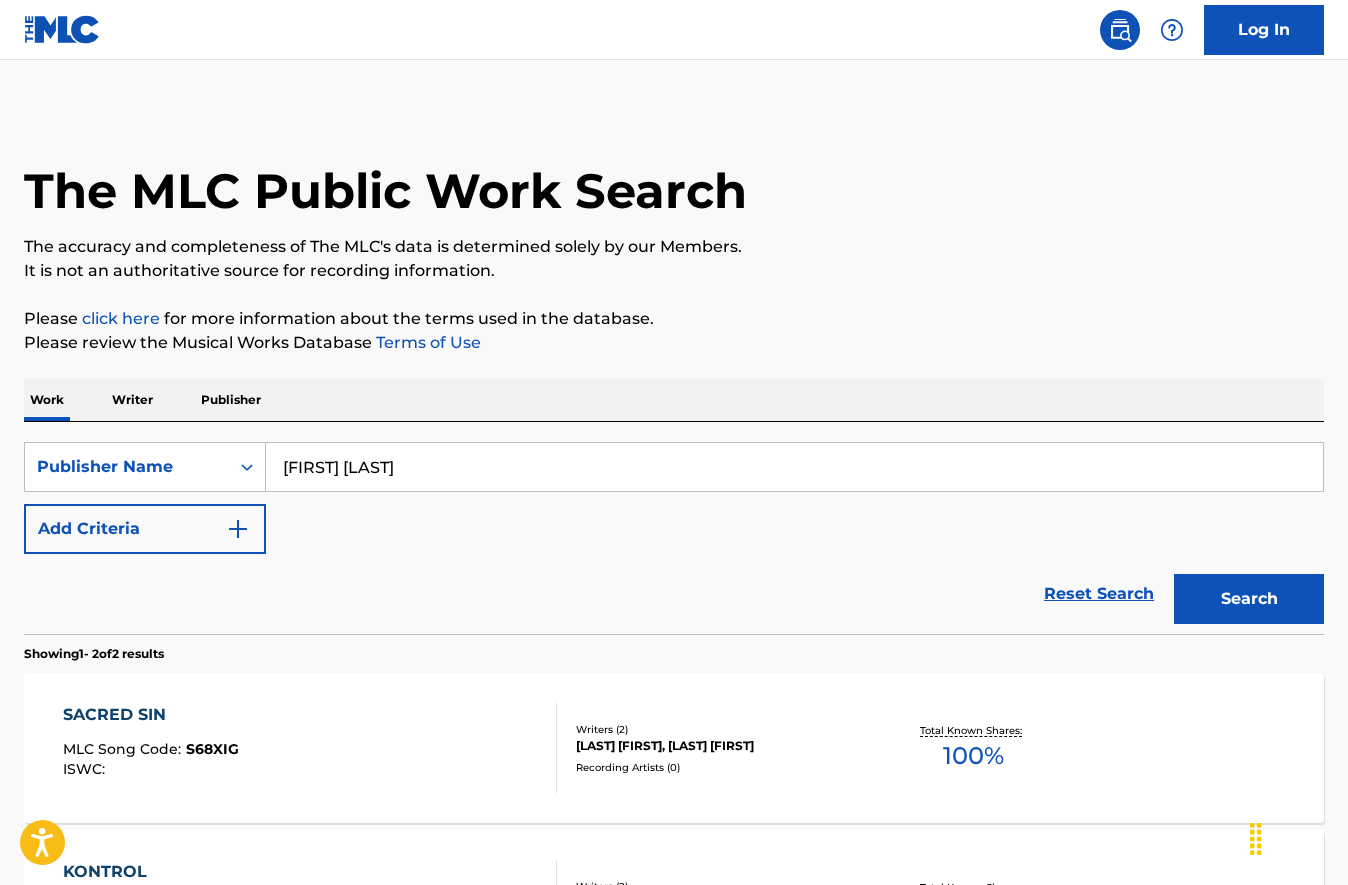 scroll, scrollTop: 0, scrollLeft: 0, axis: both 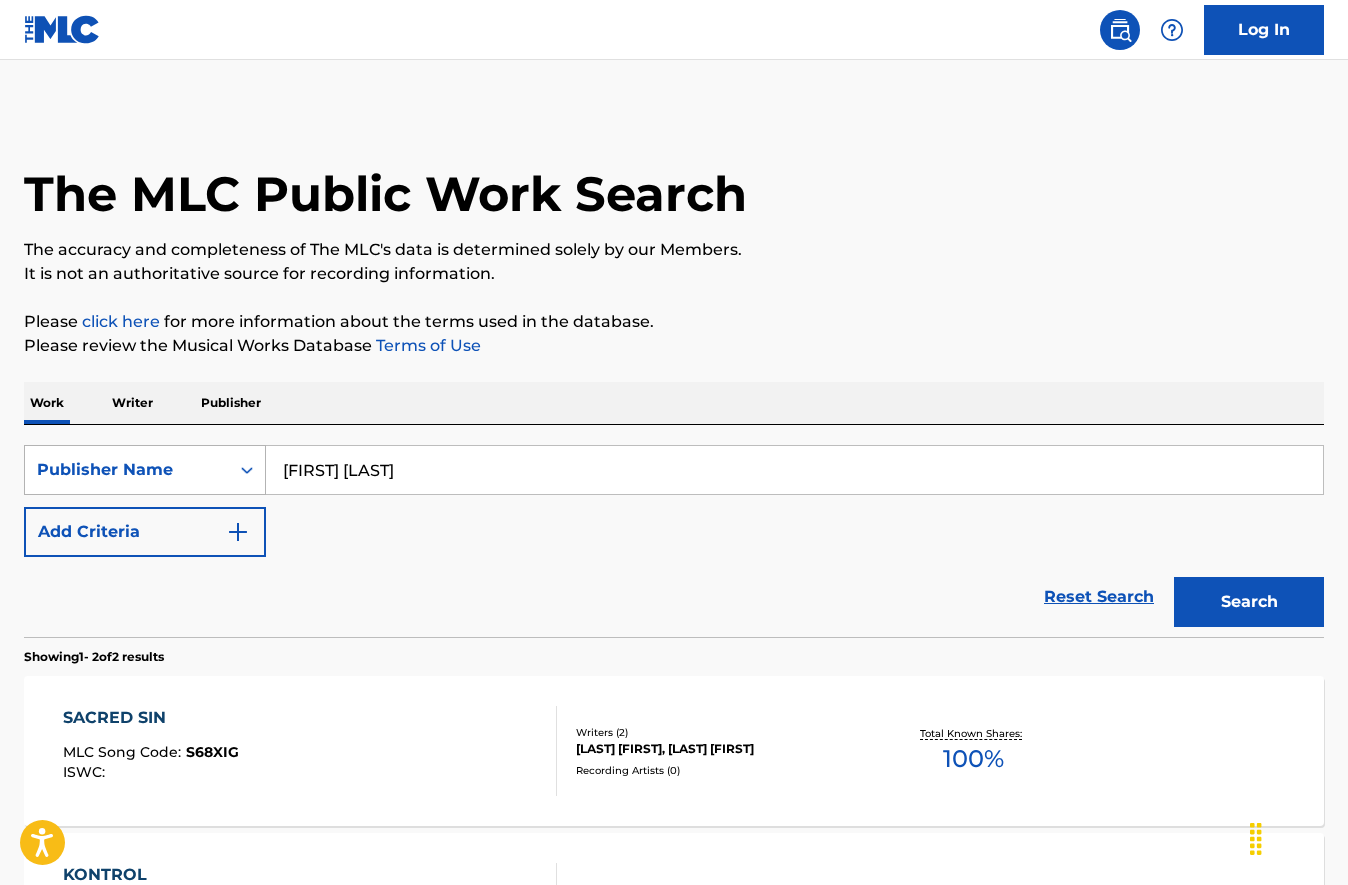 drag, startPoint x: 388, startPoint y: 469, endPoint x: 248, endPoint y: 465, distance: 140.05713 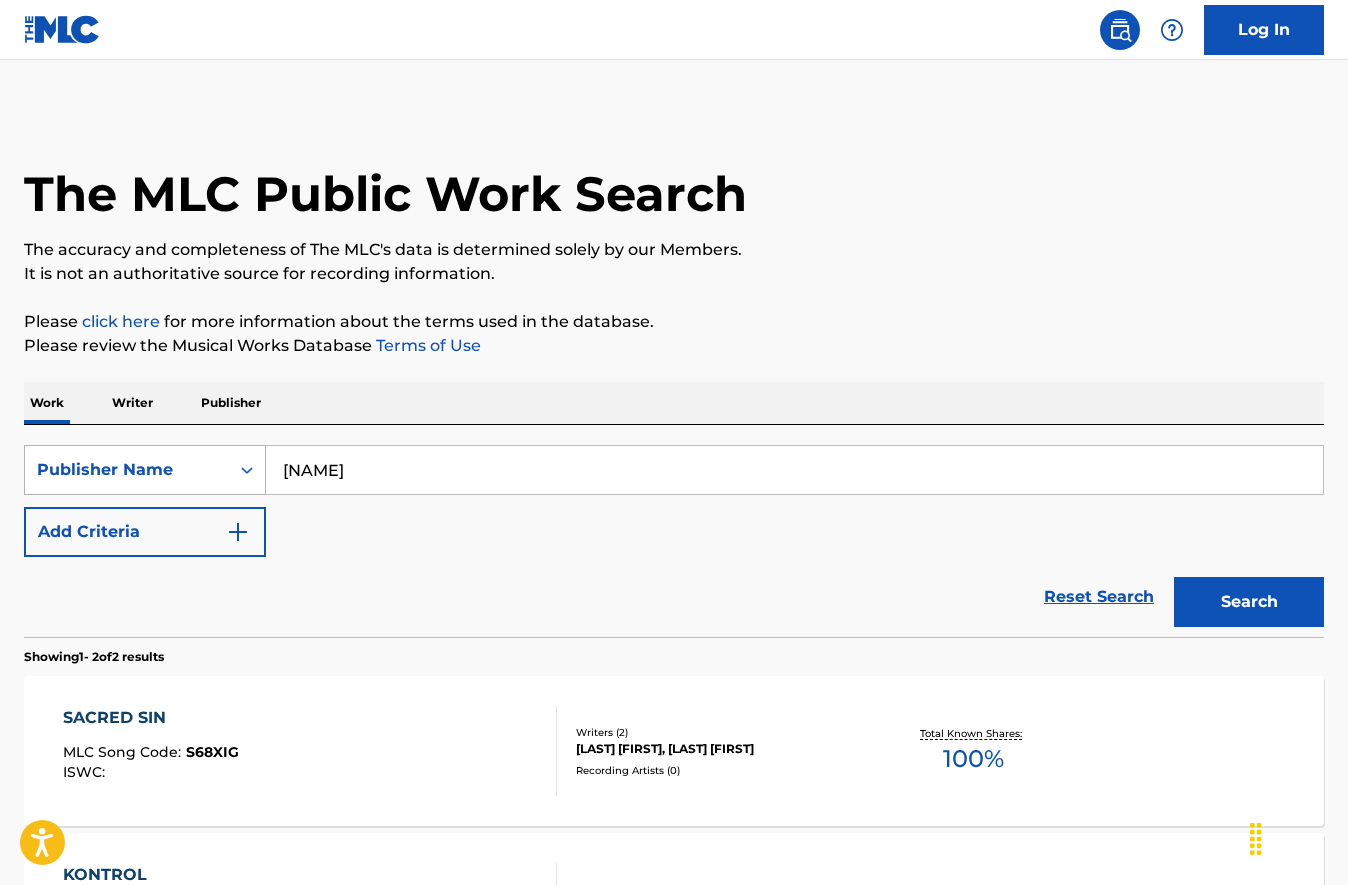 click on "Search" at bounding box center (1249, 602) 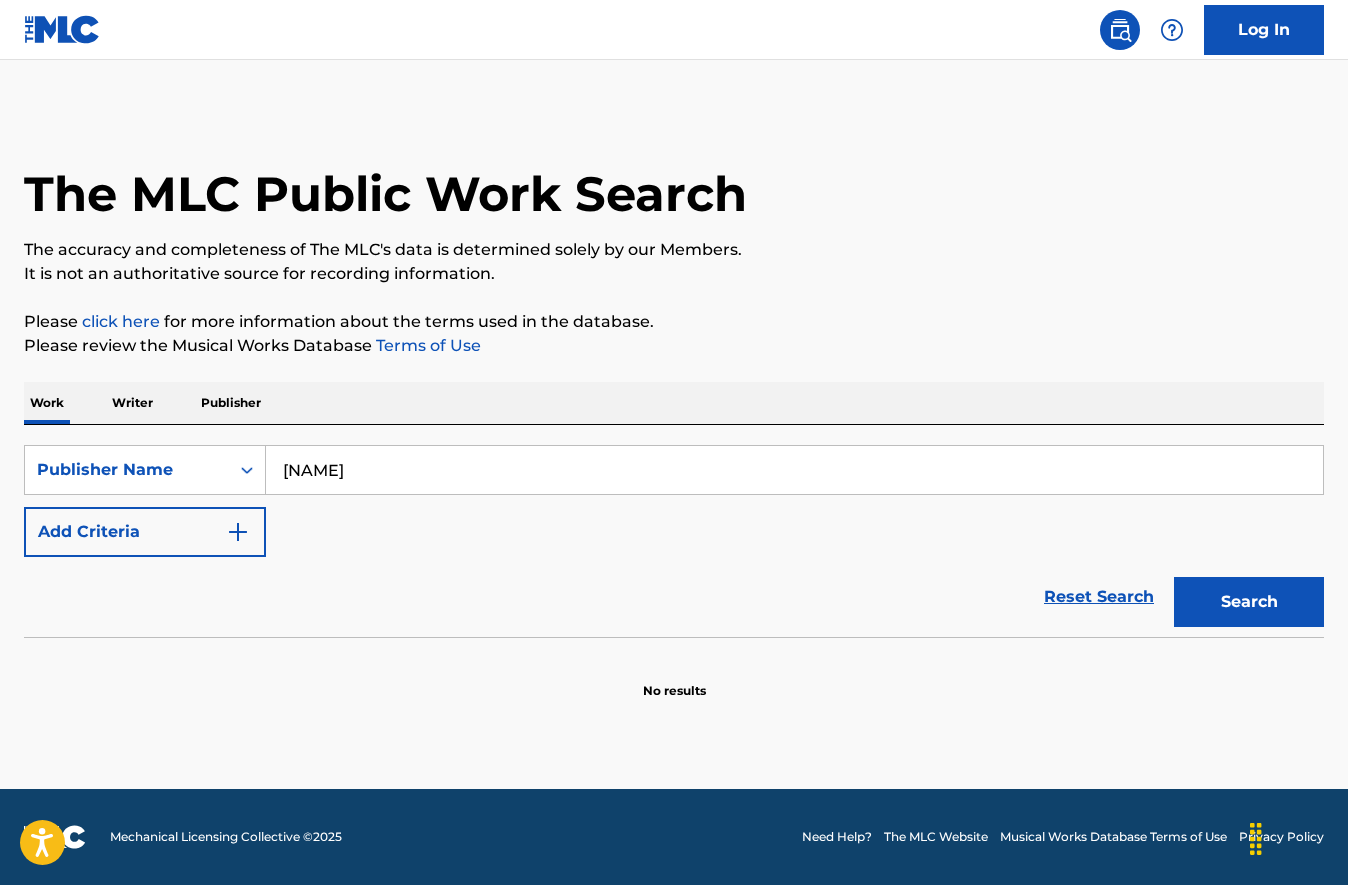 drag, startPoint x: 368, startPoint y: 473, endPoint x: 276, endPoint y: 468, distance: 92.13577 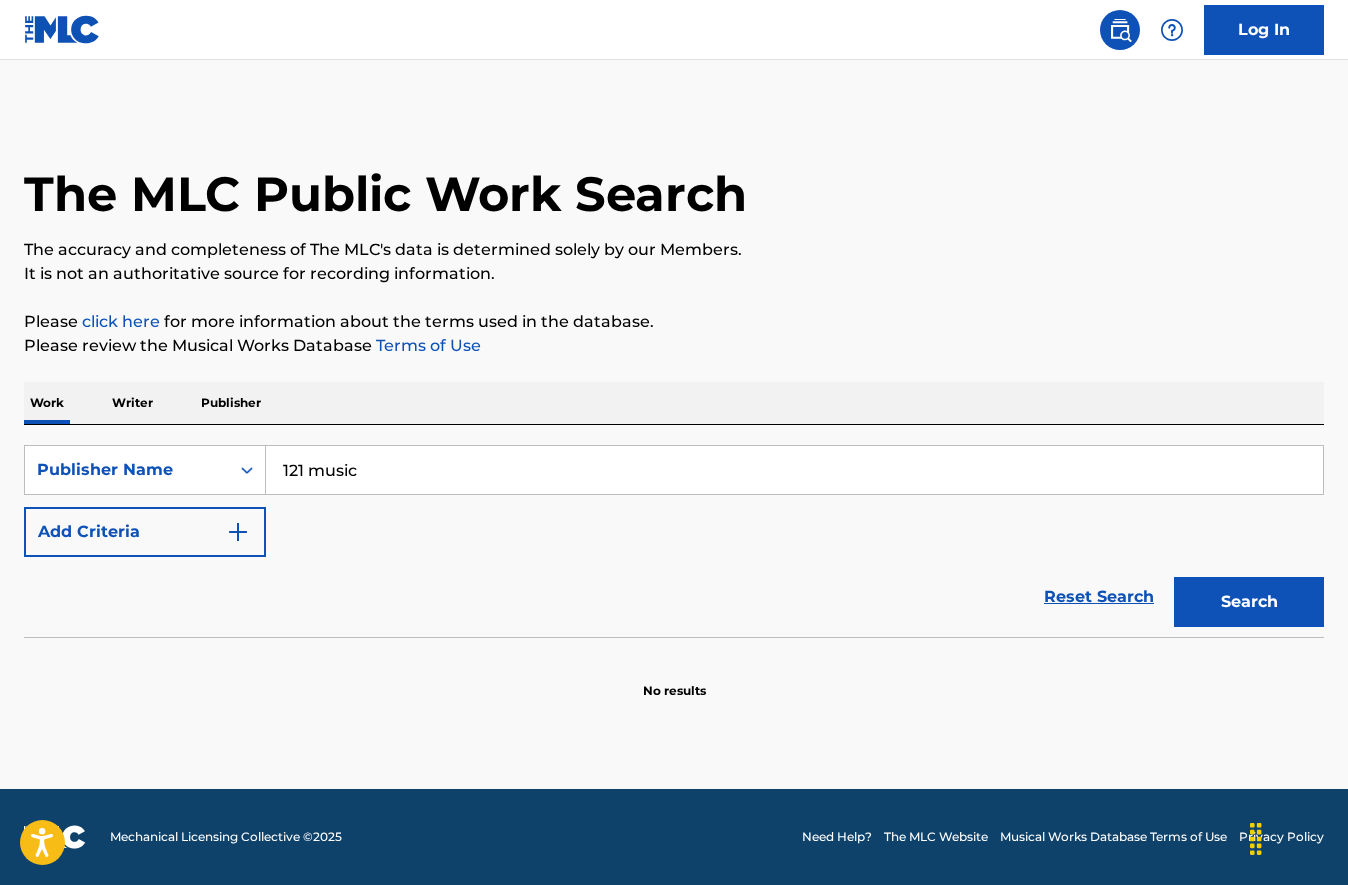 click on "Search" at bounding box center (1249, 602) 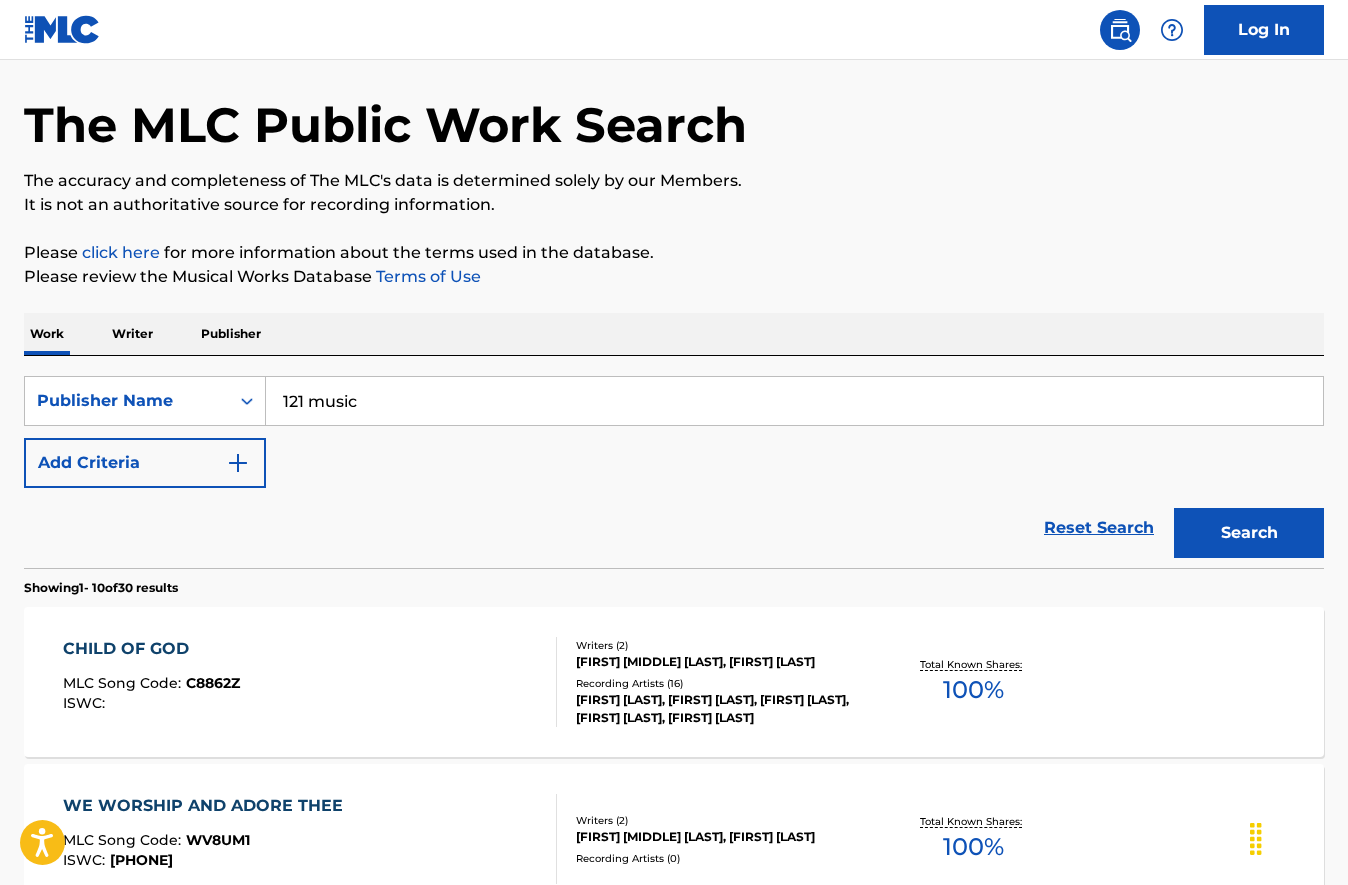 scroll, scrollTop: 0, scrollLeft: 0, axis: both 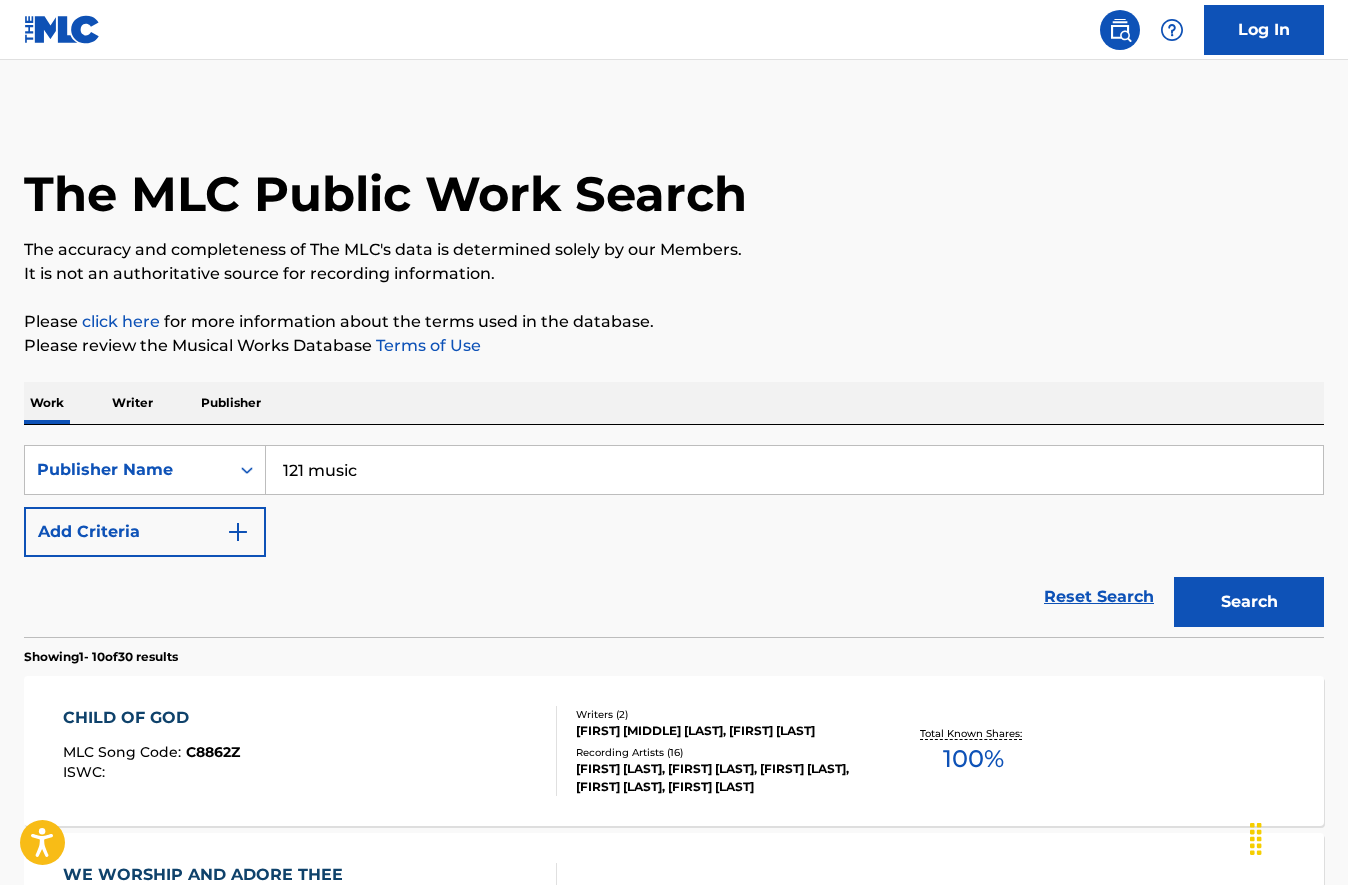 drag, startPoint x: 364, startPoint y: 472, endPoint x: 303, endPoint y: 470, distance: 61.03278 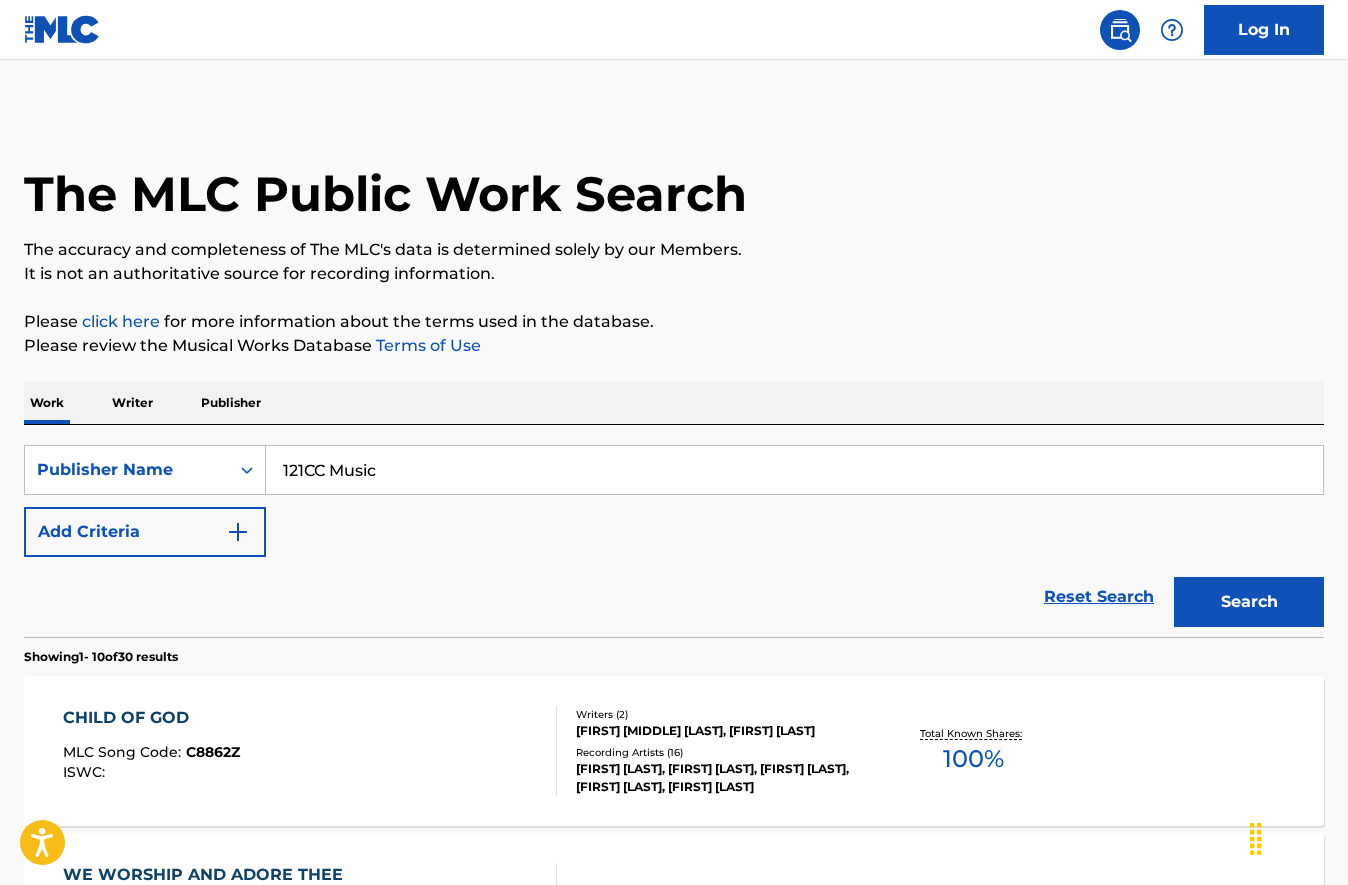 type on "121CC Music" 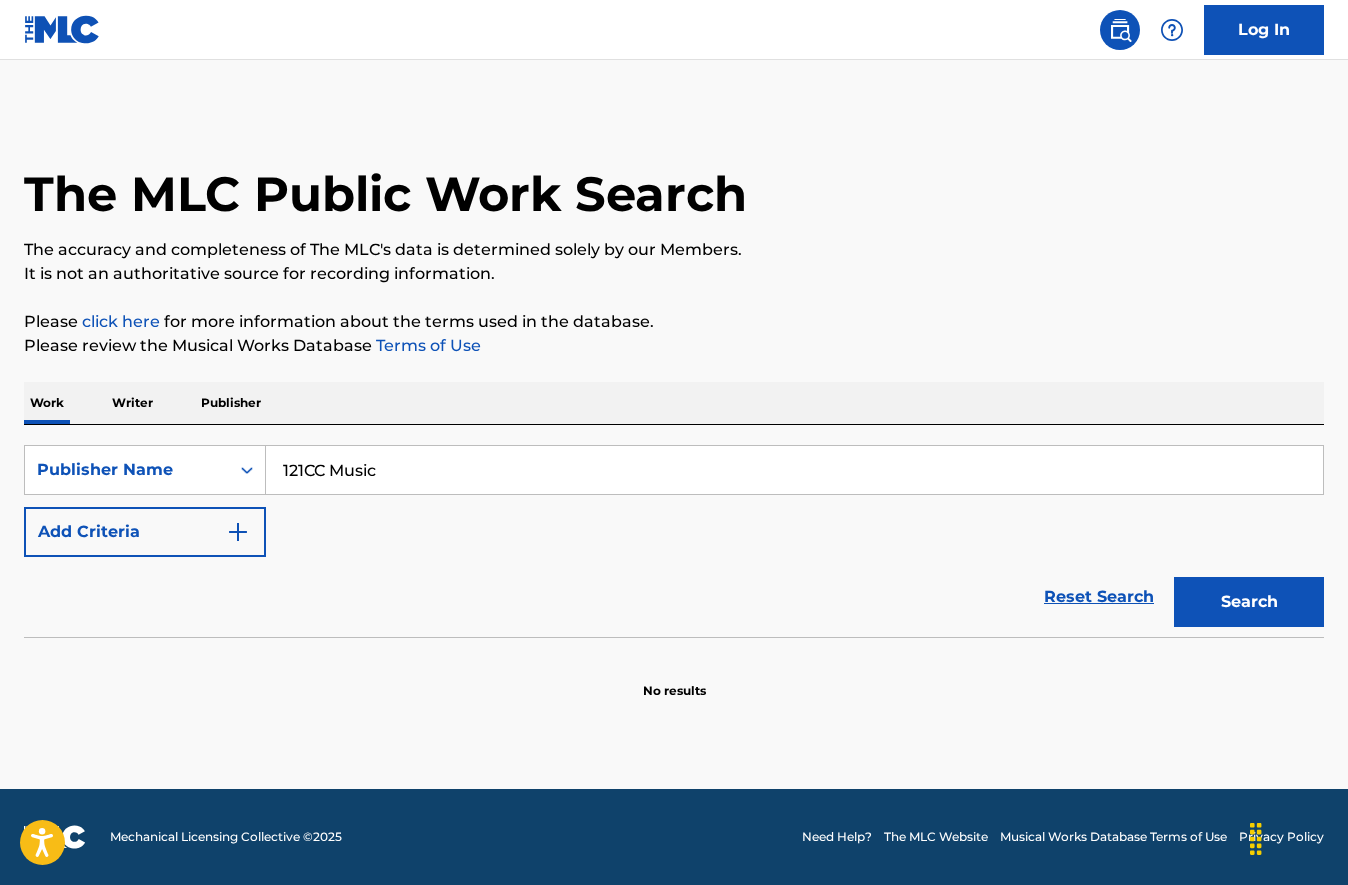 click on "Writer" at bounding box center (132, 403) 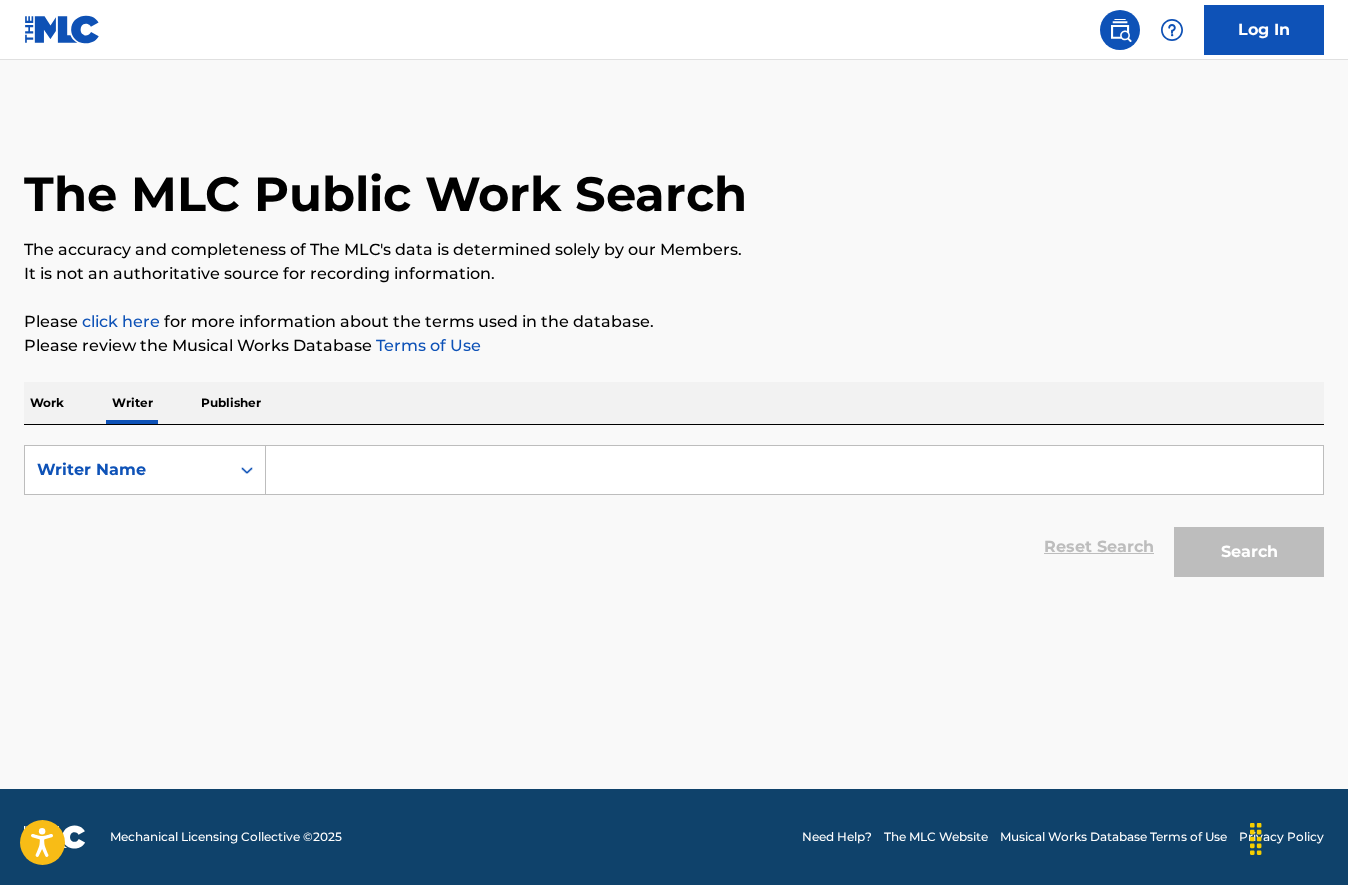 click at bounding box center [794, 470] 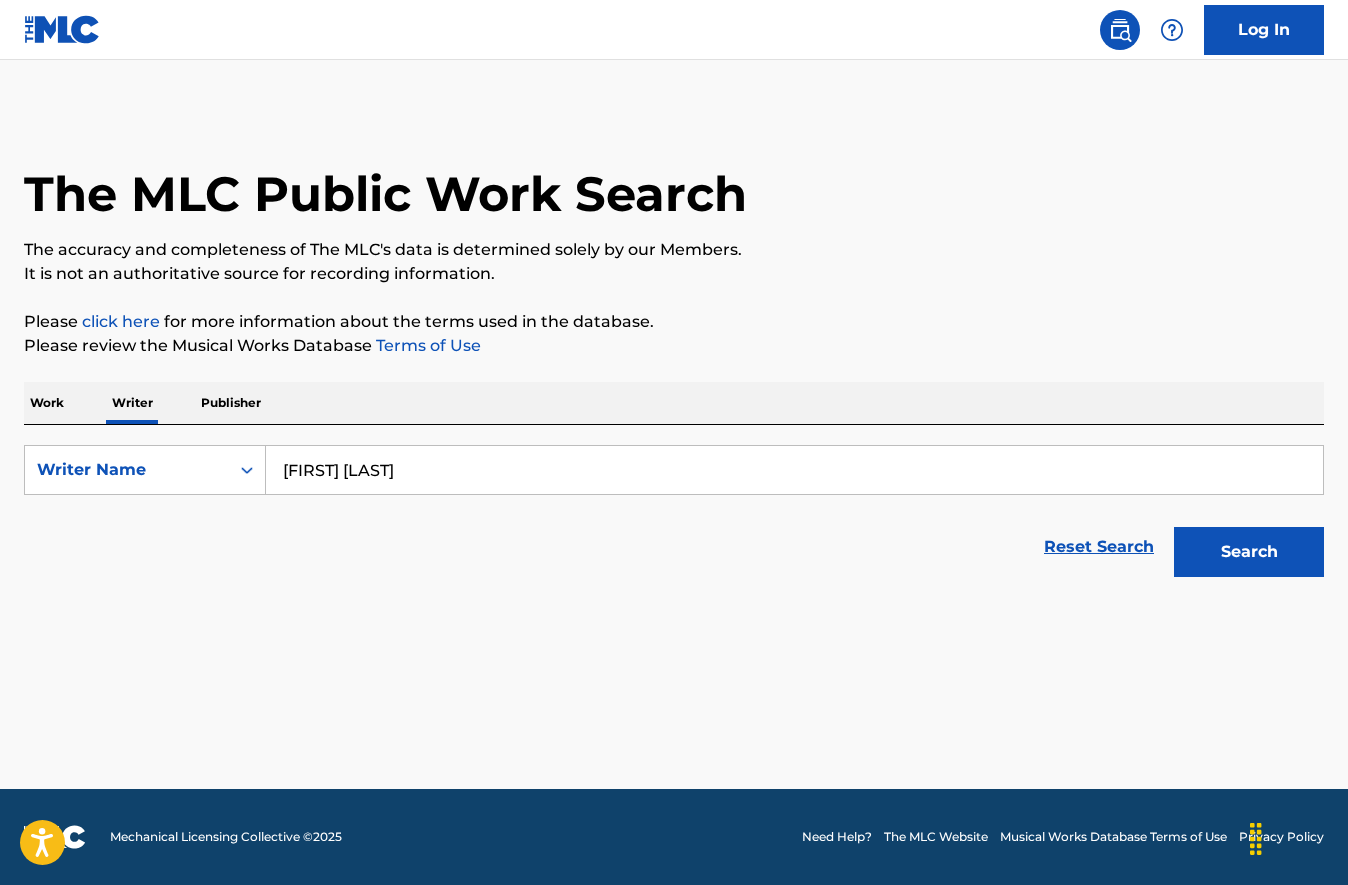 type on "[FIRST] [LAST]" 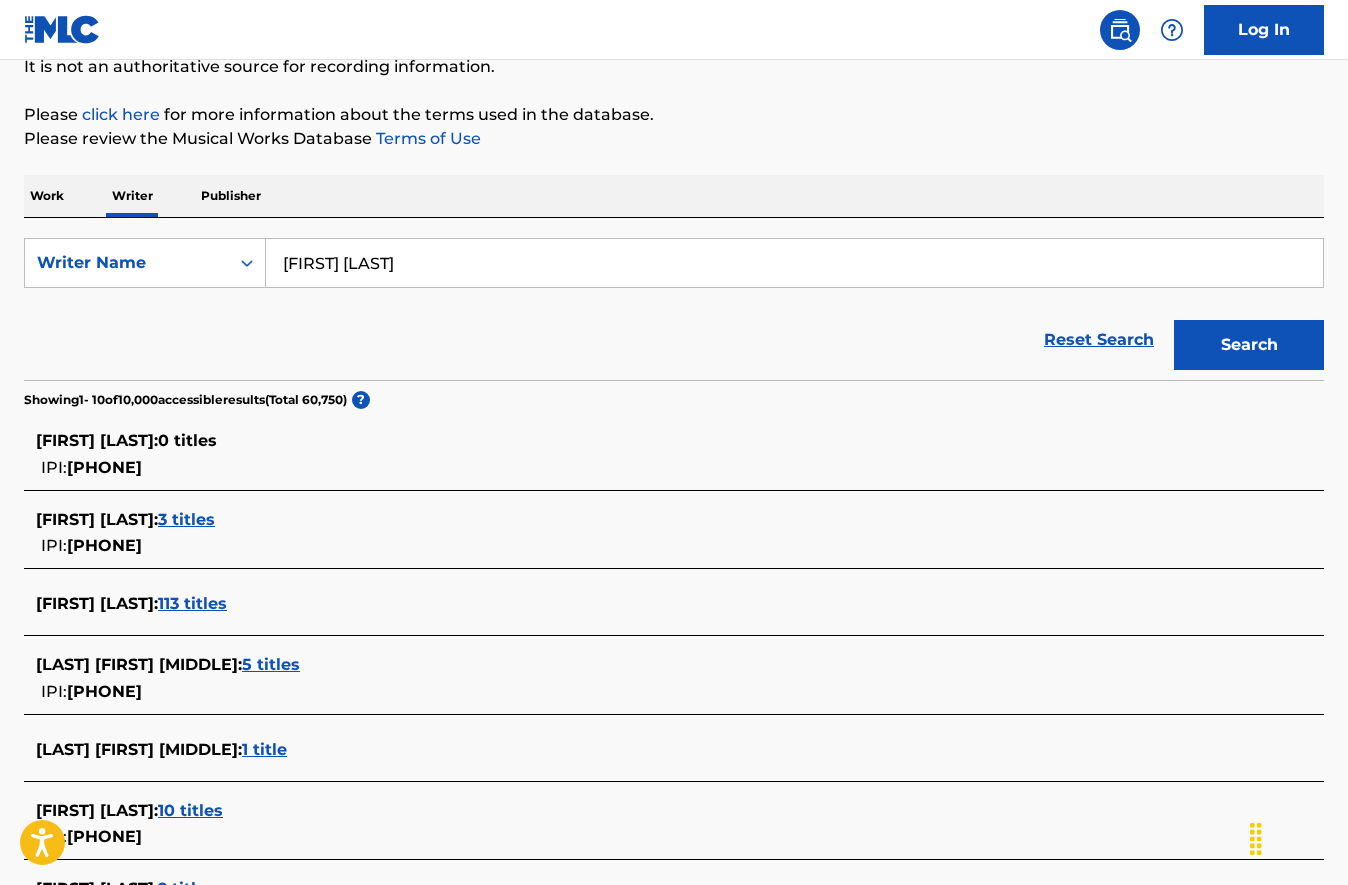 scroll, scrollTop: 217, scrollLeft: 0, axis: vertical 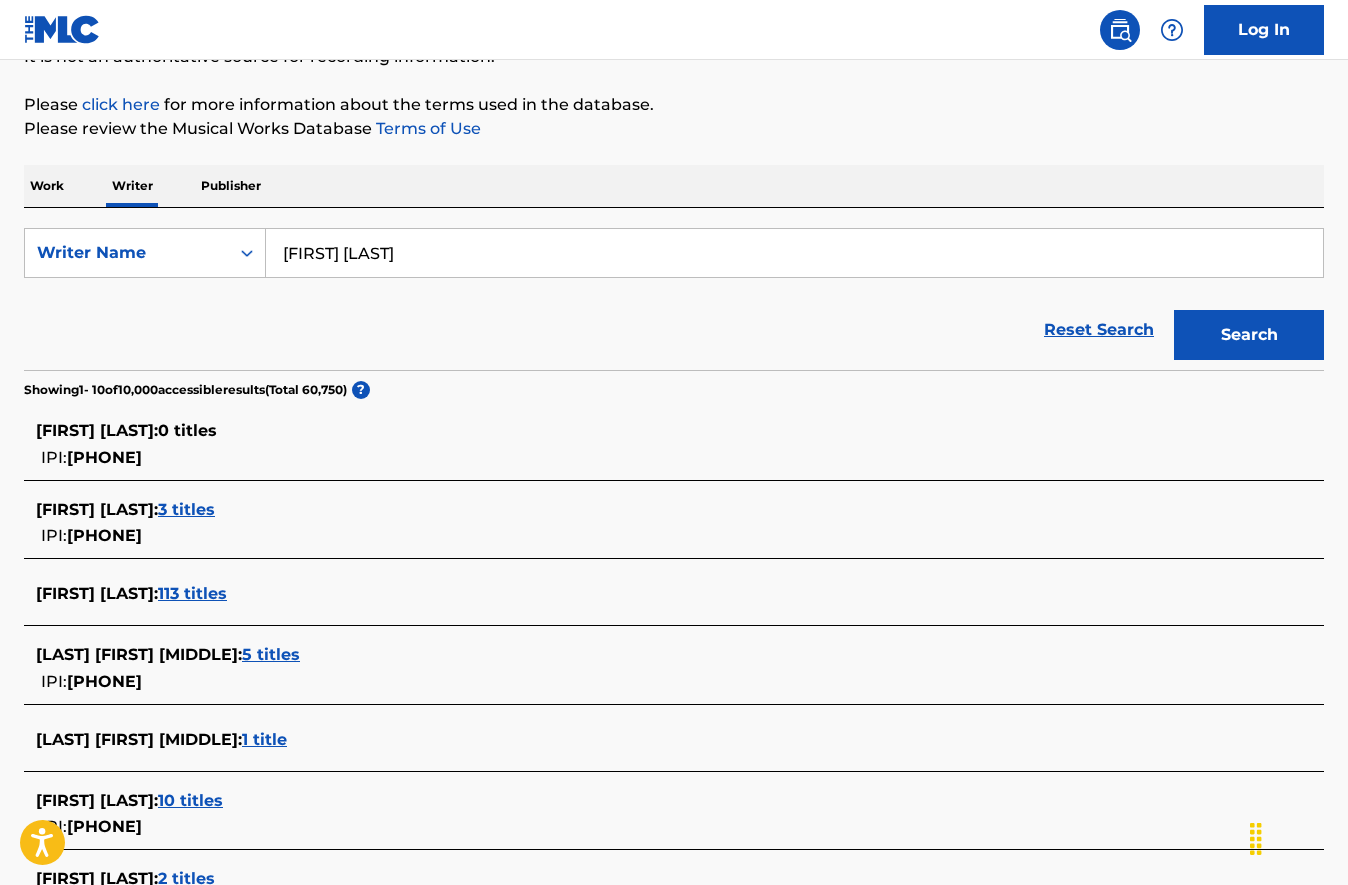 click on "3 titles" at bounding box center (186, 509) 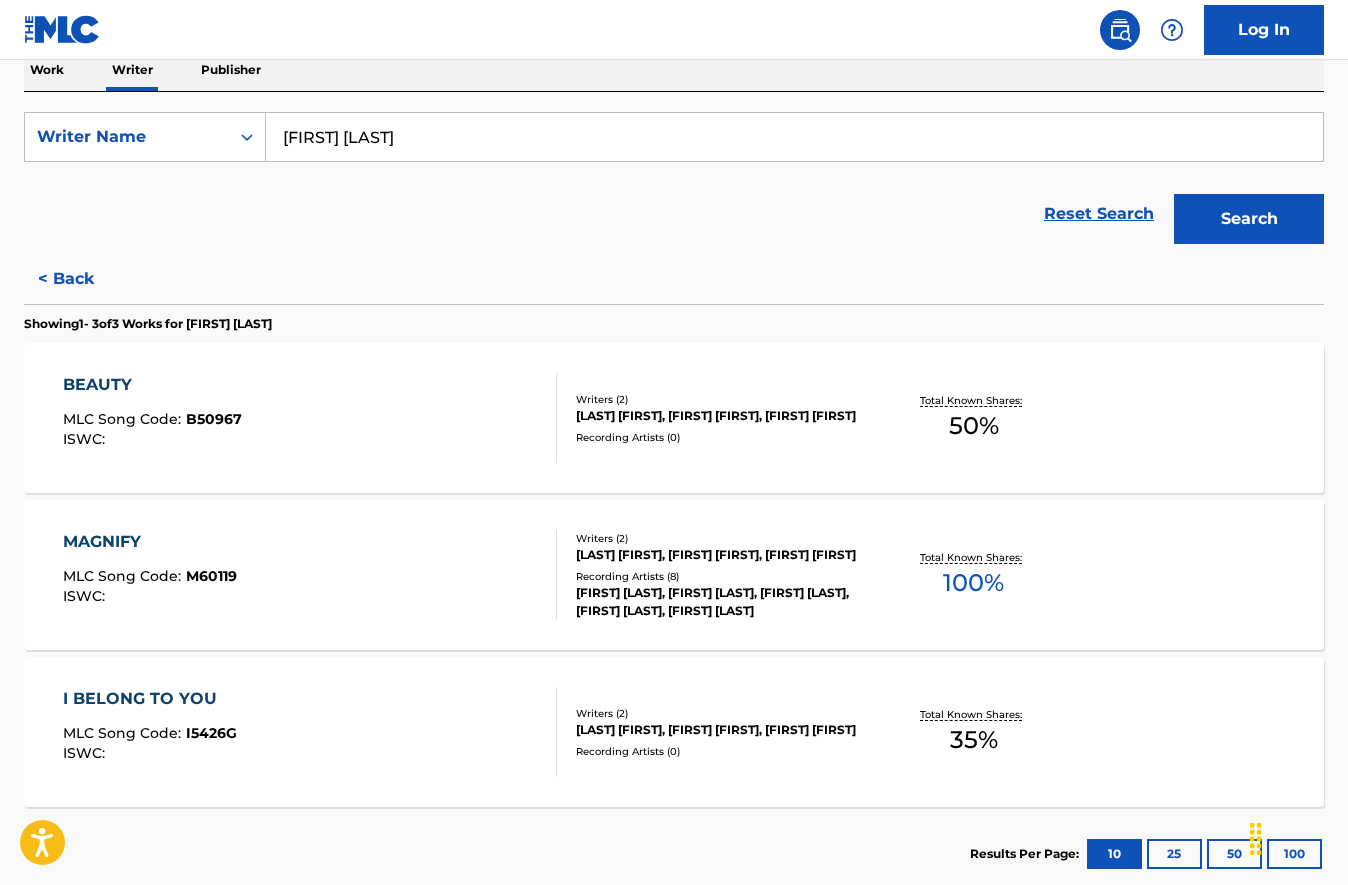 scroll, scrollTop: 347, scrollLeft: 0, axis: vertical 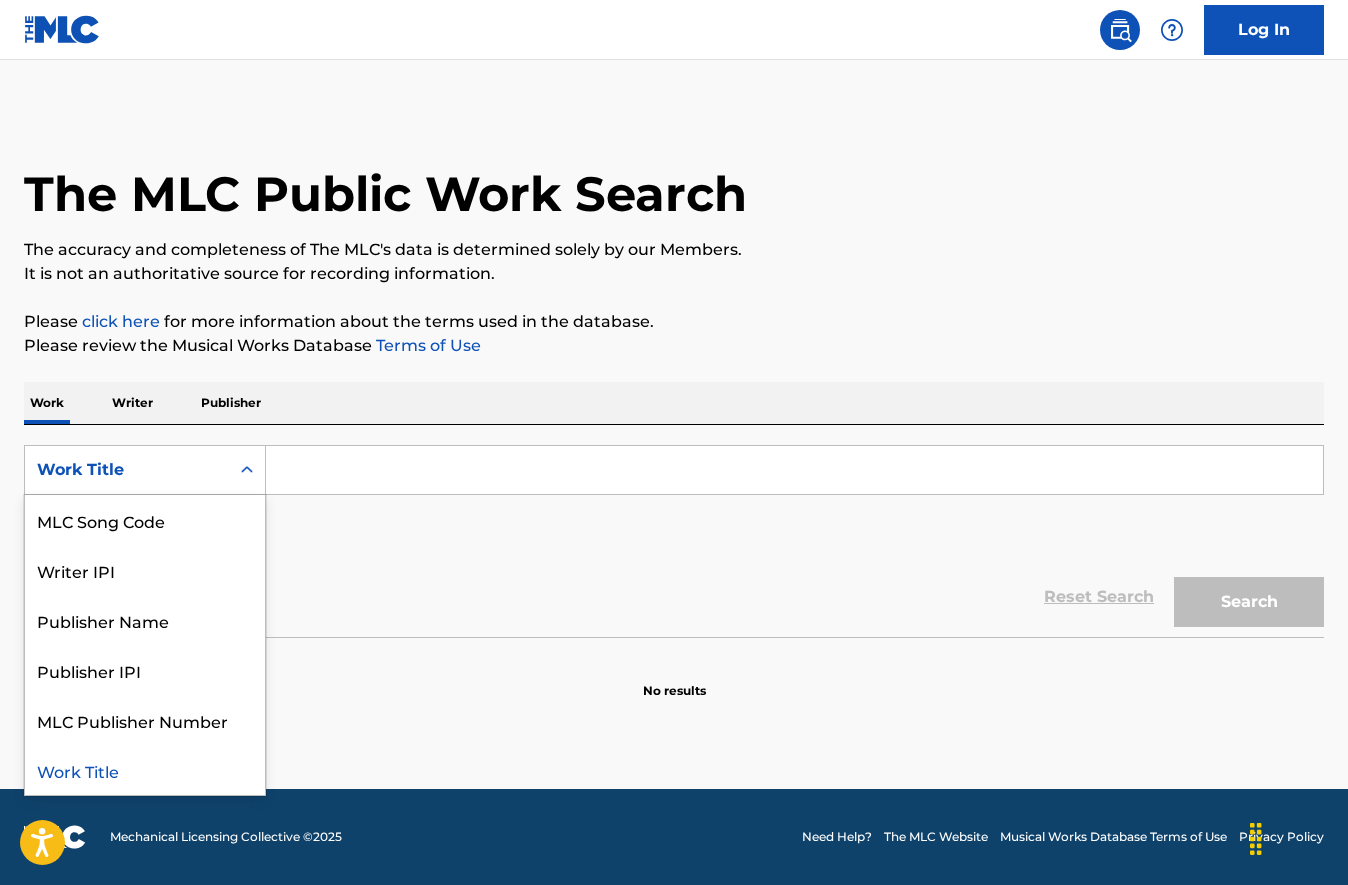 click 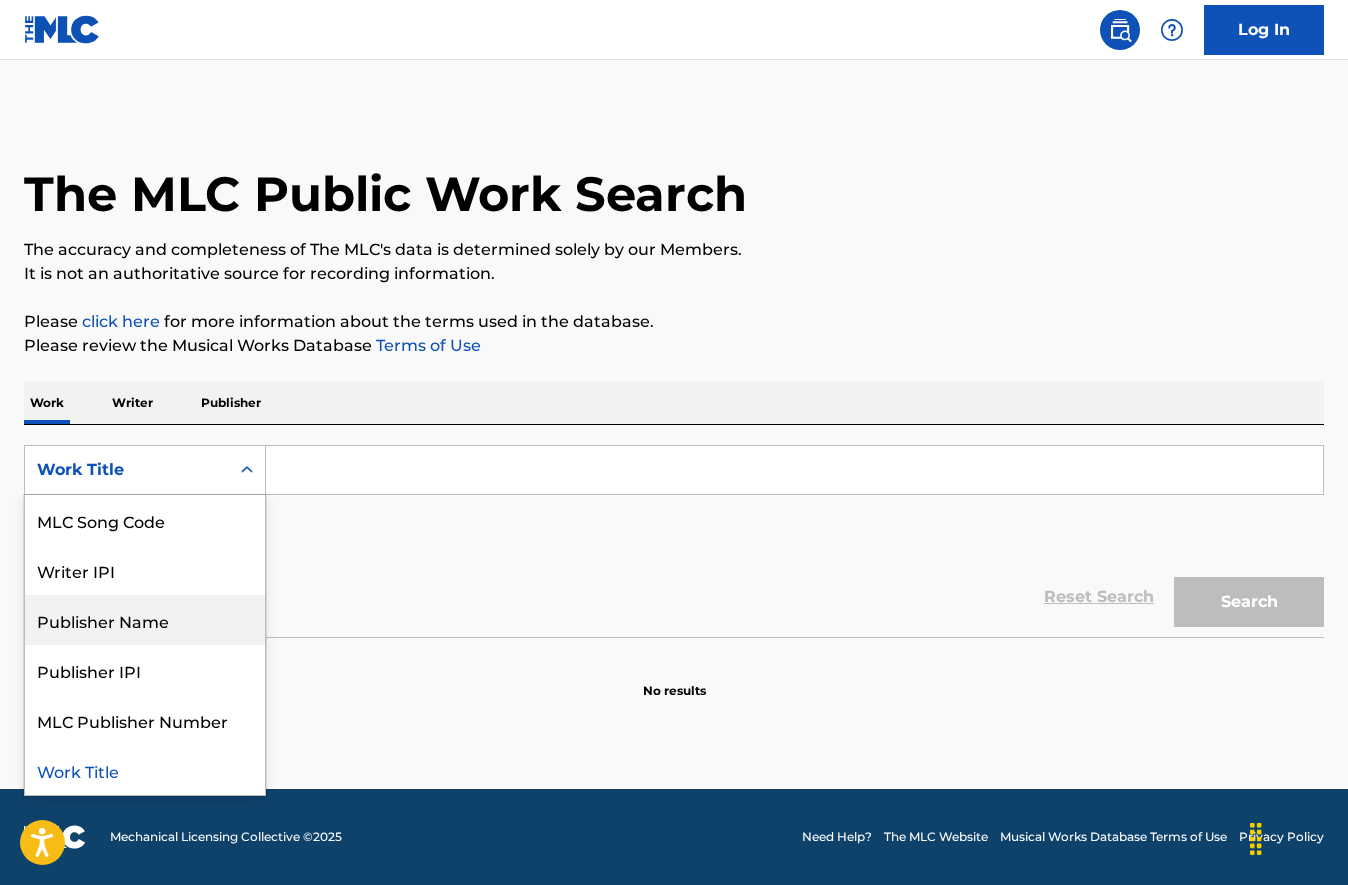 click on "Publisher Name" at bounding box center (145, 620) 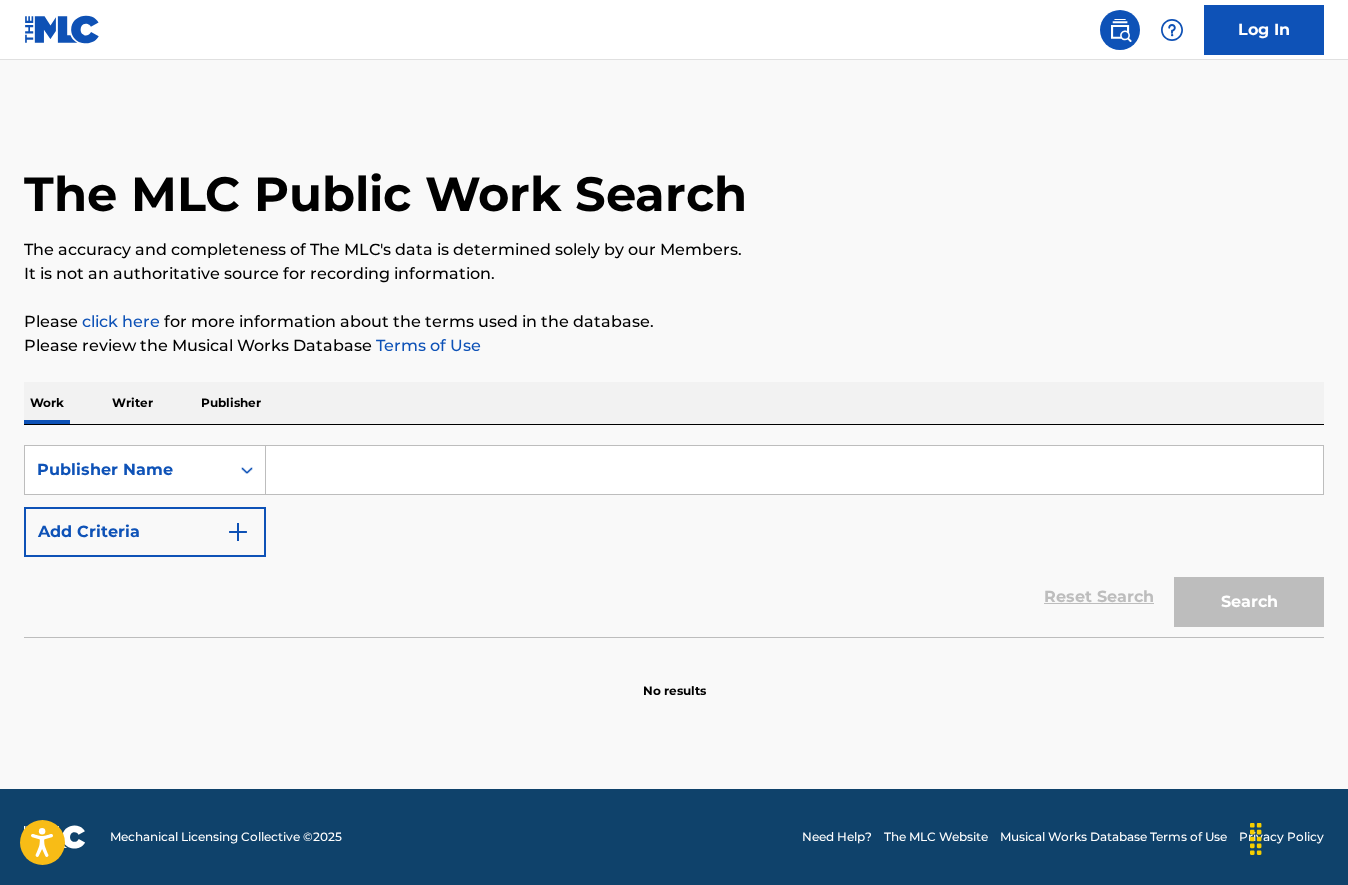 click at bounding box center [794, 470] 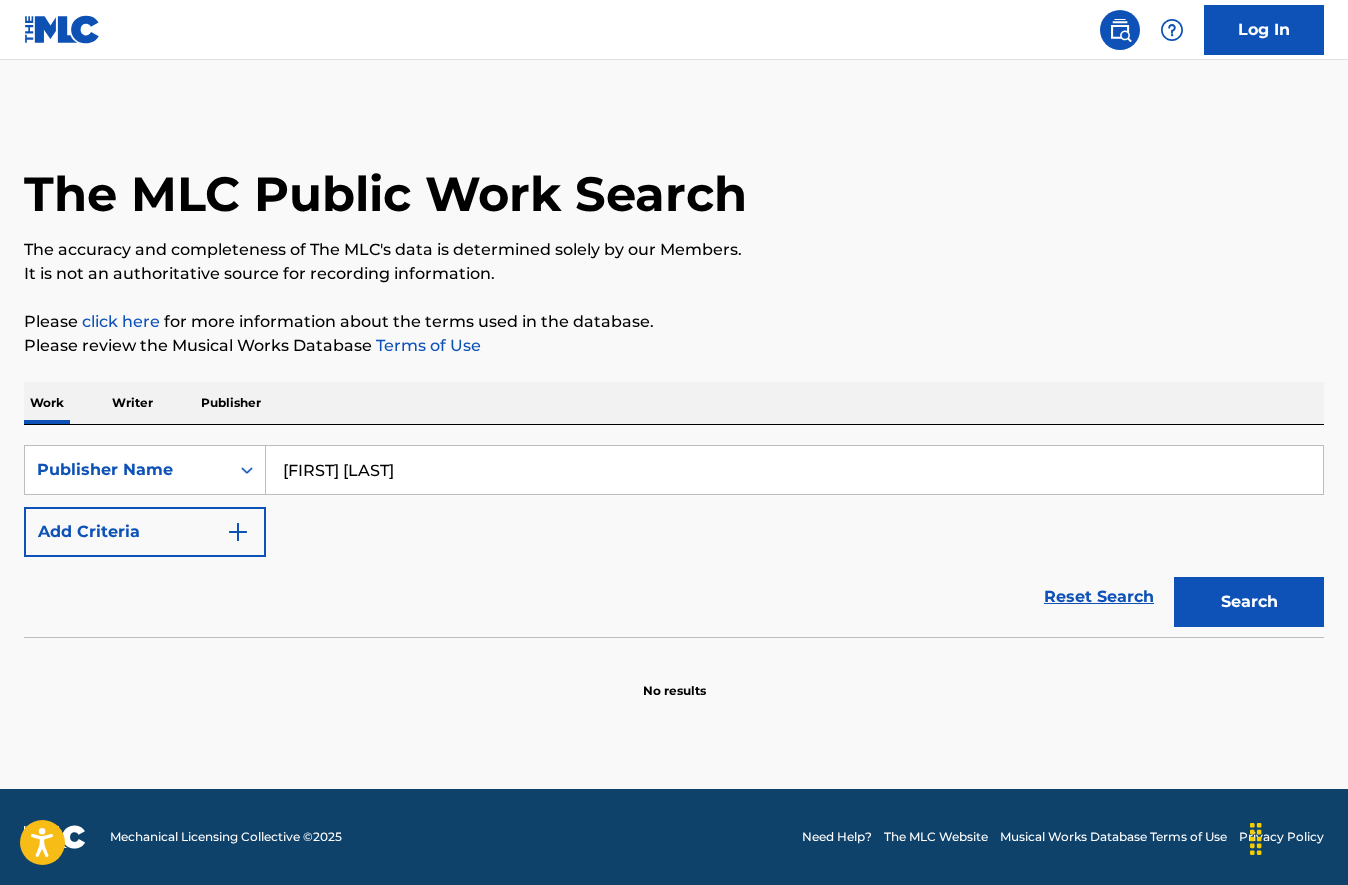 type on "[FIRST] [LAST]" 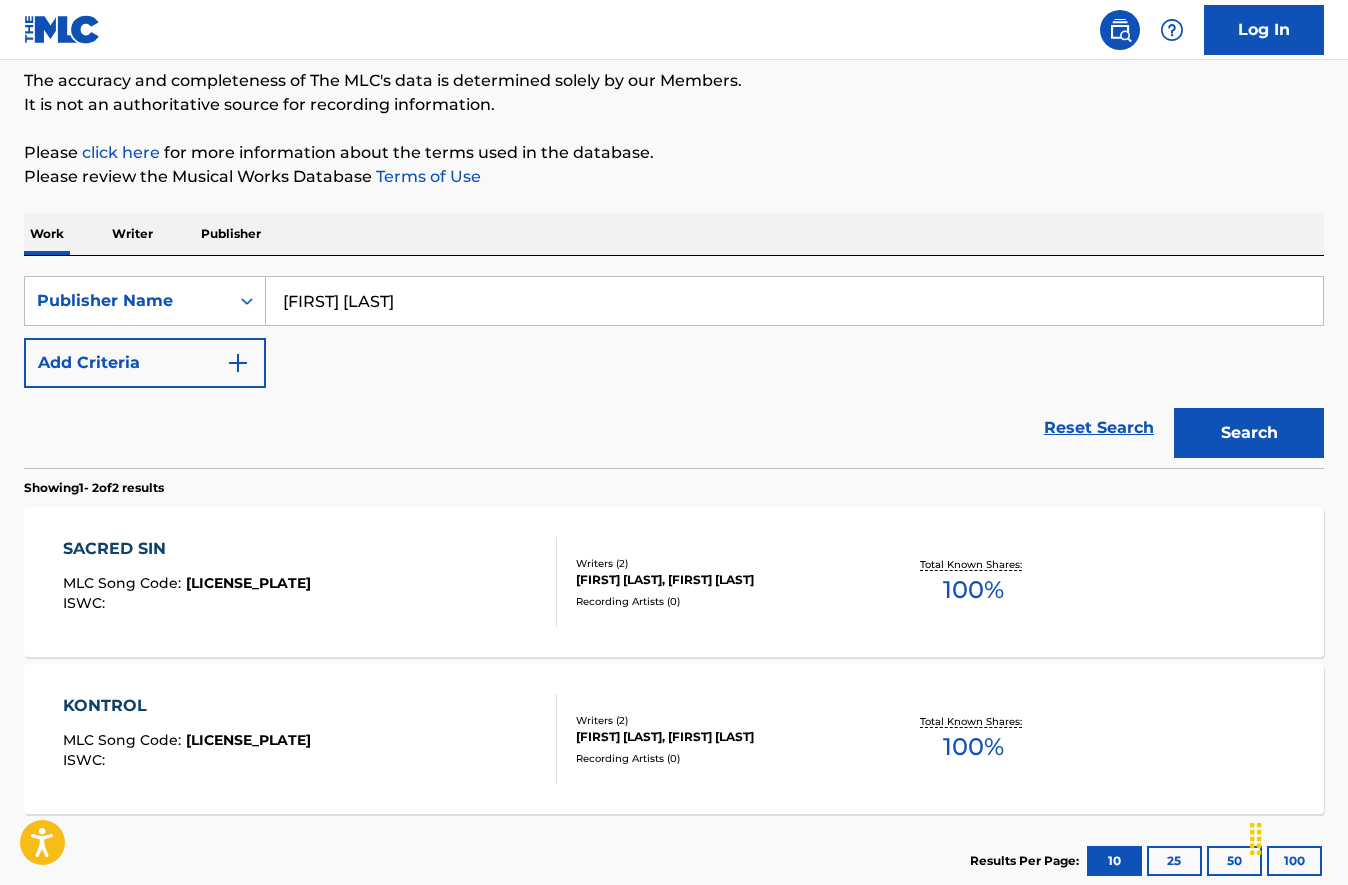 scroll, scrollTop: 298, scrollLeft: 0, axis: vertical 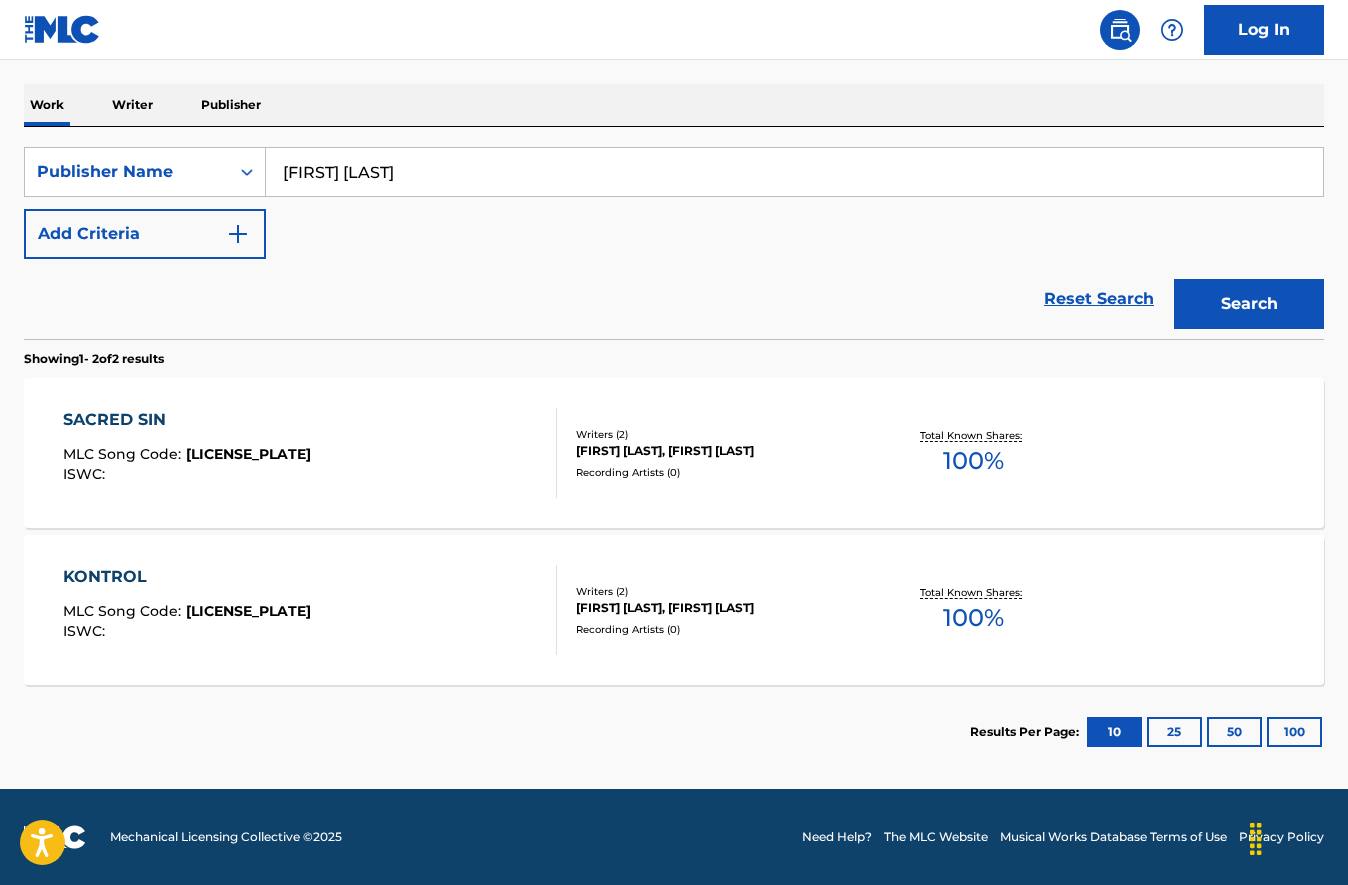click on "[FIRST] [LAST]" at bounding box center [794, 172] 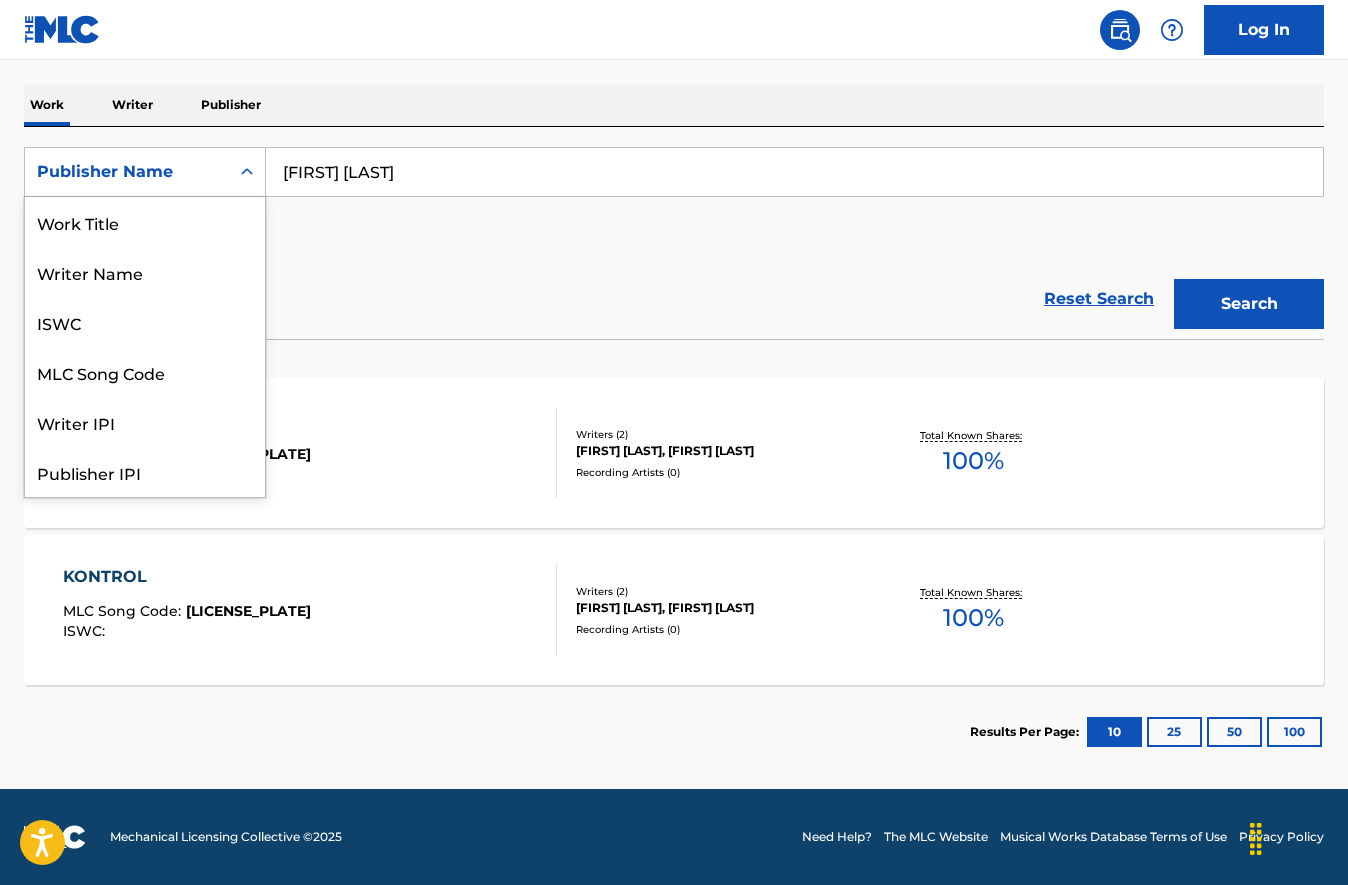 click 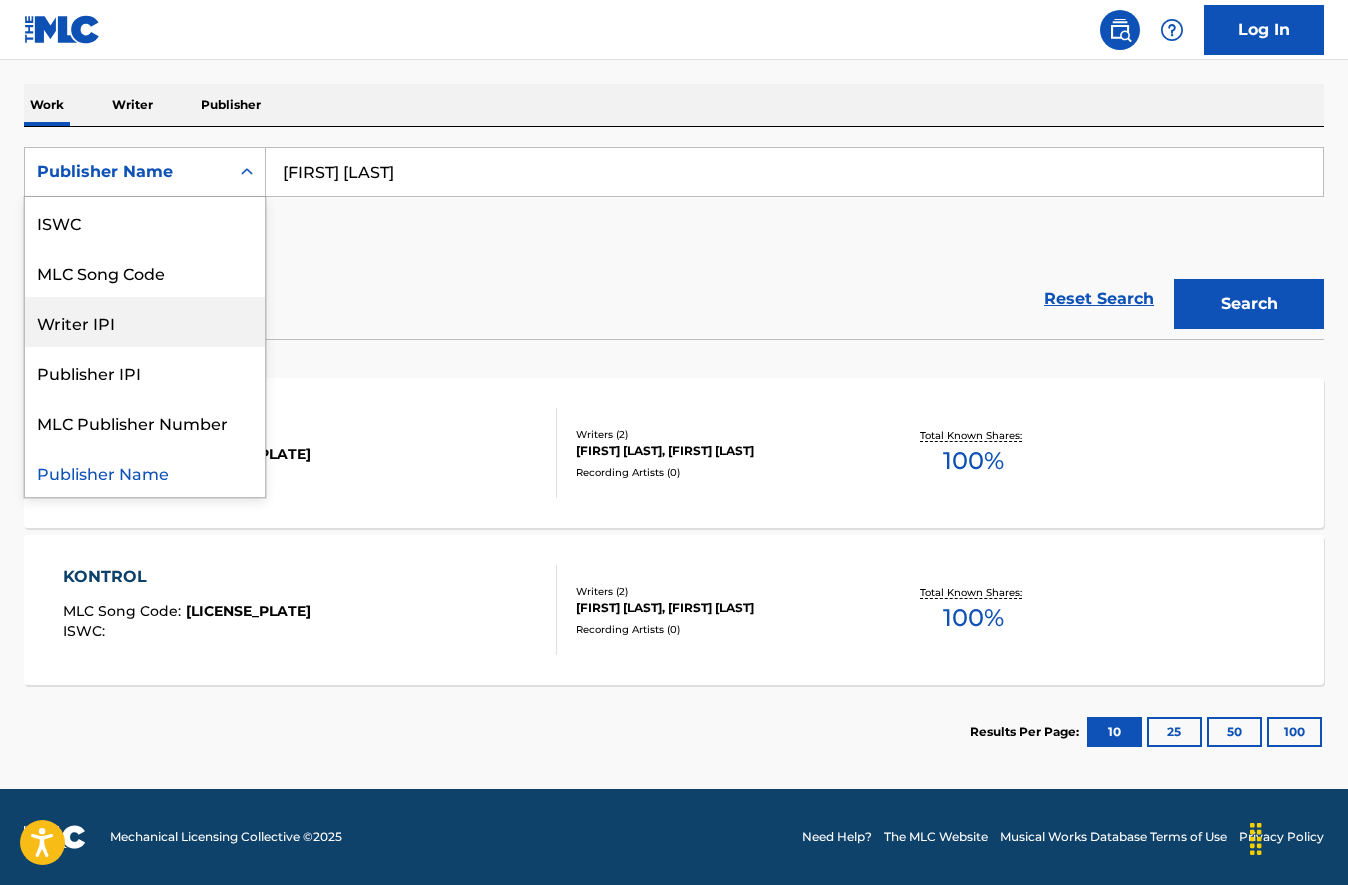 click on "Writer IPI" at bounding box center [145, 322] 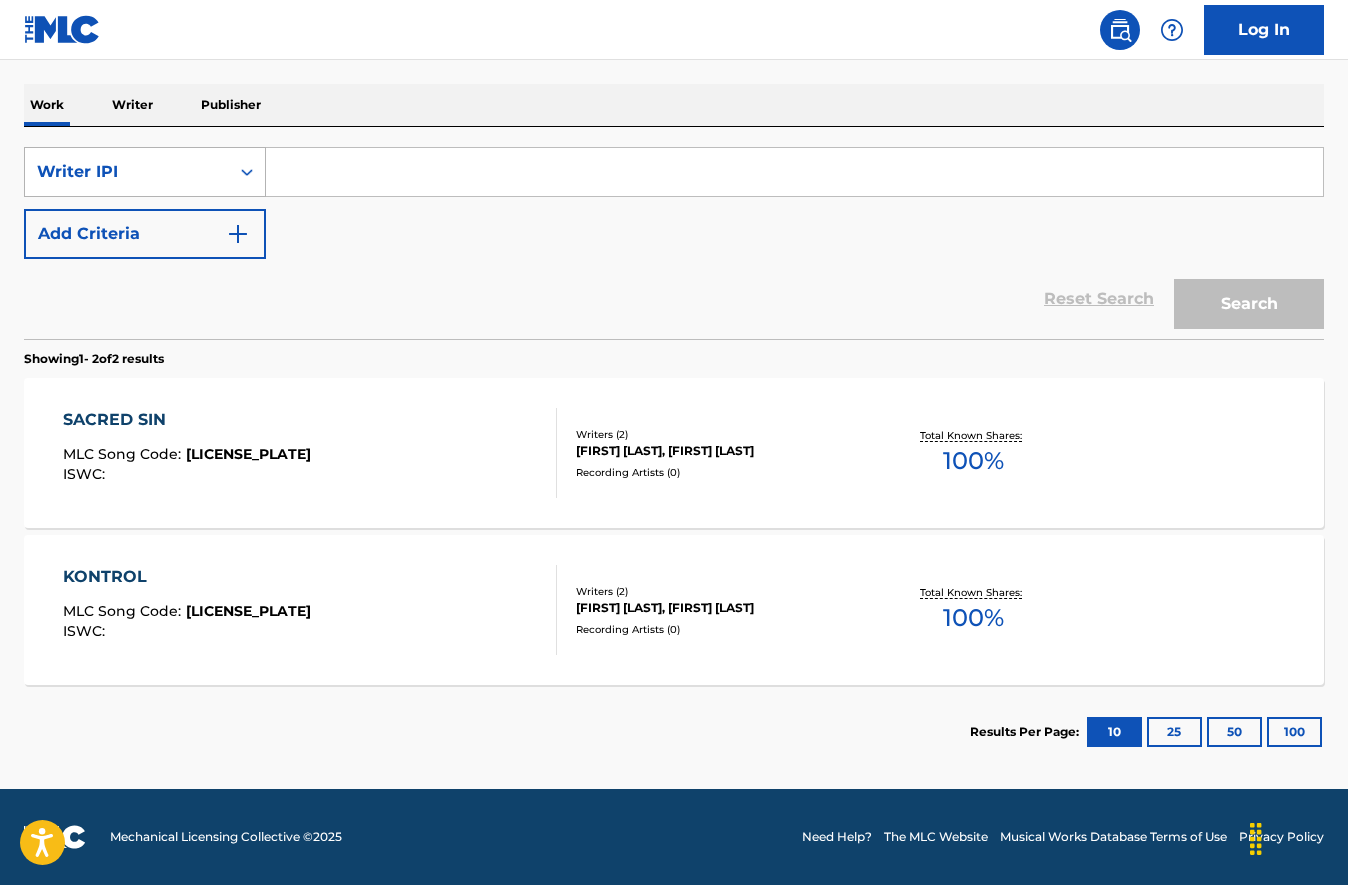 click 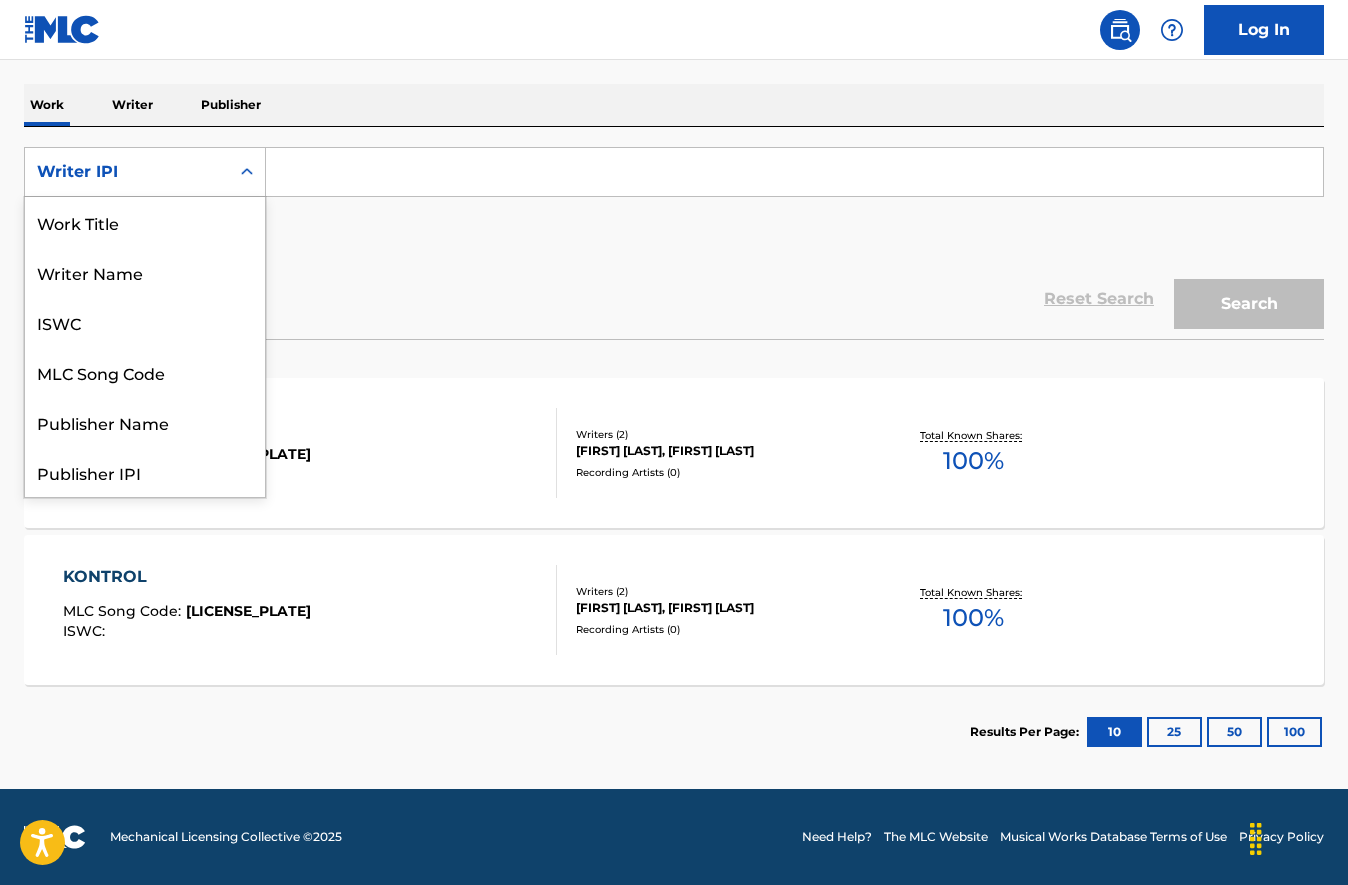 scroll, scrollTop: 100, scrollLeft: 0, axis: vertical 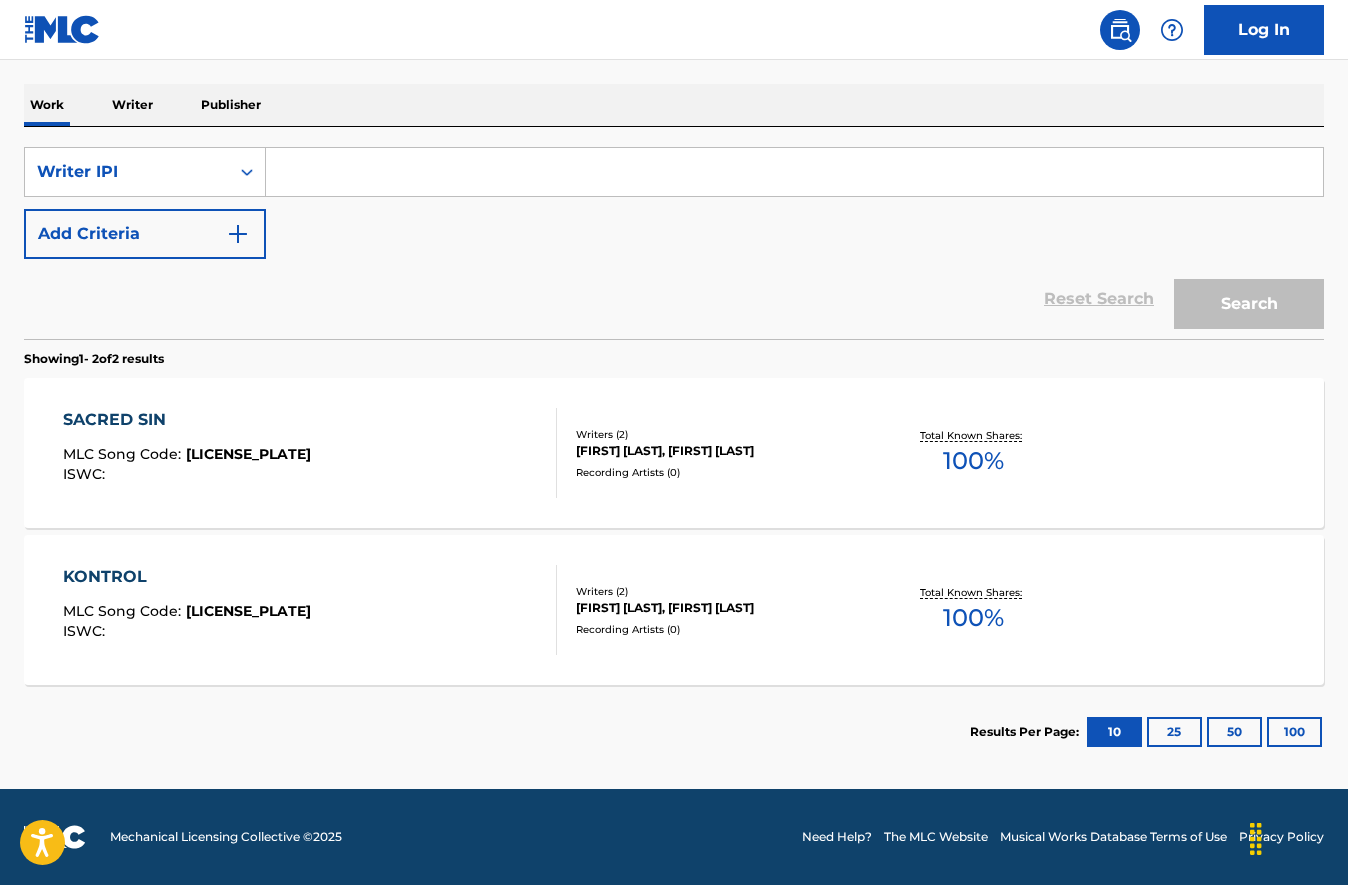 click on "Writer" at bounding box center [132, 105] 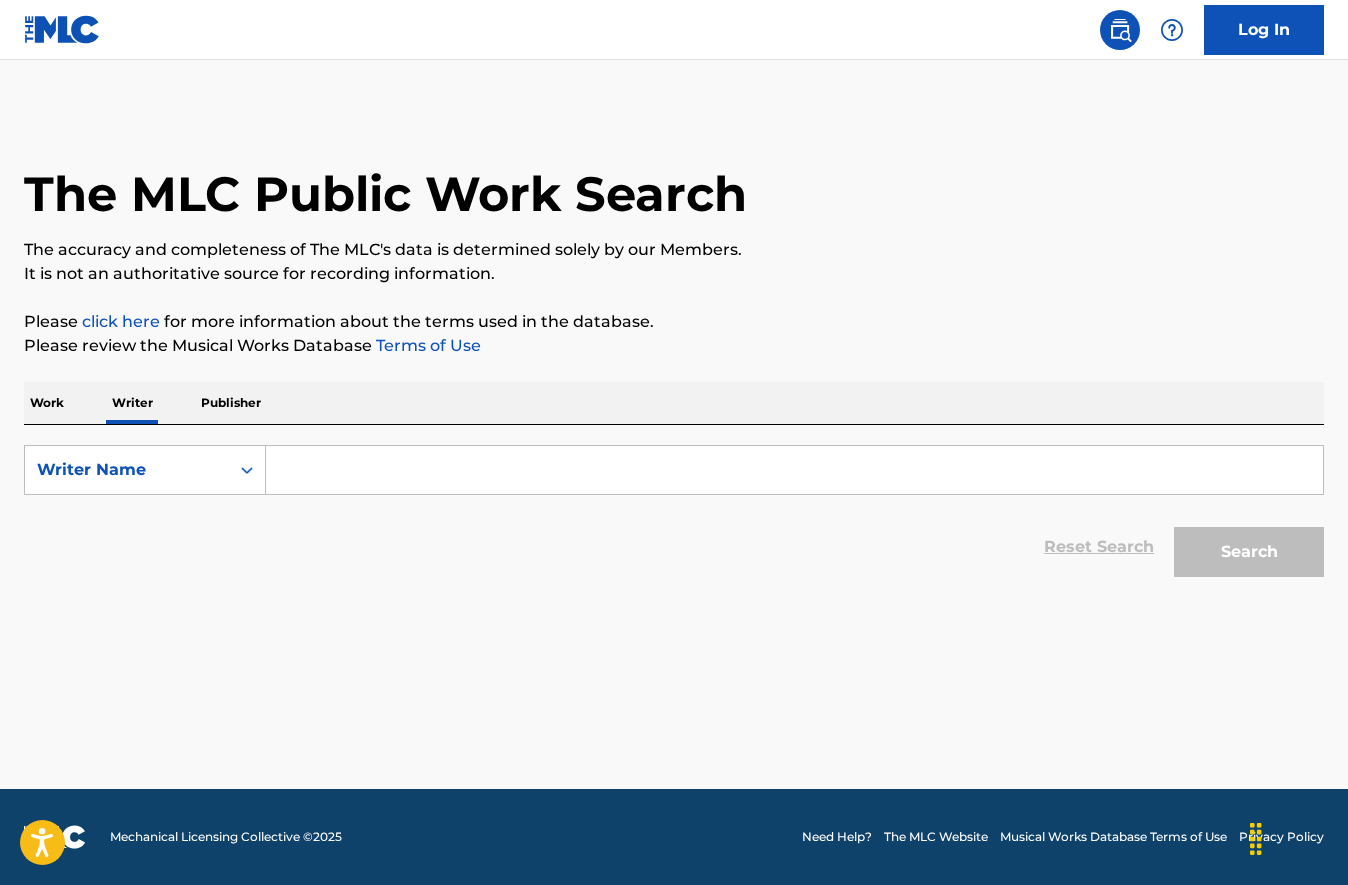click at bounding box center (794, 470) 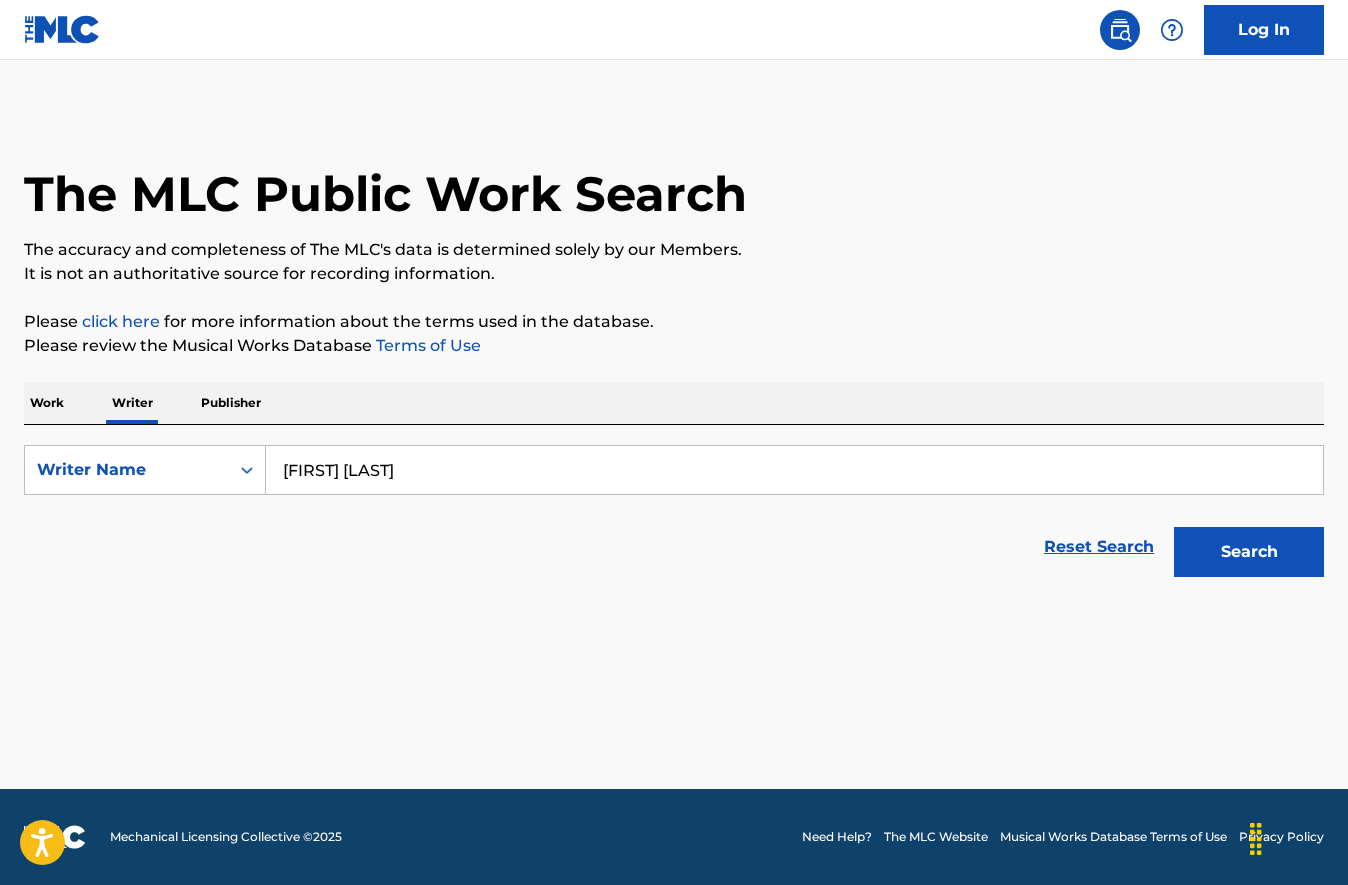 type on "[FIRST] [LAST]" 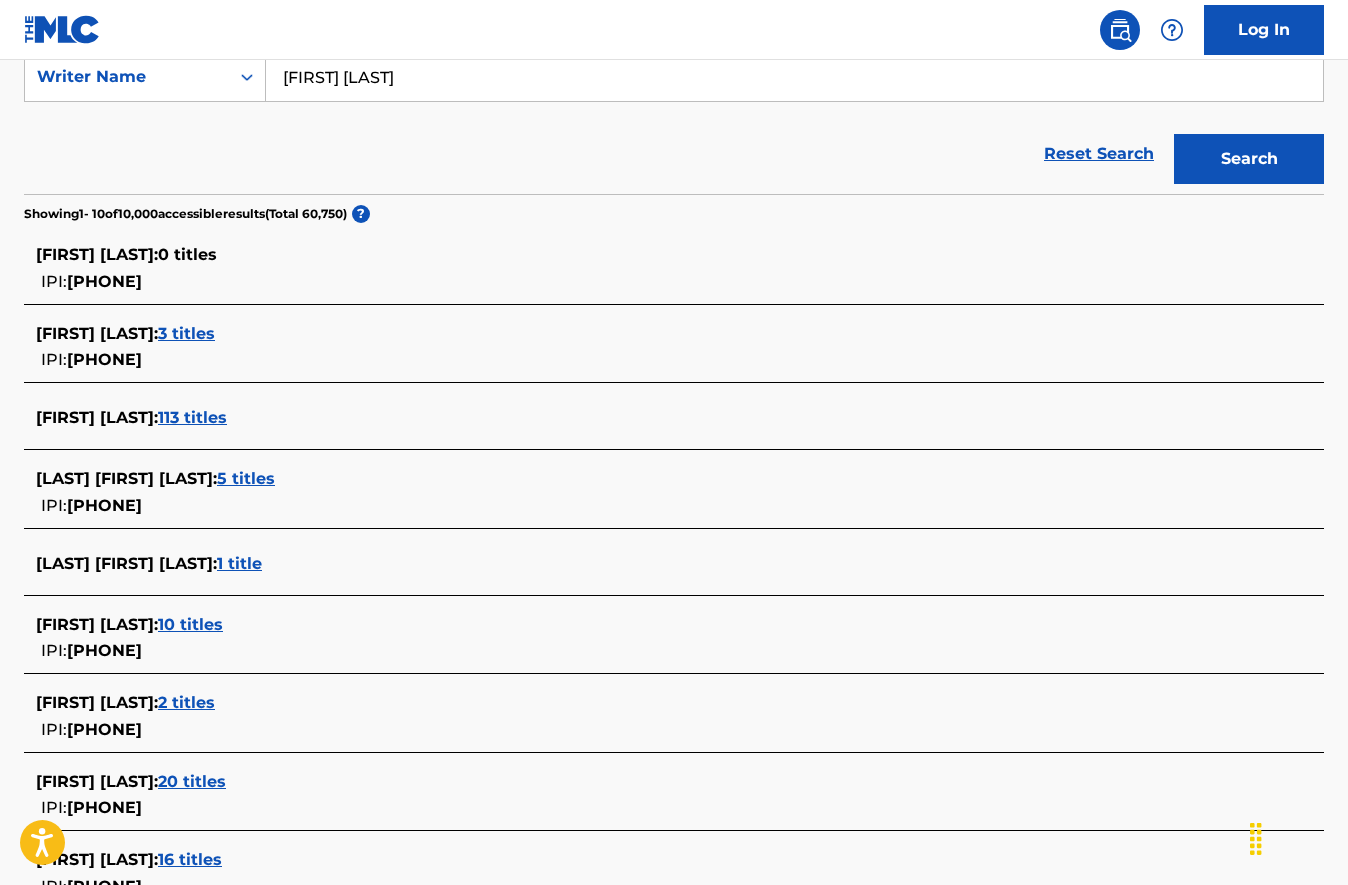 scroll, scrollTop: 395, scrollLeft: 0, axis: vertical 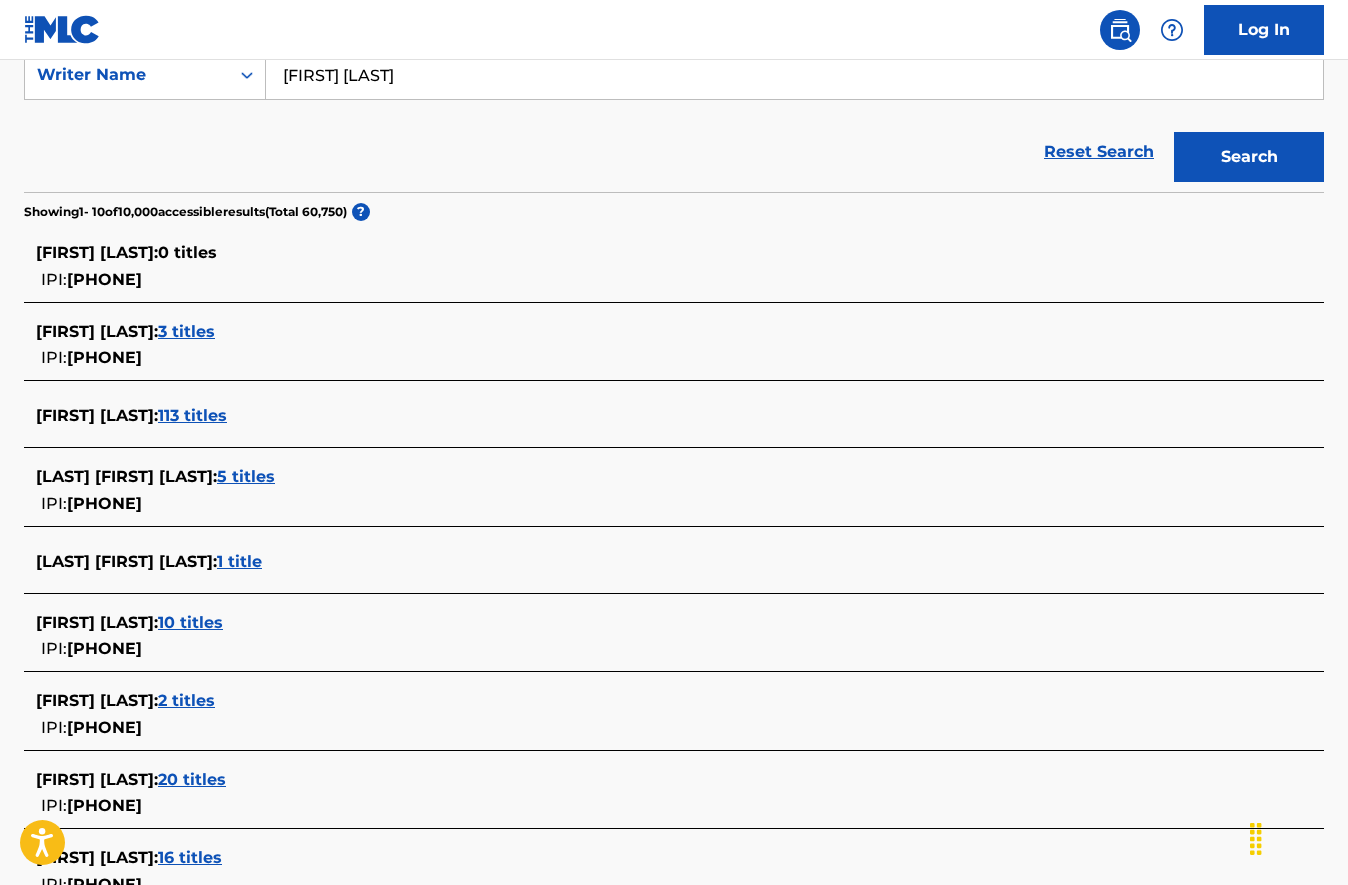 click on "113 titles" at bounding box center [192, 415] 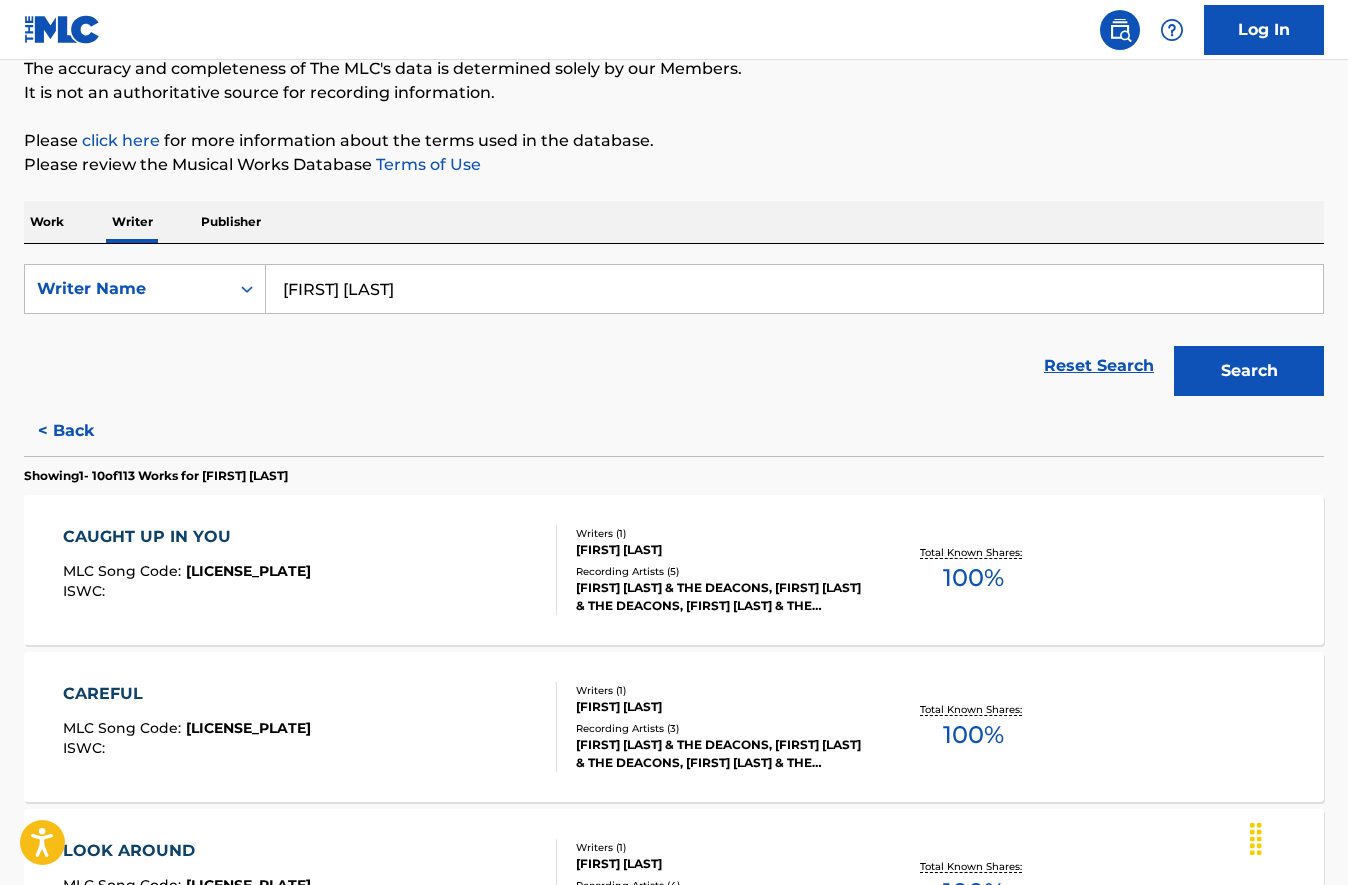 scroll, scrollTop: 0, scrollLeft: 0, axis: both 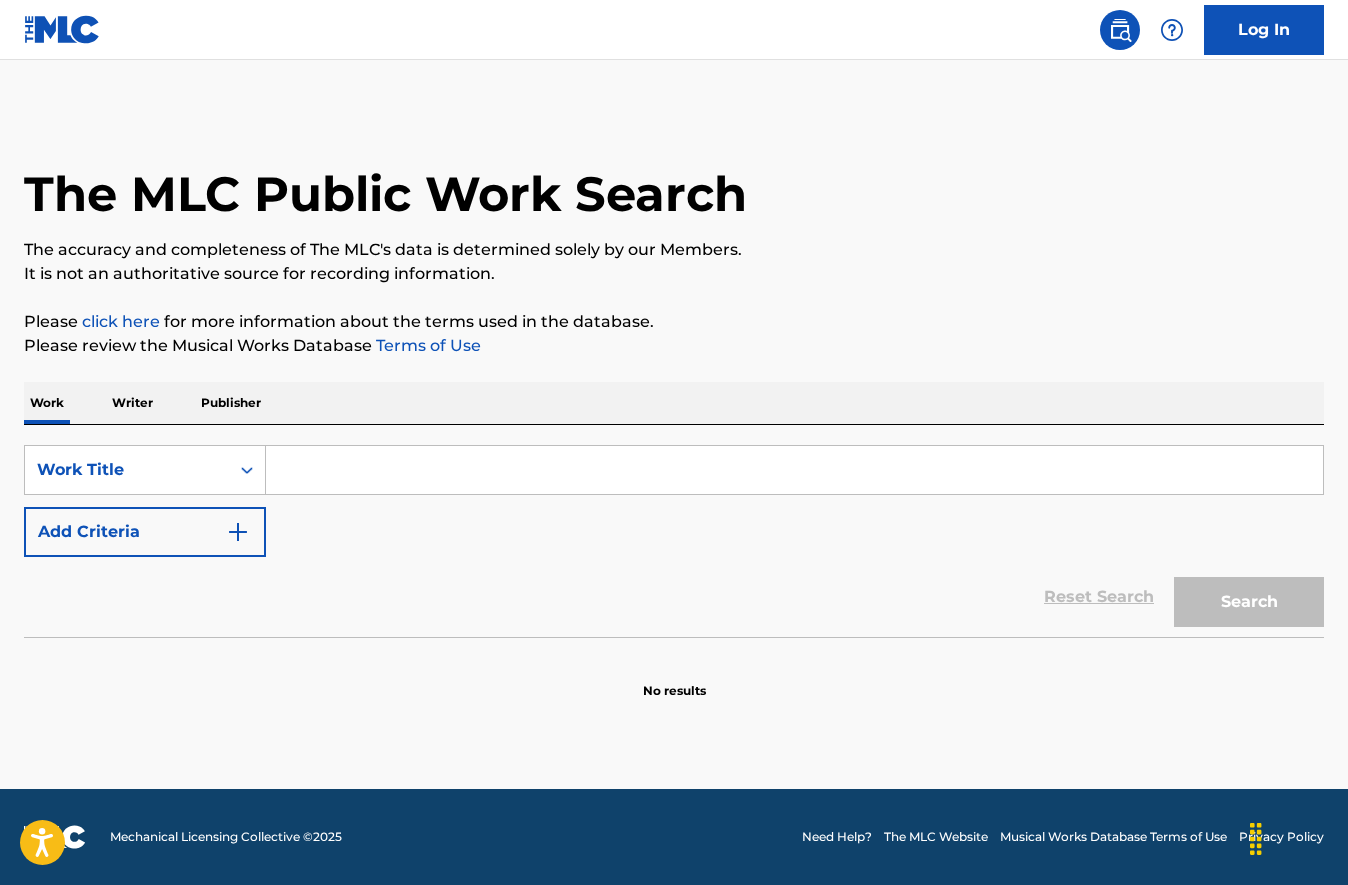 click on "Writer" at bounding box center (132, 403) 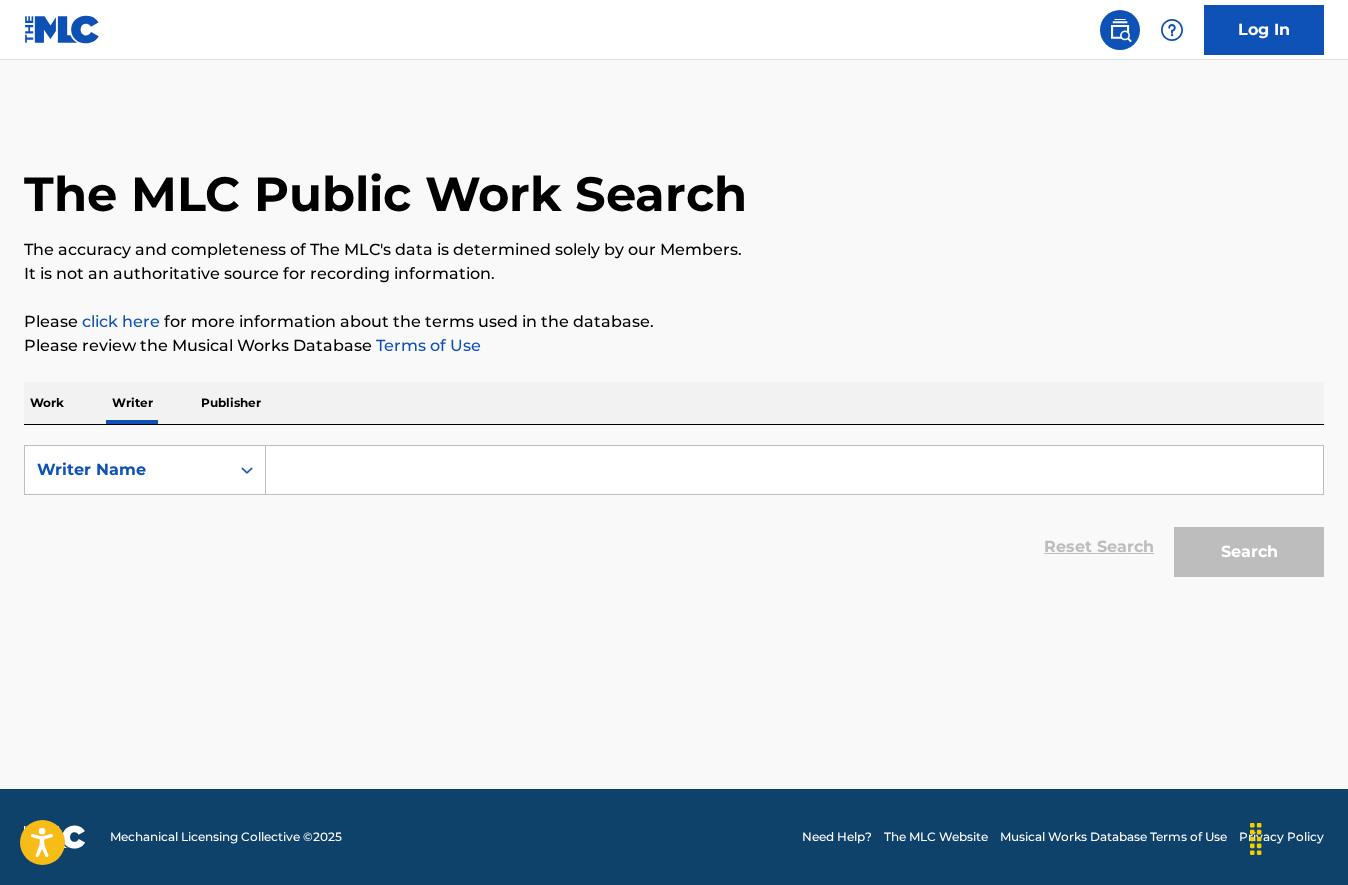 click at bounding box center [794, 470] 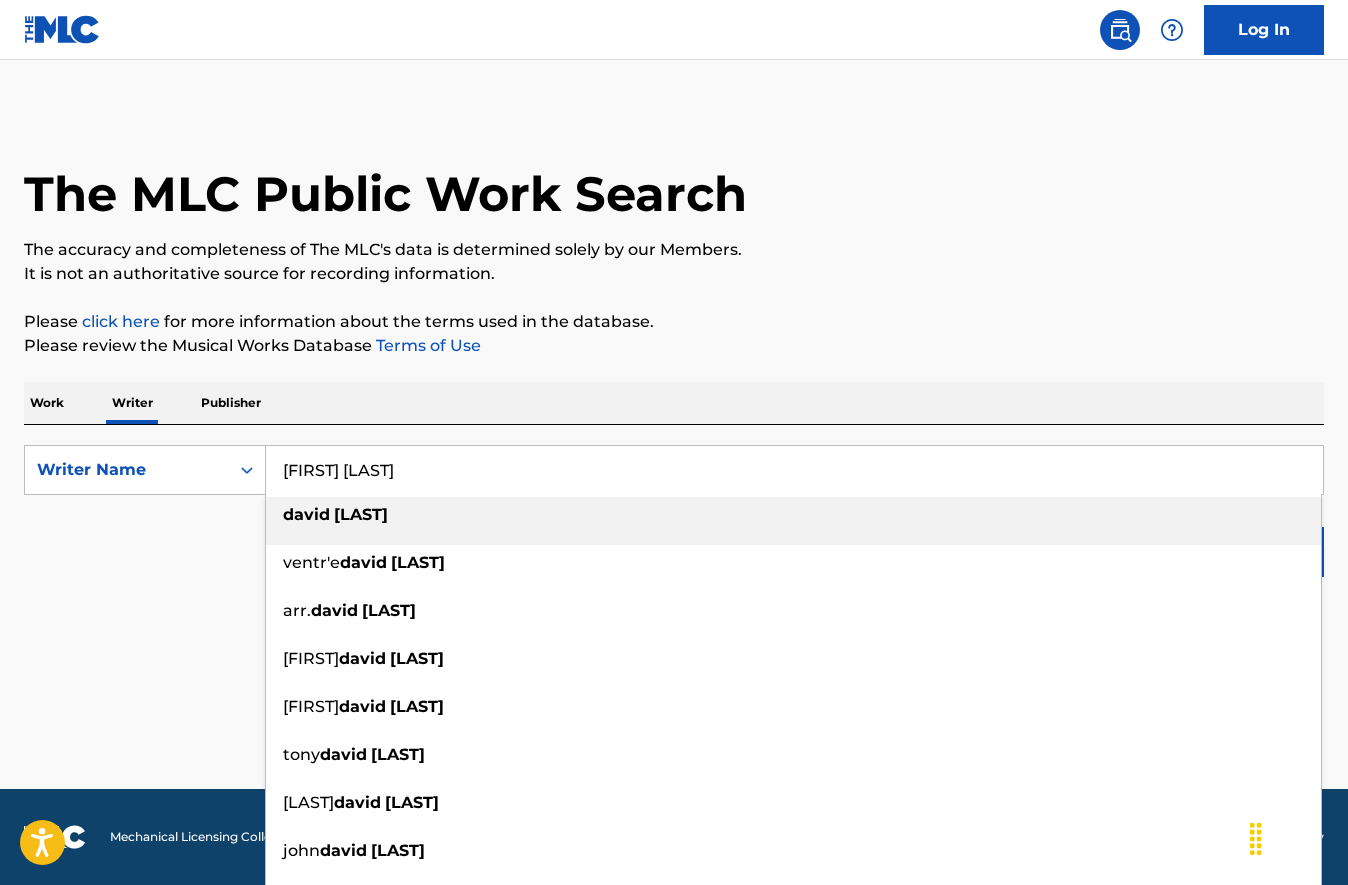 type on "[FIRST] [LAST]" 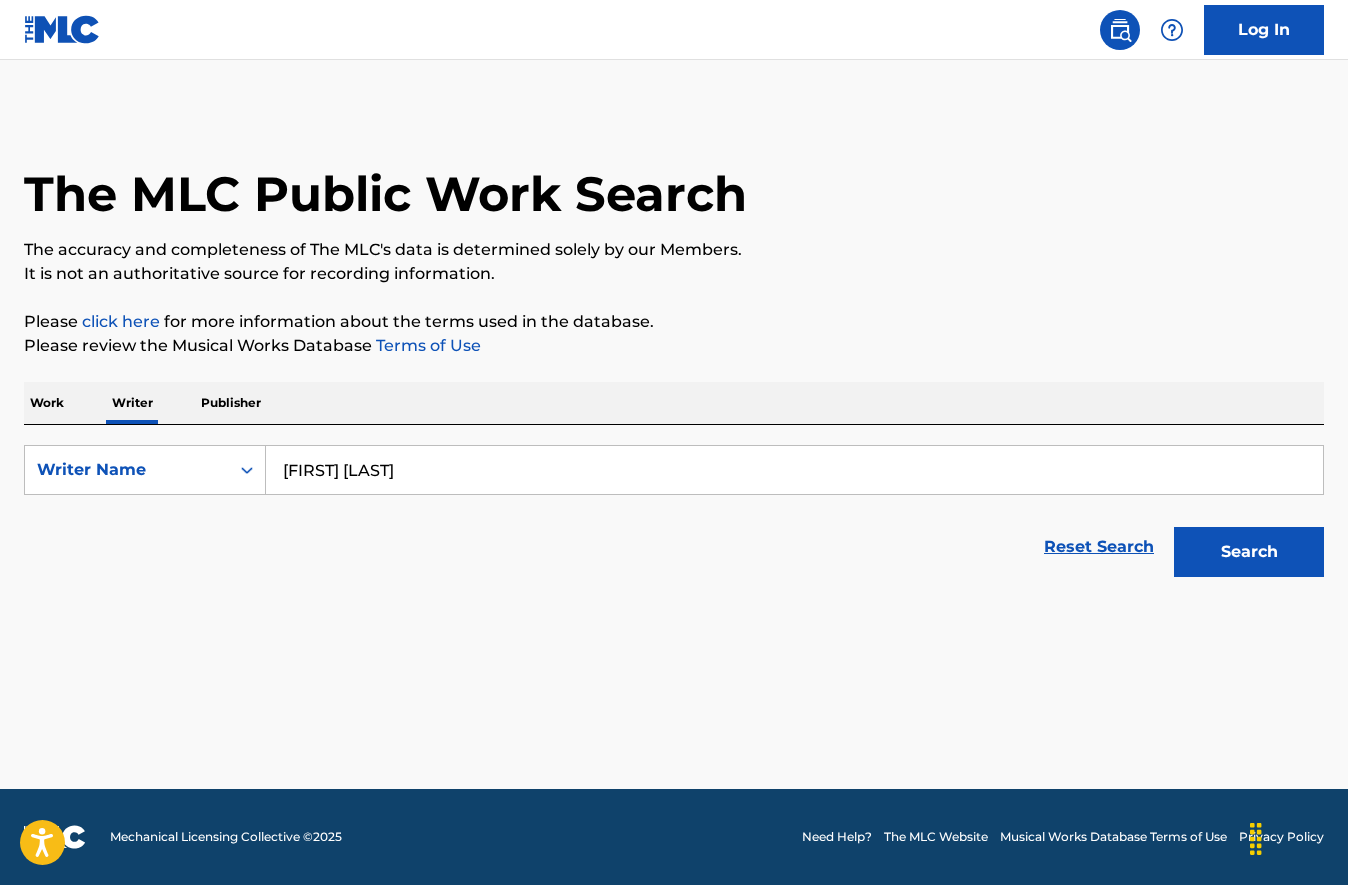 click on "Search" at bounding box center (1249, 552) 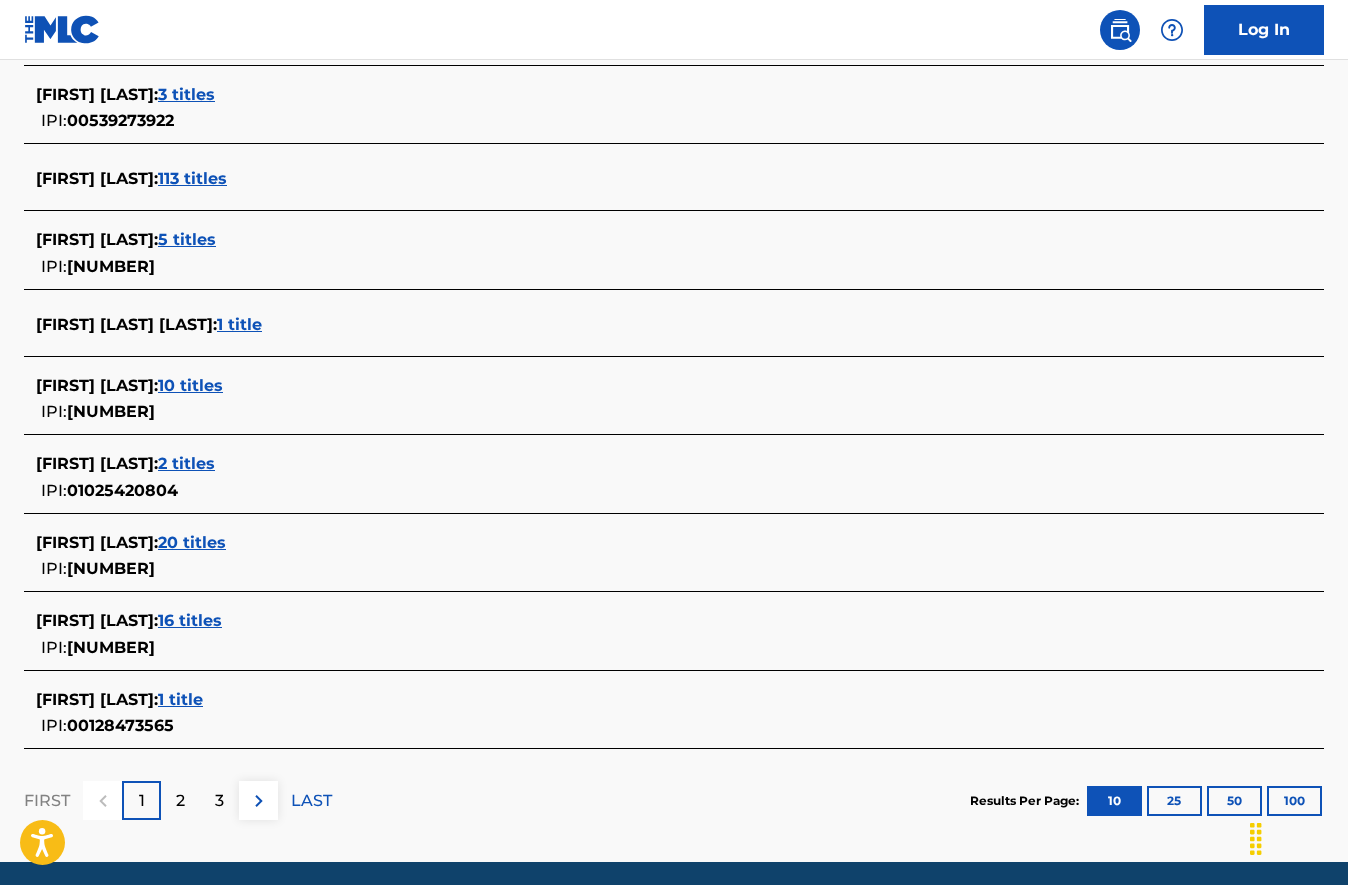 scroll, scrollTop: 634, scrollLeft: 0, axis: vertical 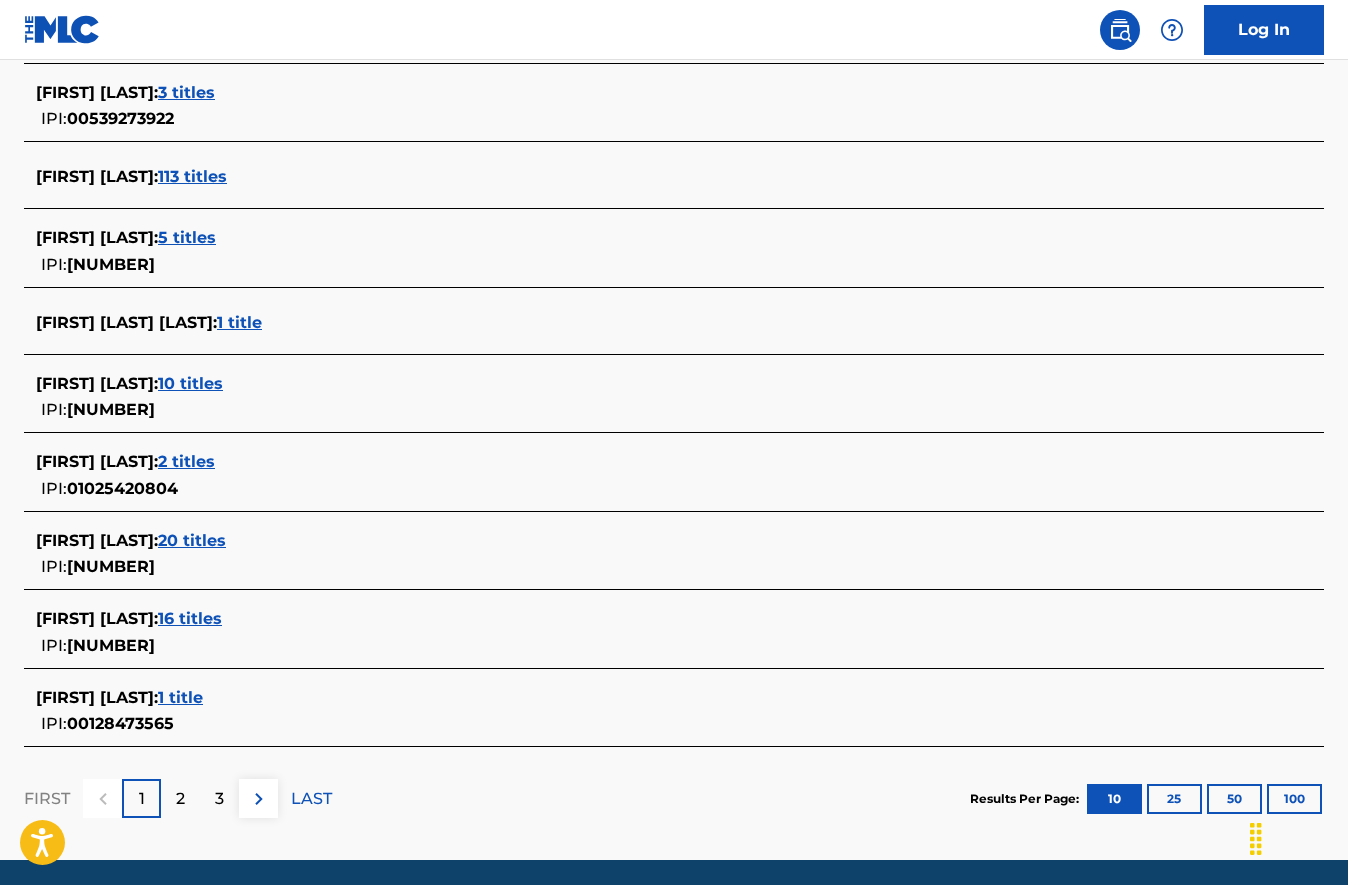 click on "10 titles" at bounding box center (190, 383) 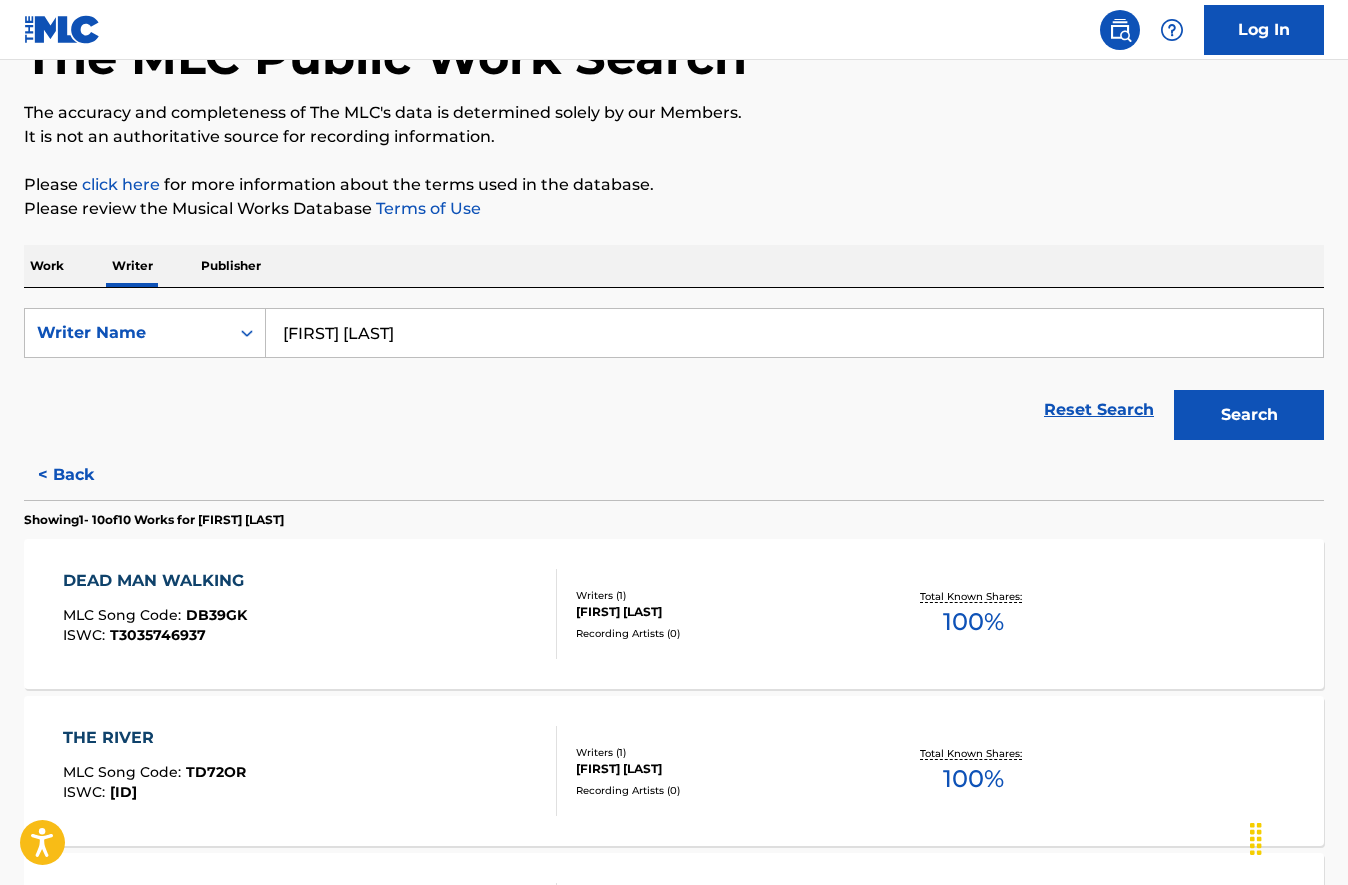 scroll, scrollTop: 0, scrollLeft: 0, axis: both 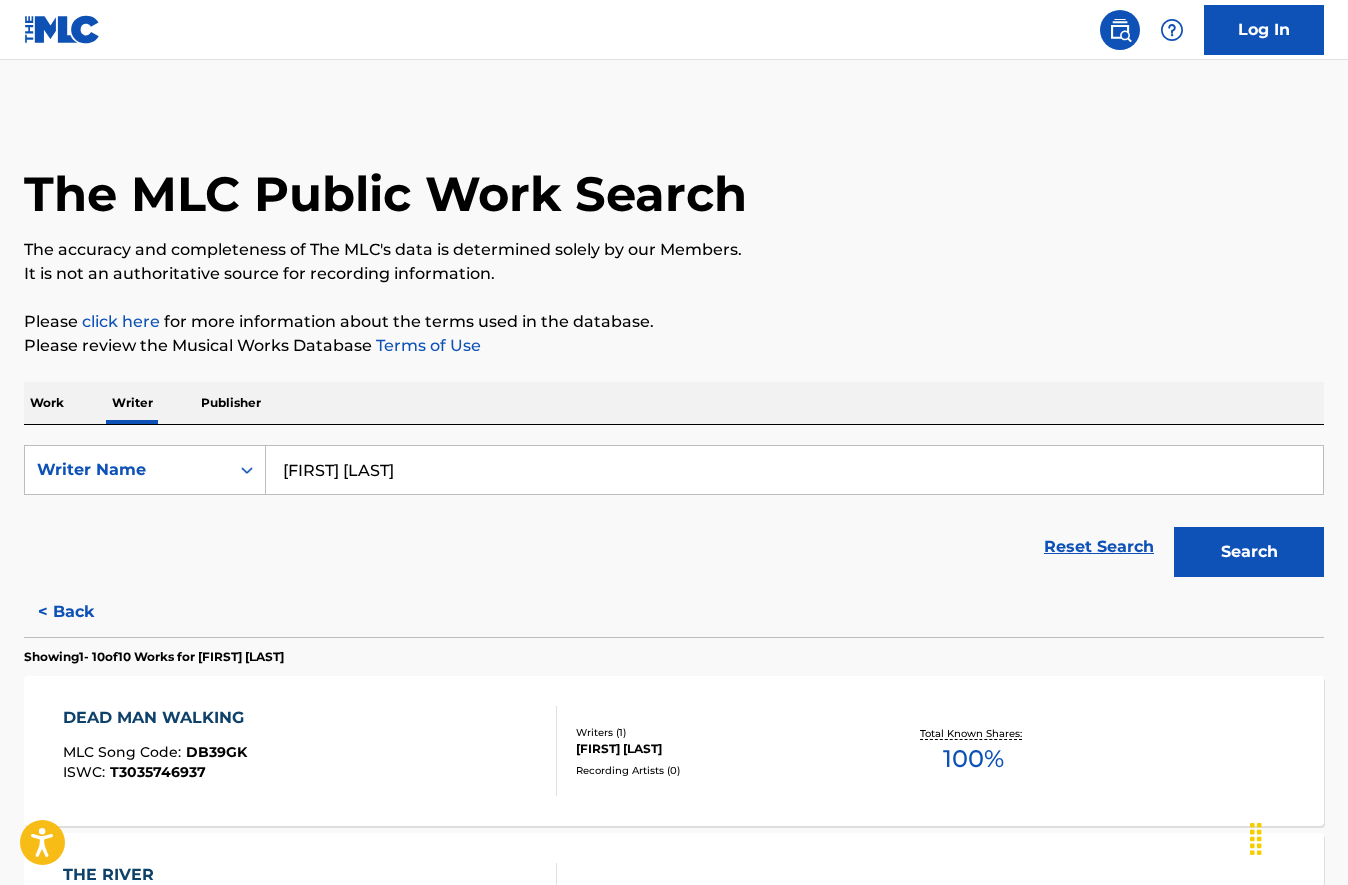 click on "< Back" at bounding box center (84, 612) 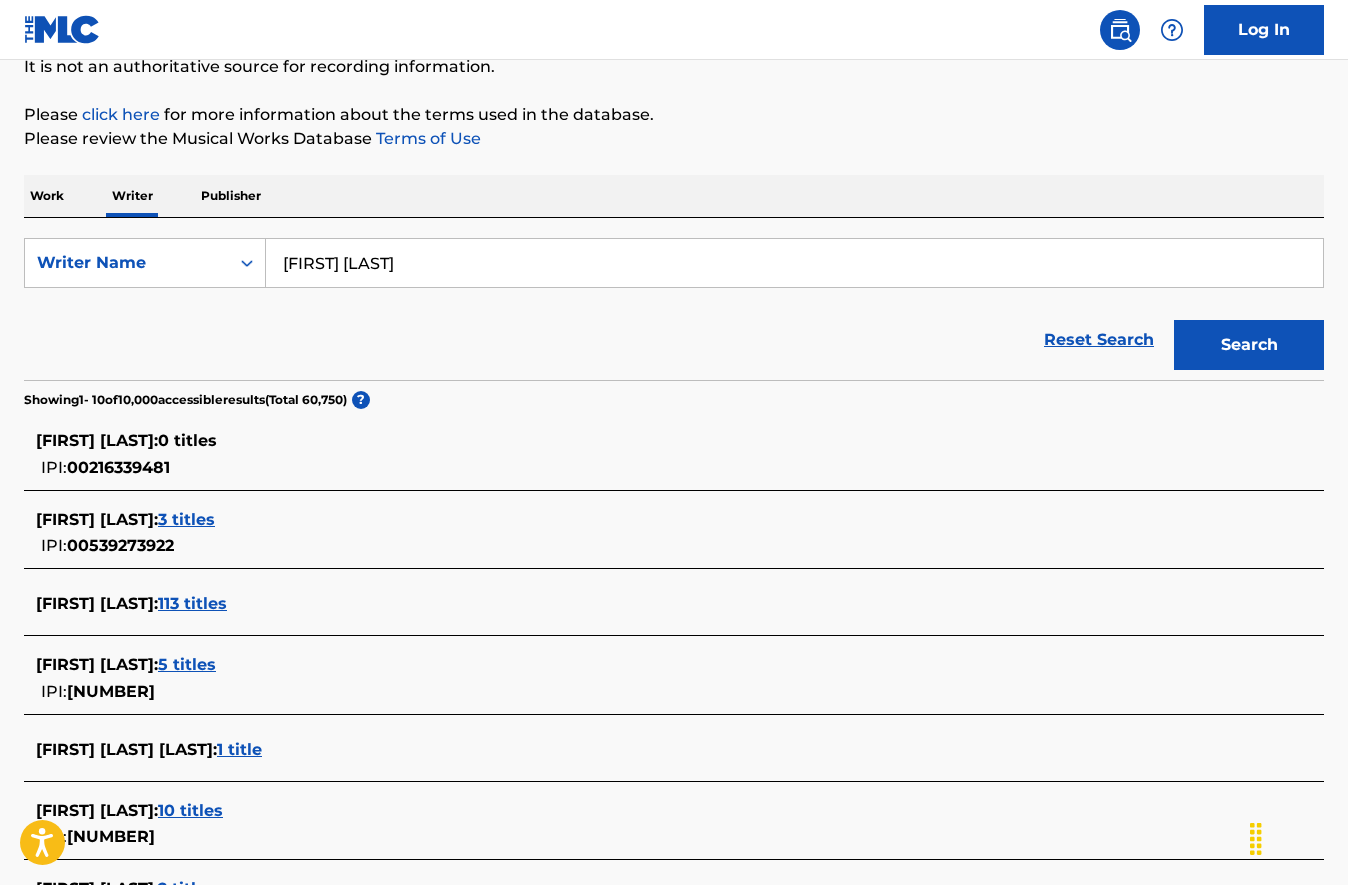 scroll, scrollTop: 529, scrollLeft: 0, axis: vertical 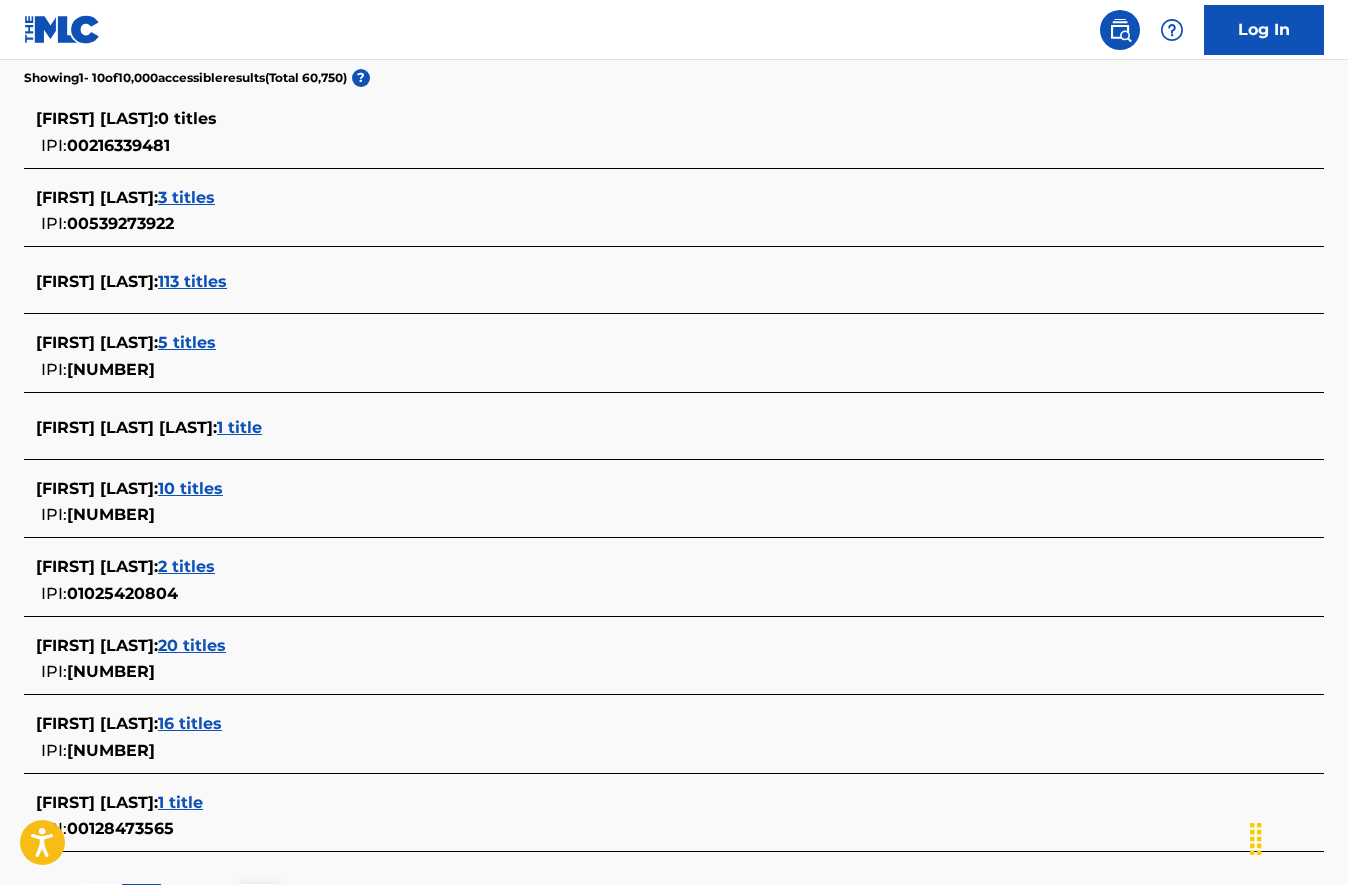click on "2 titles" at bounding box center (186, 566) 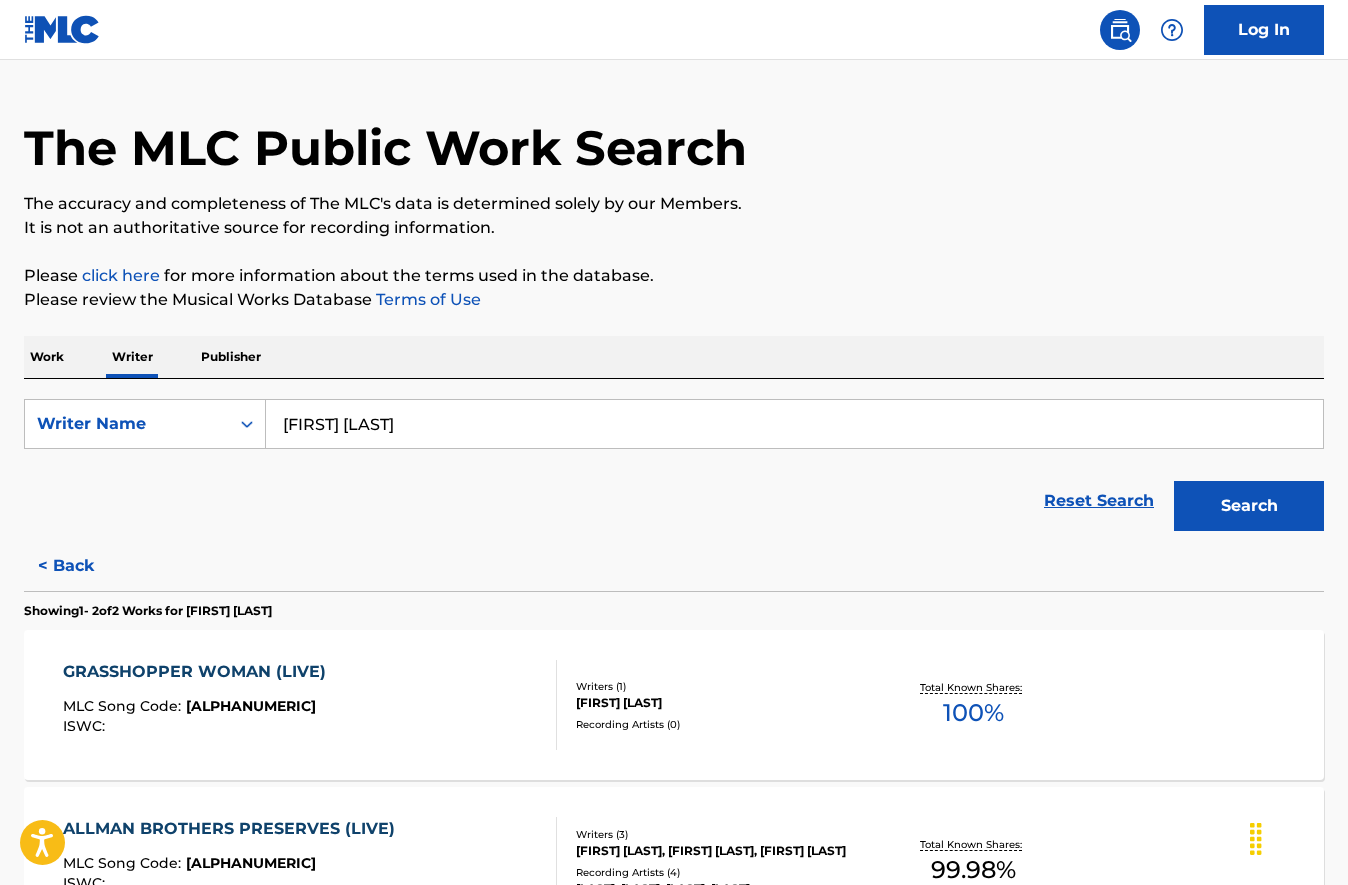 scroll, scrollTop: 17, scrollLeft: 0, axis: vertical 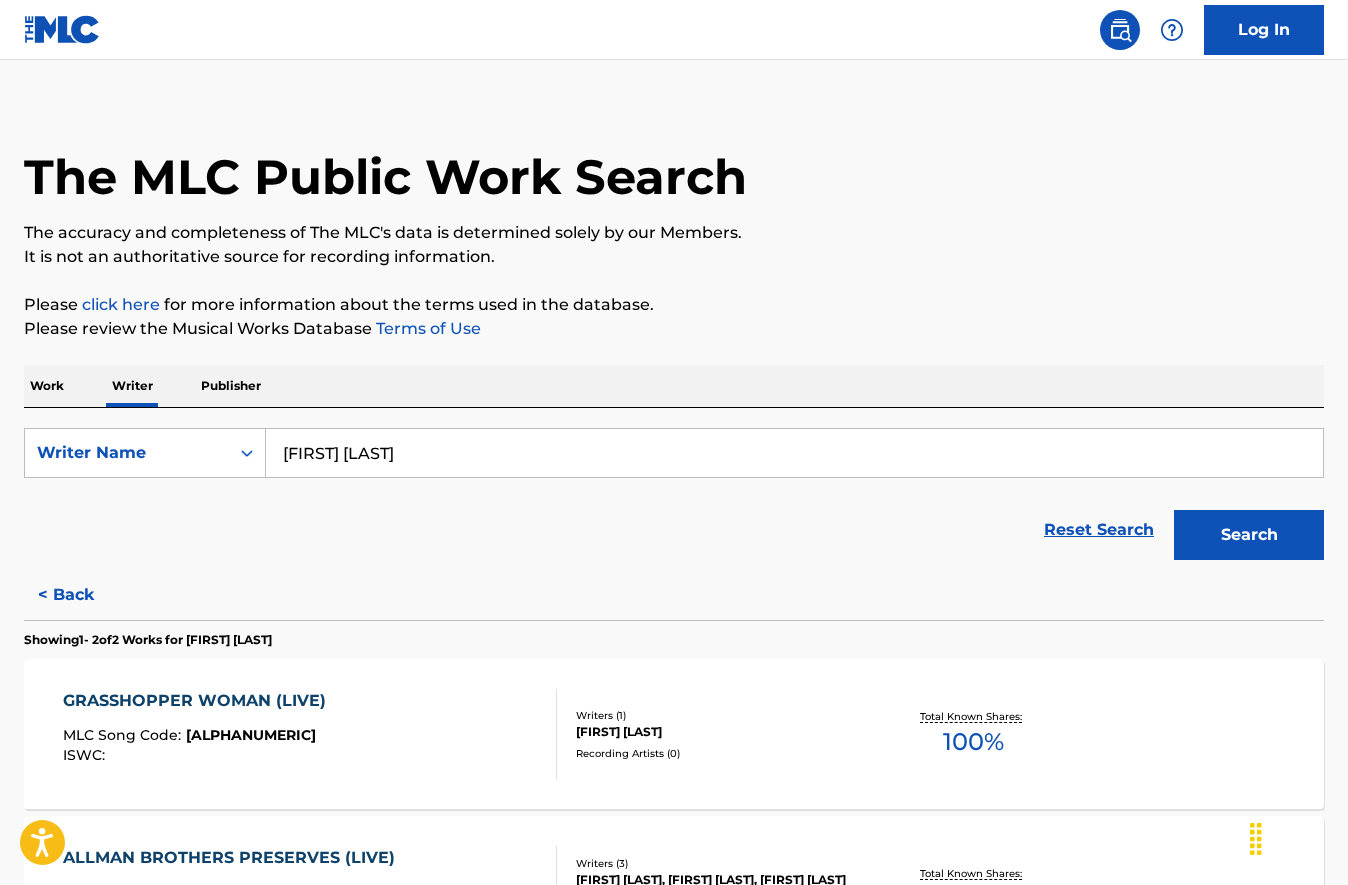 click on "< Back" at bounding box center (84, 595) 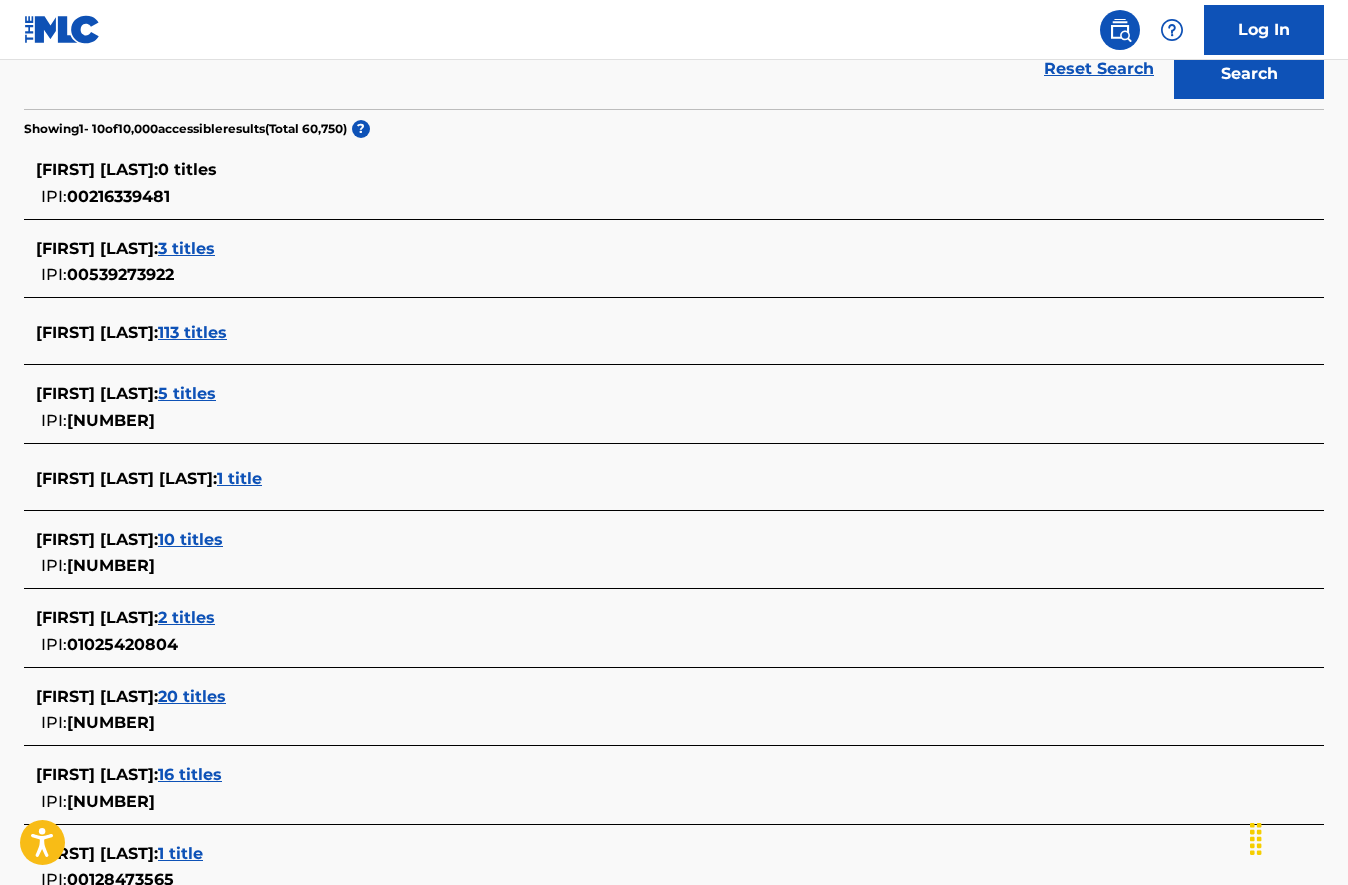 scroll, scrollTop: 499, scrollLeft: 0, axis: vertical 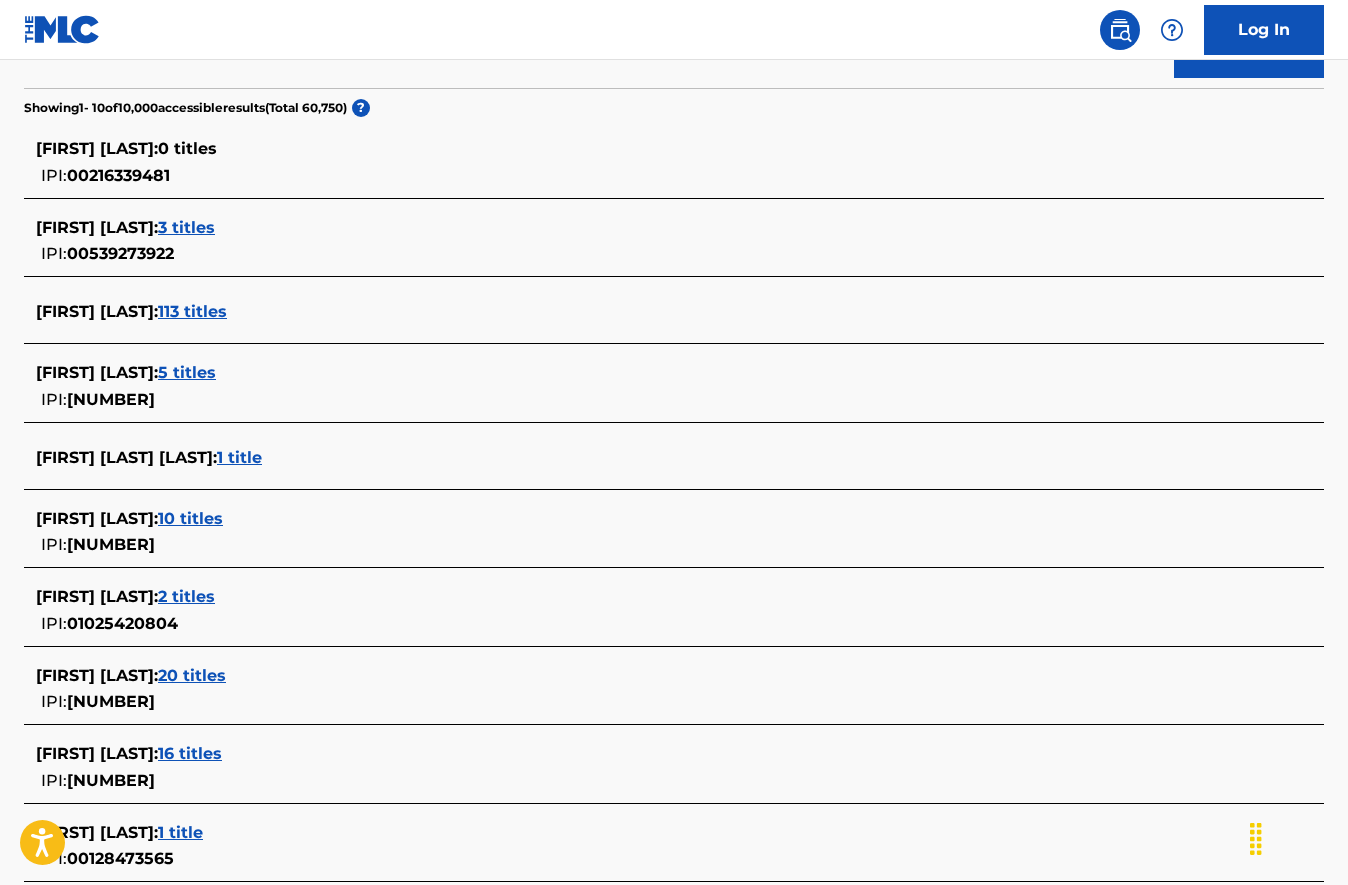 click on "20 titles" at bounding box center (192, 675) 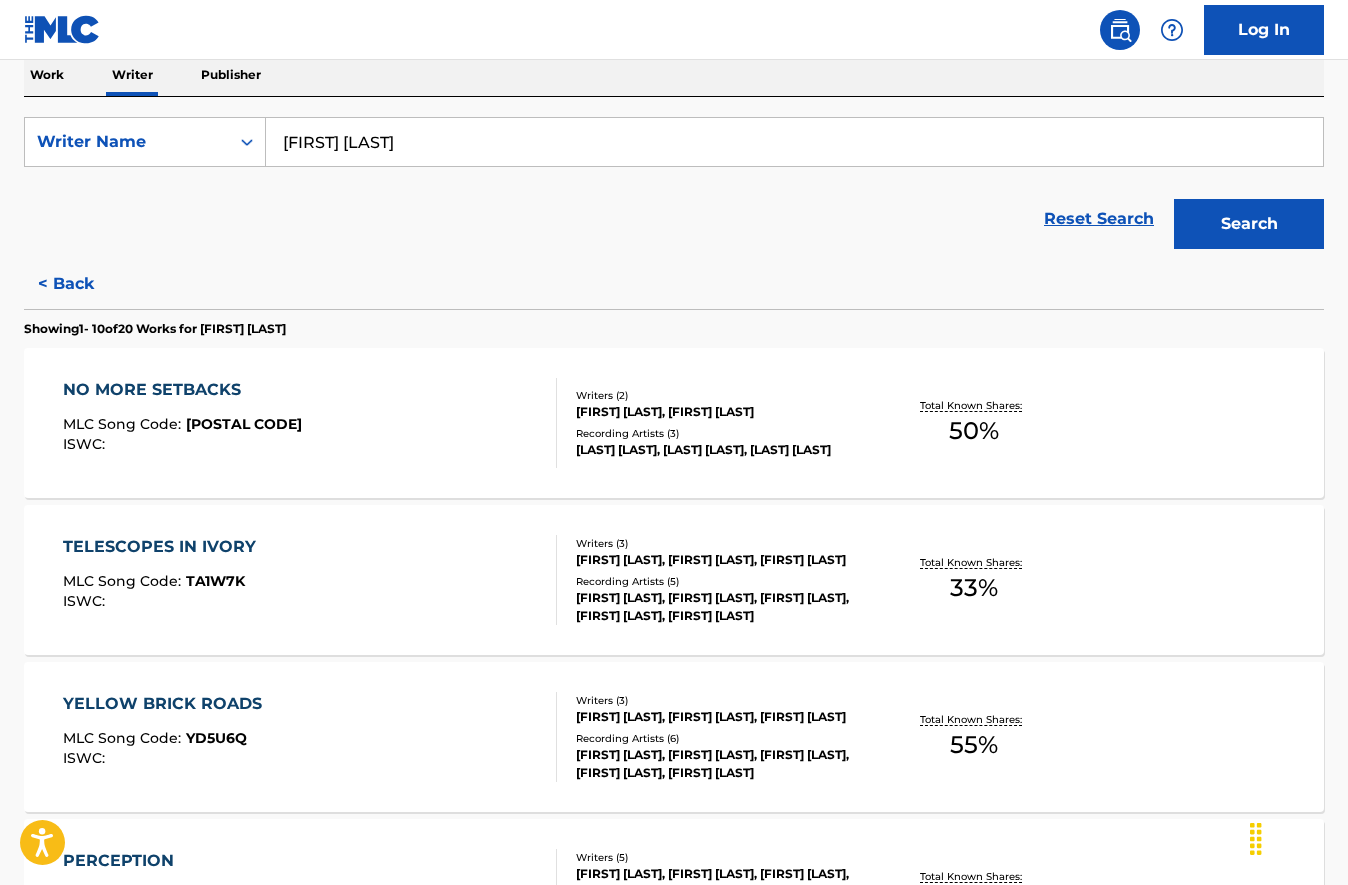 scroll, scrollTop: 0, scrollLeft: 0, axis: both 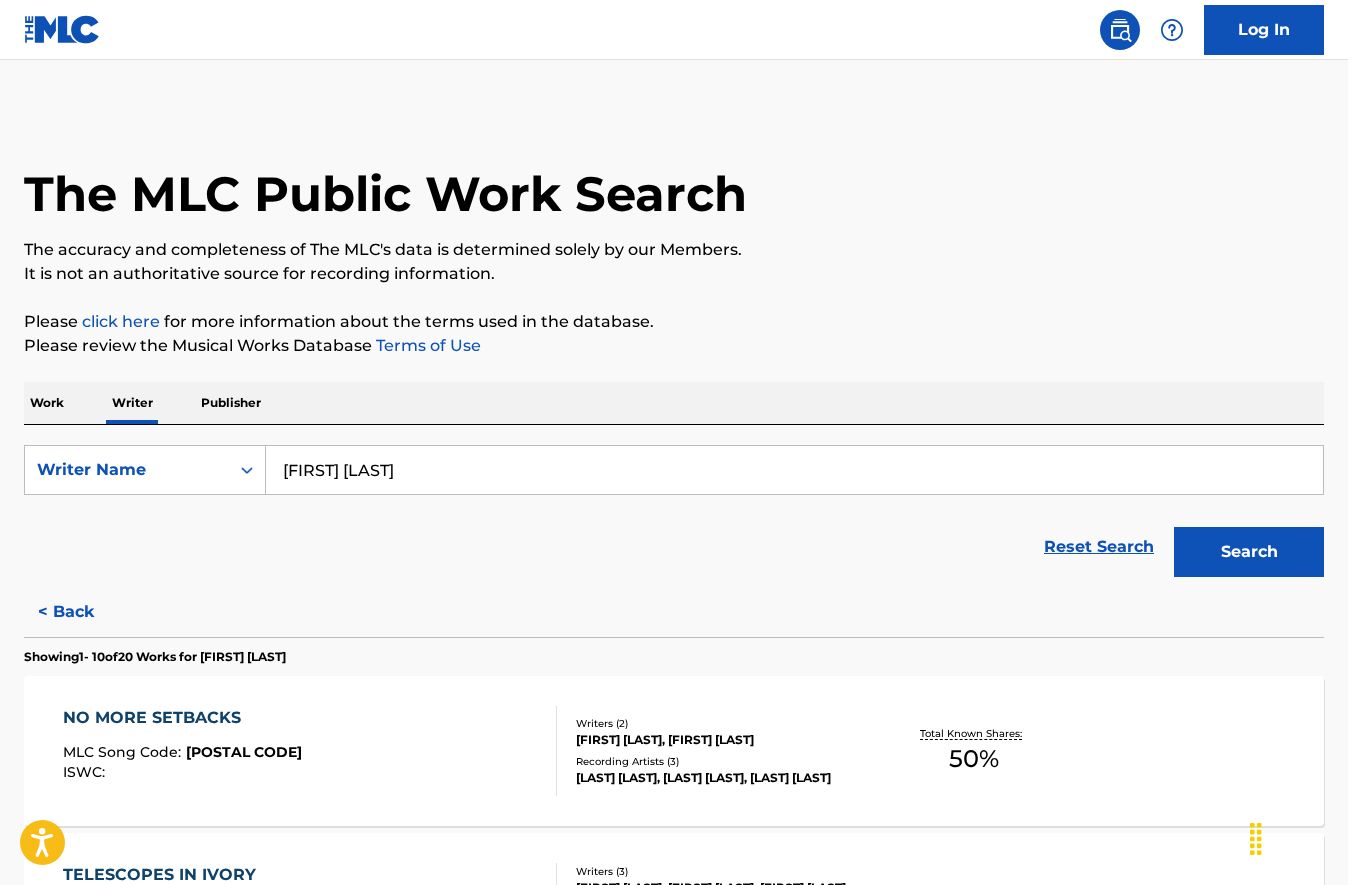 click on "< Back" at bounding box center (84, 612) 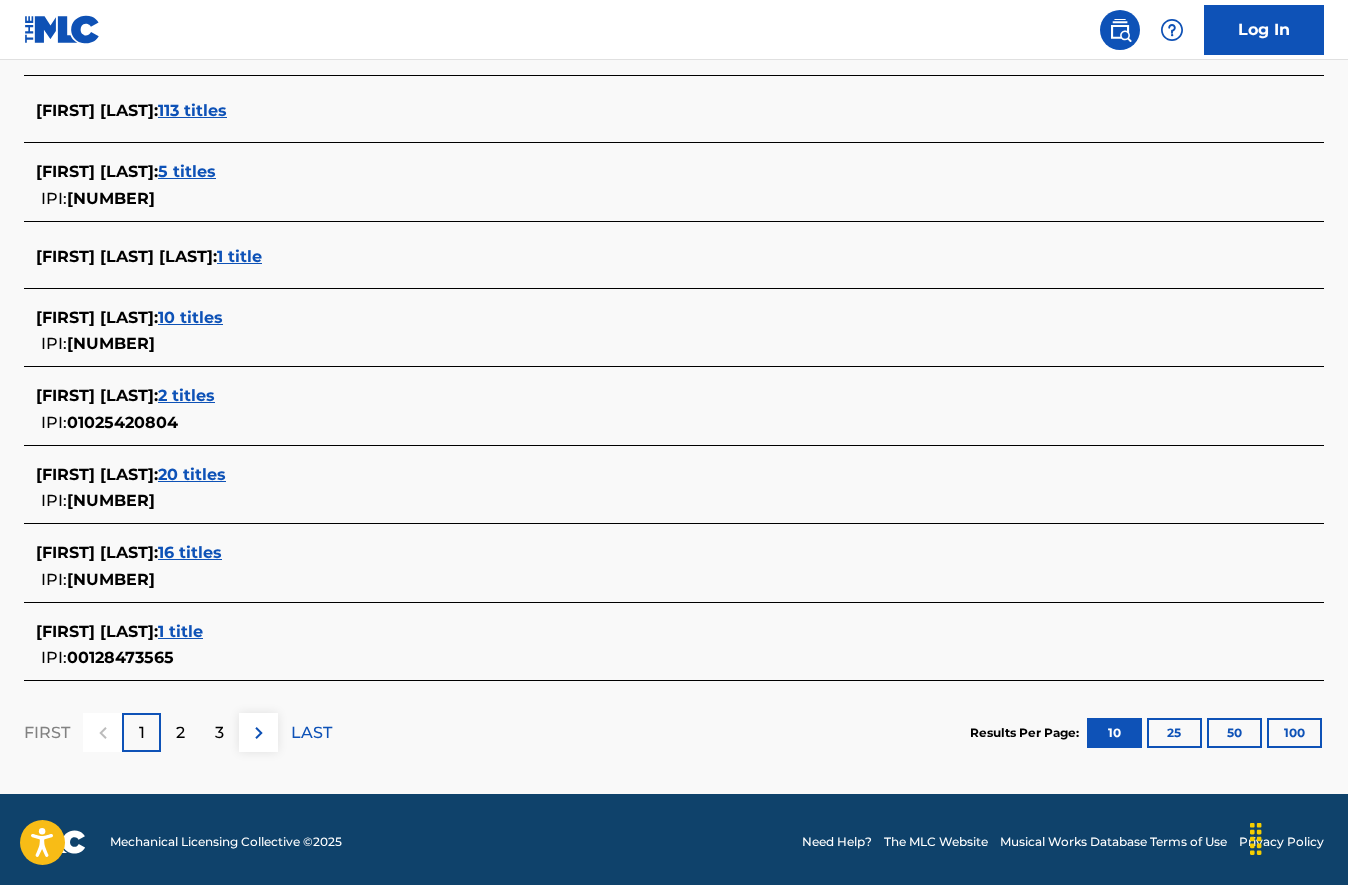 scroll, scrollTop: 705, scrollLeft: 0, axis: vertical 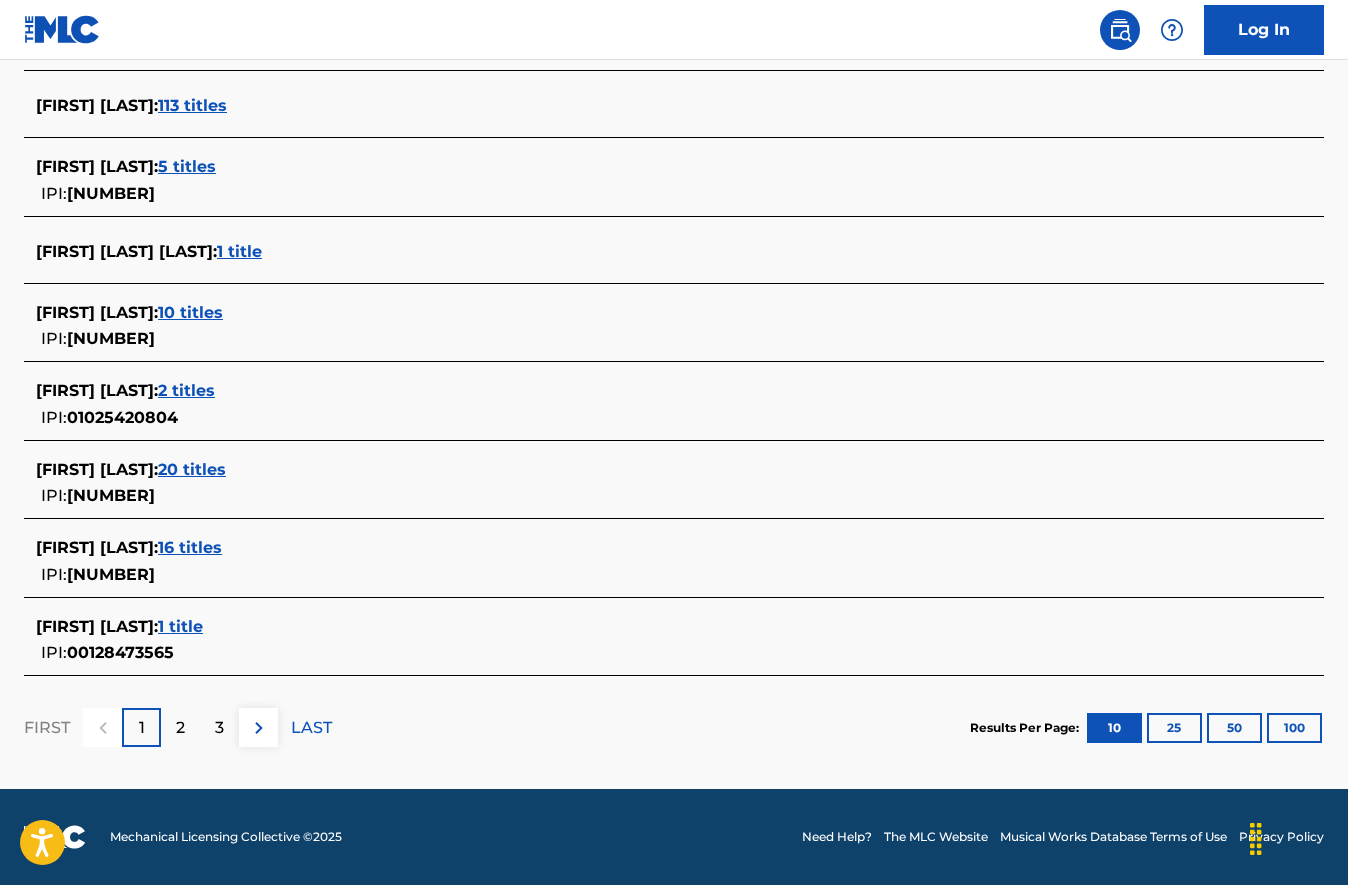 click on "16 titles" at bounding box center (190, 547) 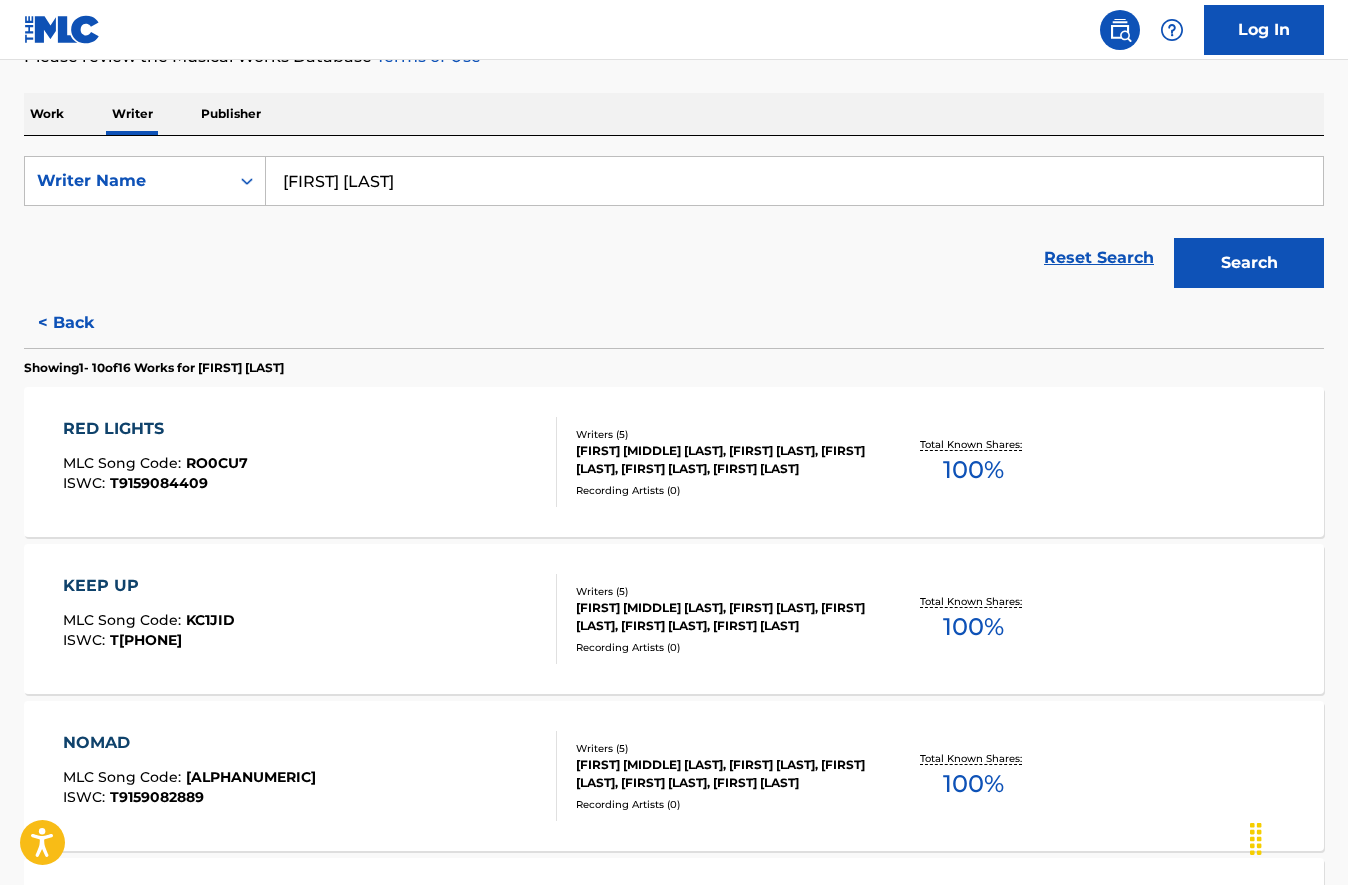 scroll, scrollTop: 0, scrollLeft: 0, axis: both 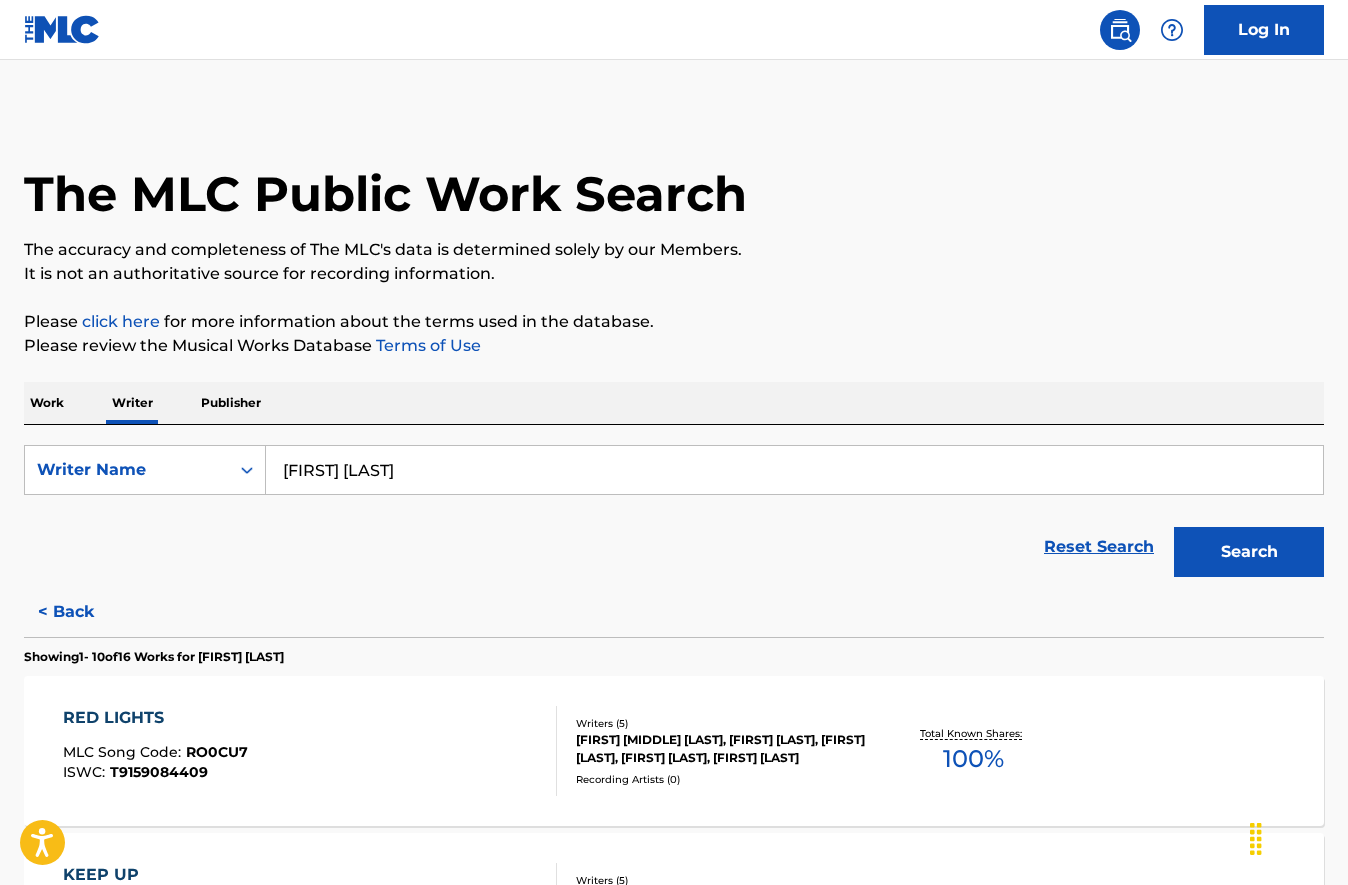 click on "< Back" at bounding box center (84, 612) 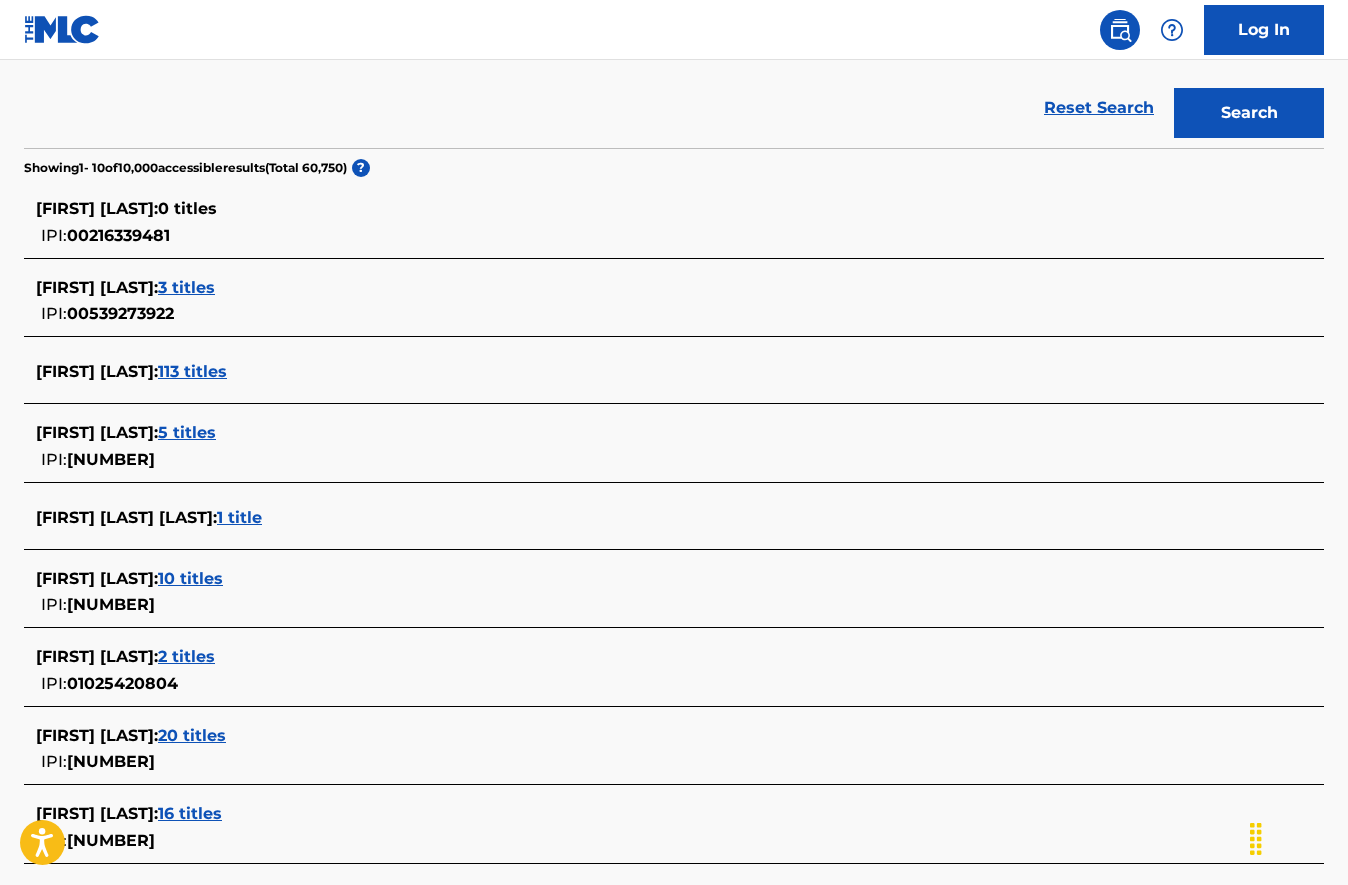 scroll, scrollTop: 705, scrollLeft: 0, axis: vertical 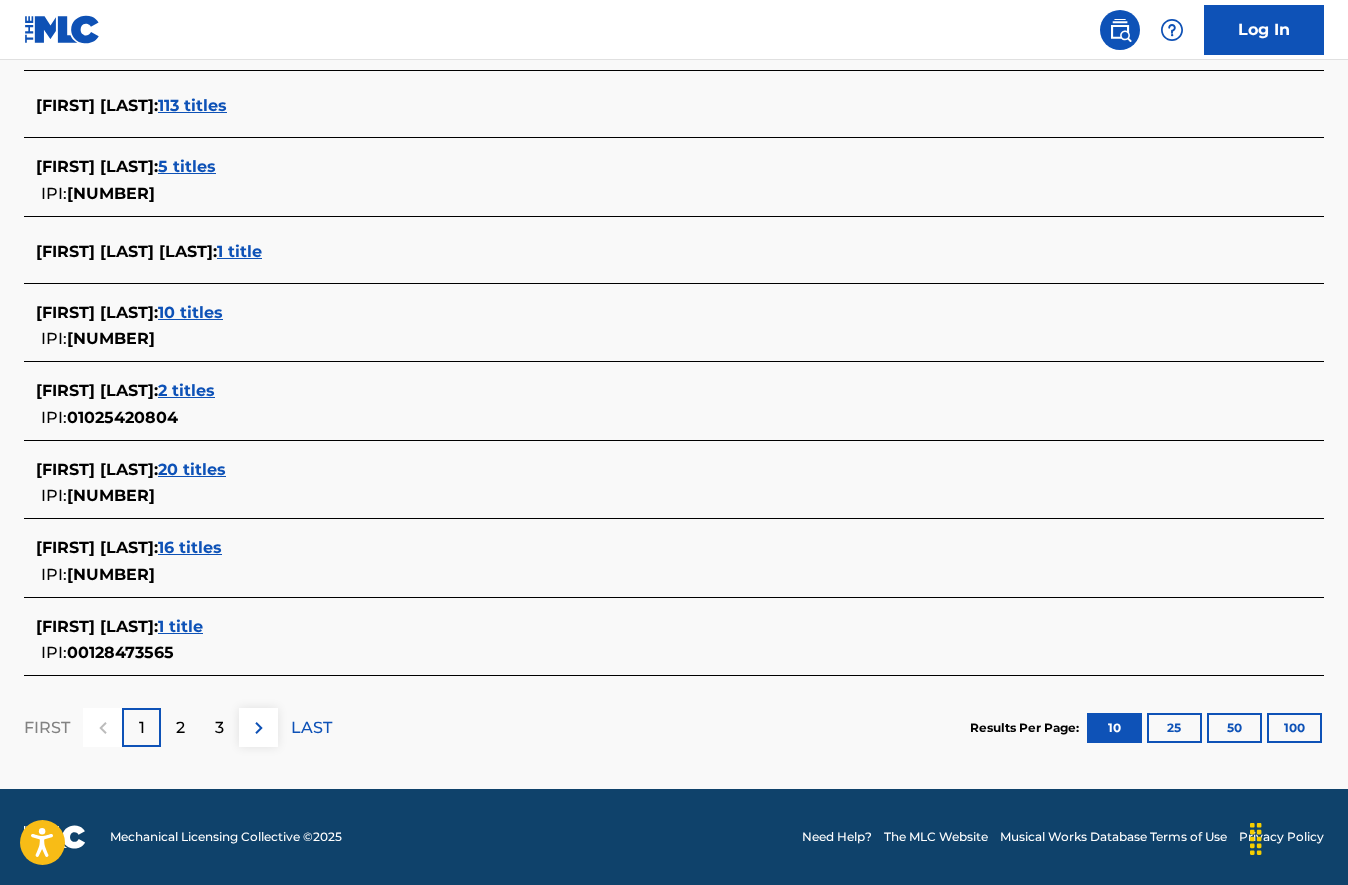 click on "1 title" at bounding box center [180, 626] 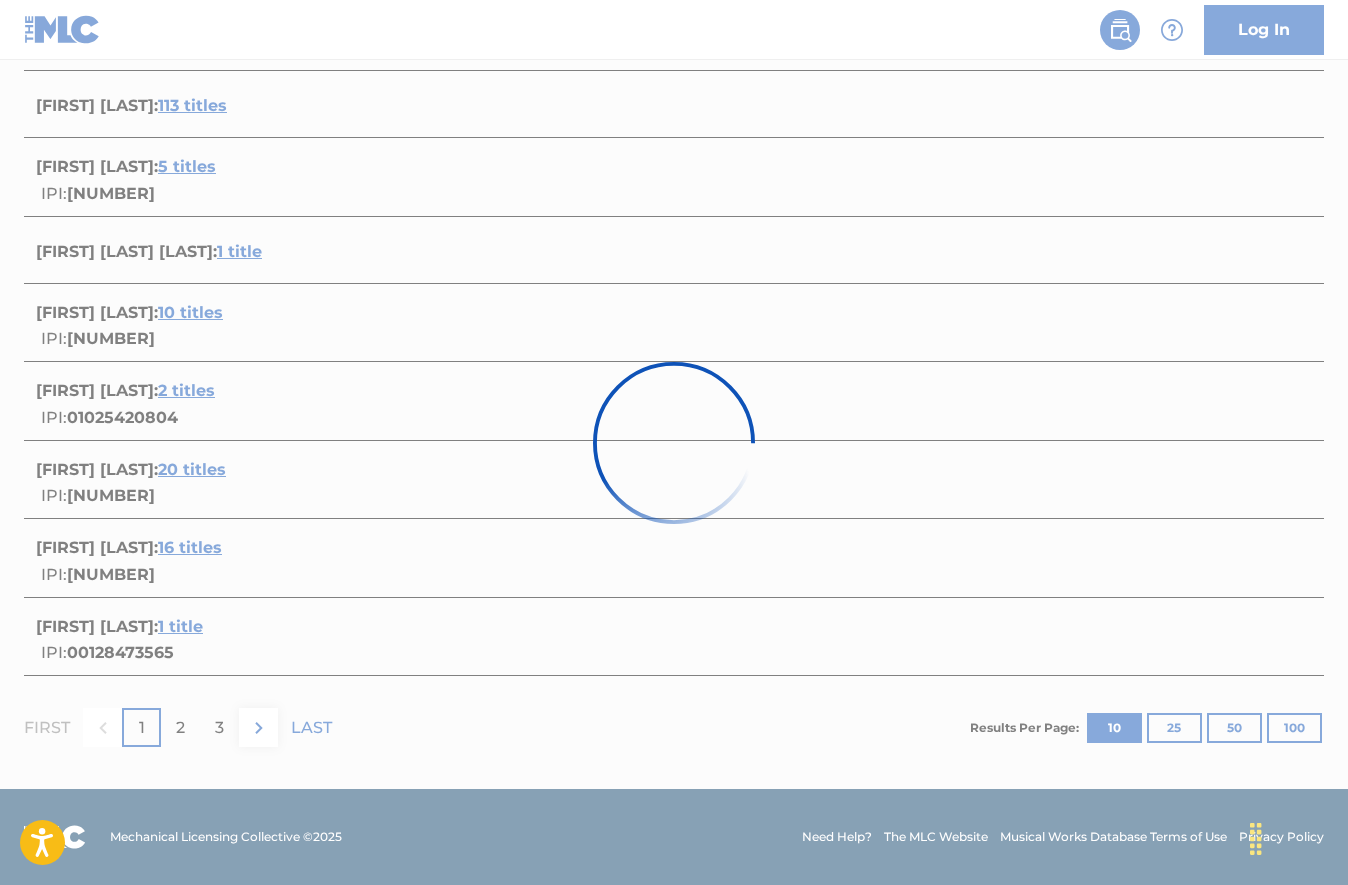 scroll, scrollTop: 141, scrollLeft: 0, axis: vertical 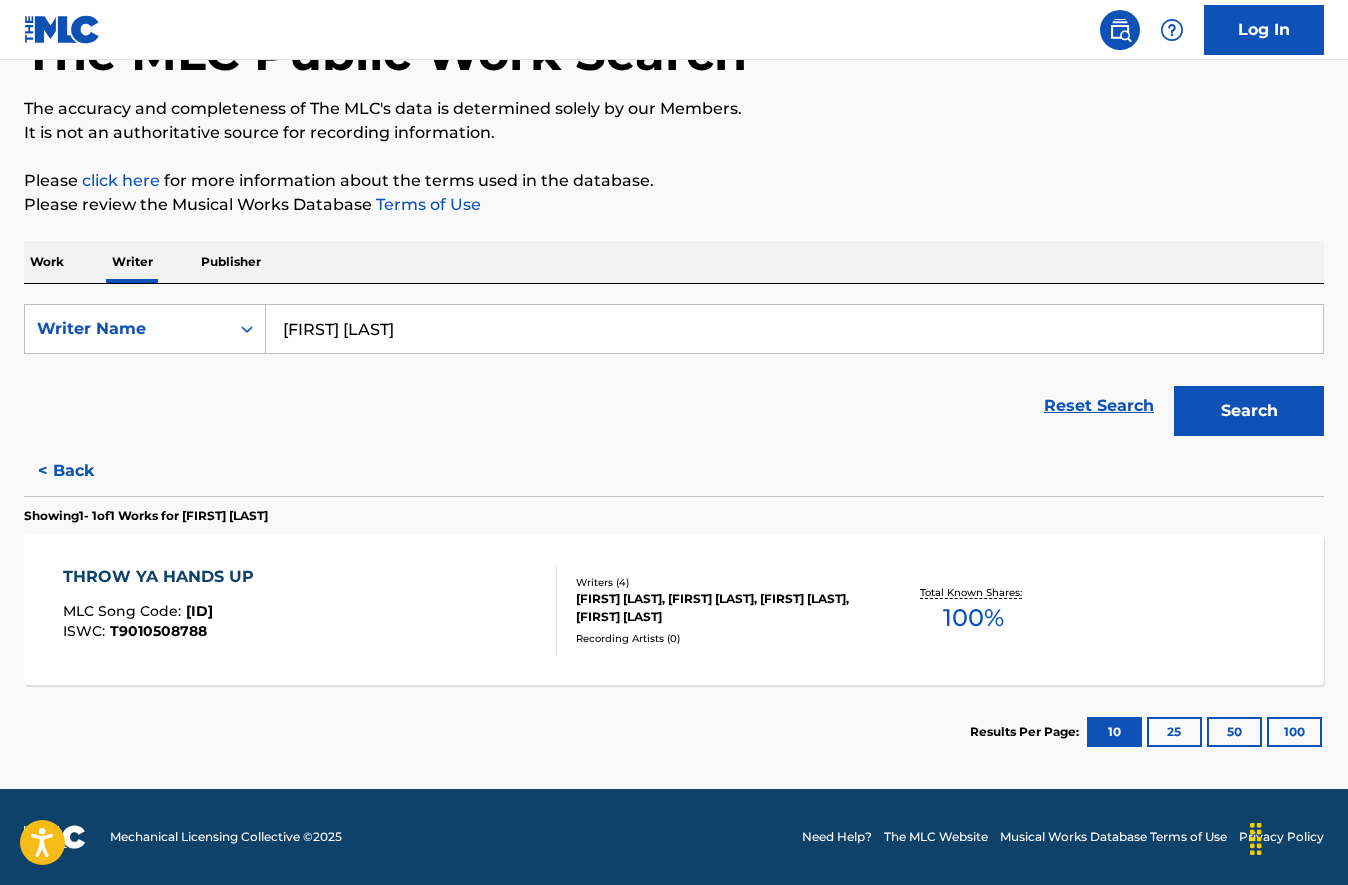 click on "< Back" at bounding box center [84, 471] 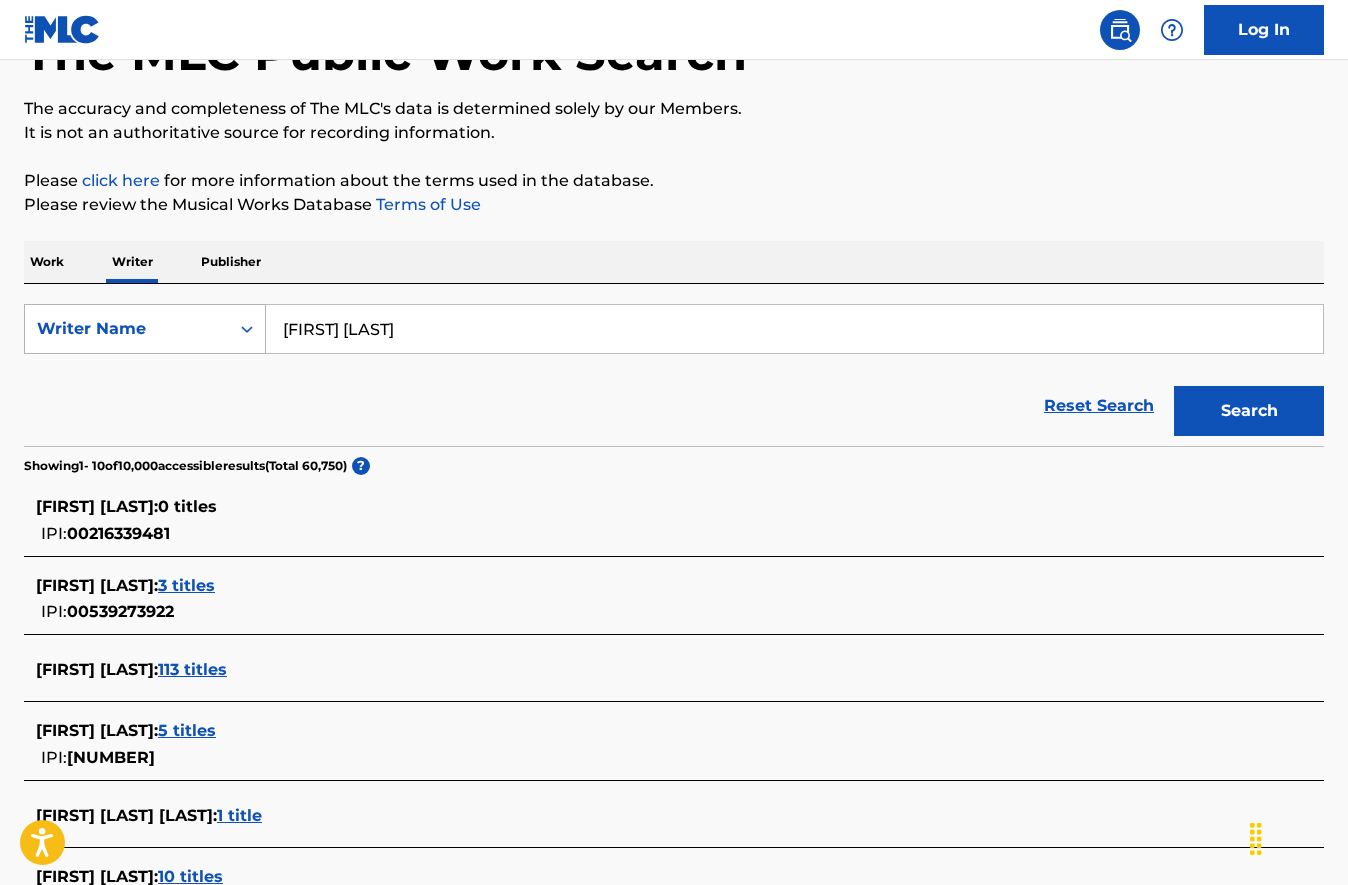 click 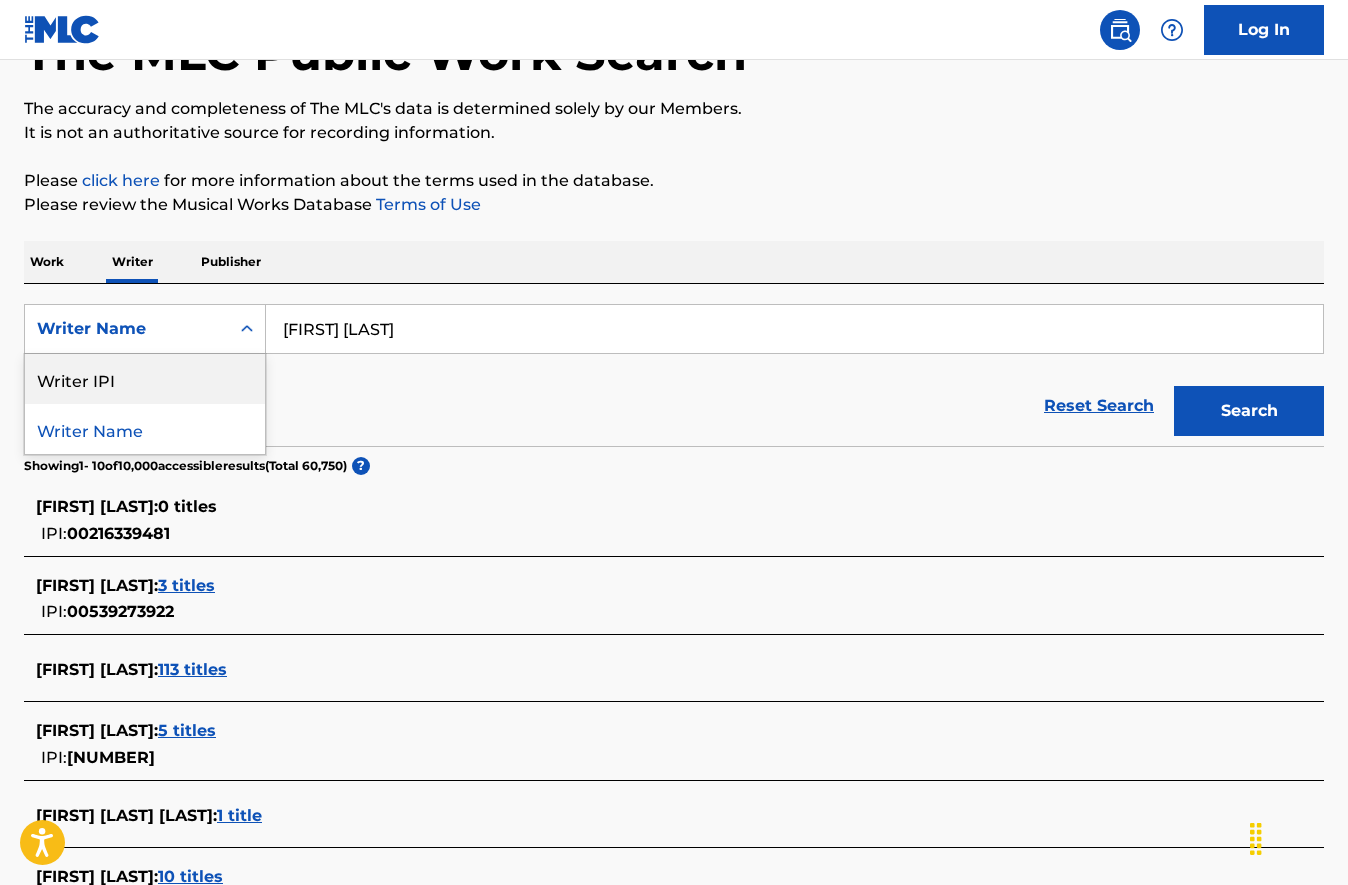 click on "Work" at bounding box center (47, 262) 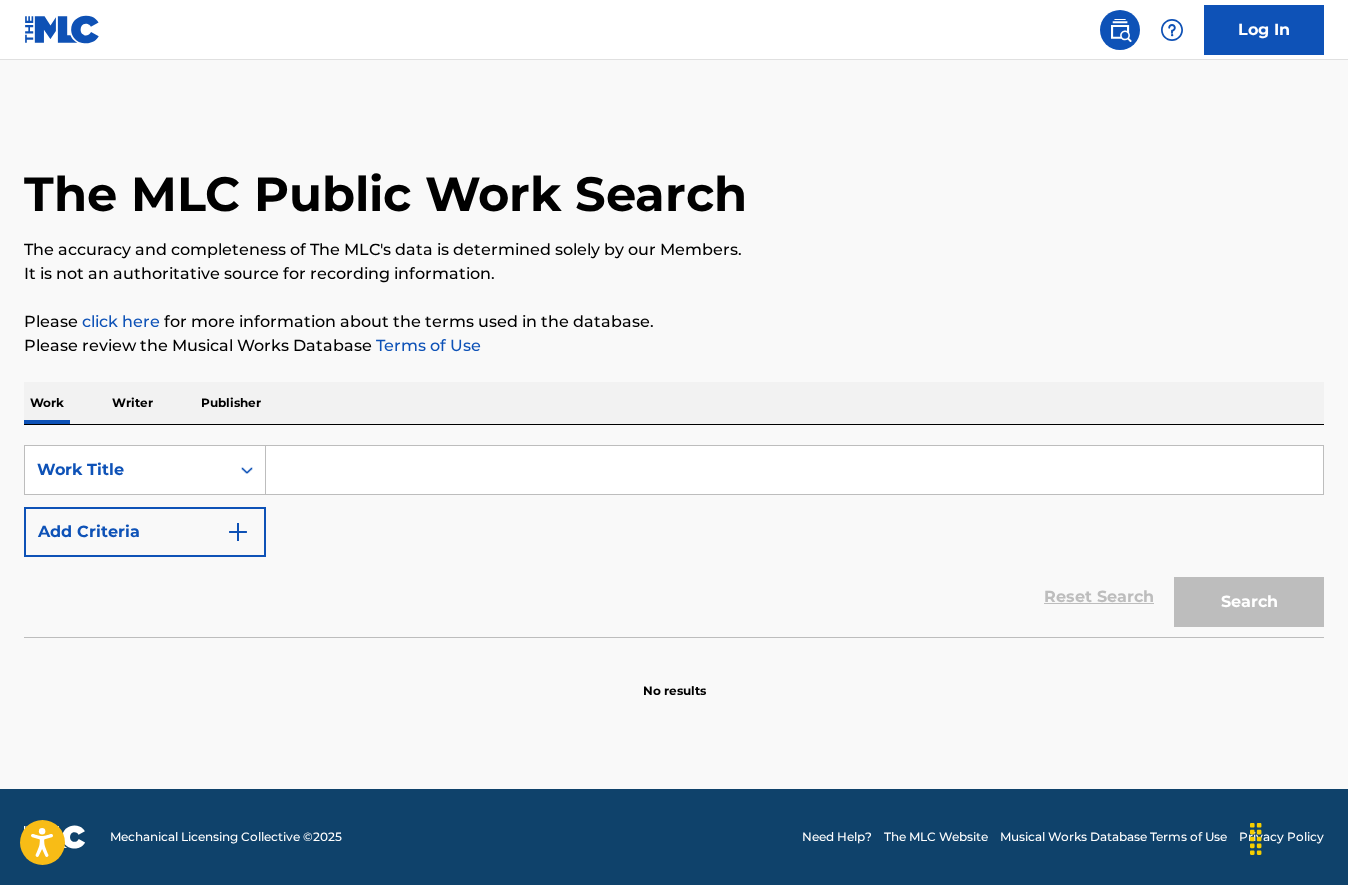 scroll, scrollTop: 0, scrollLeft: 0, axis: both 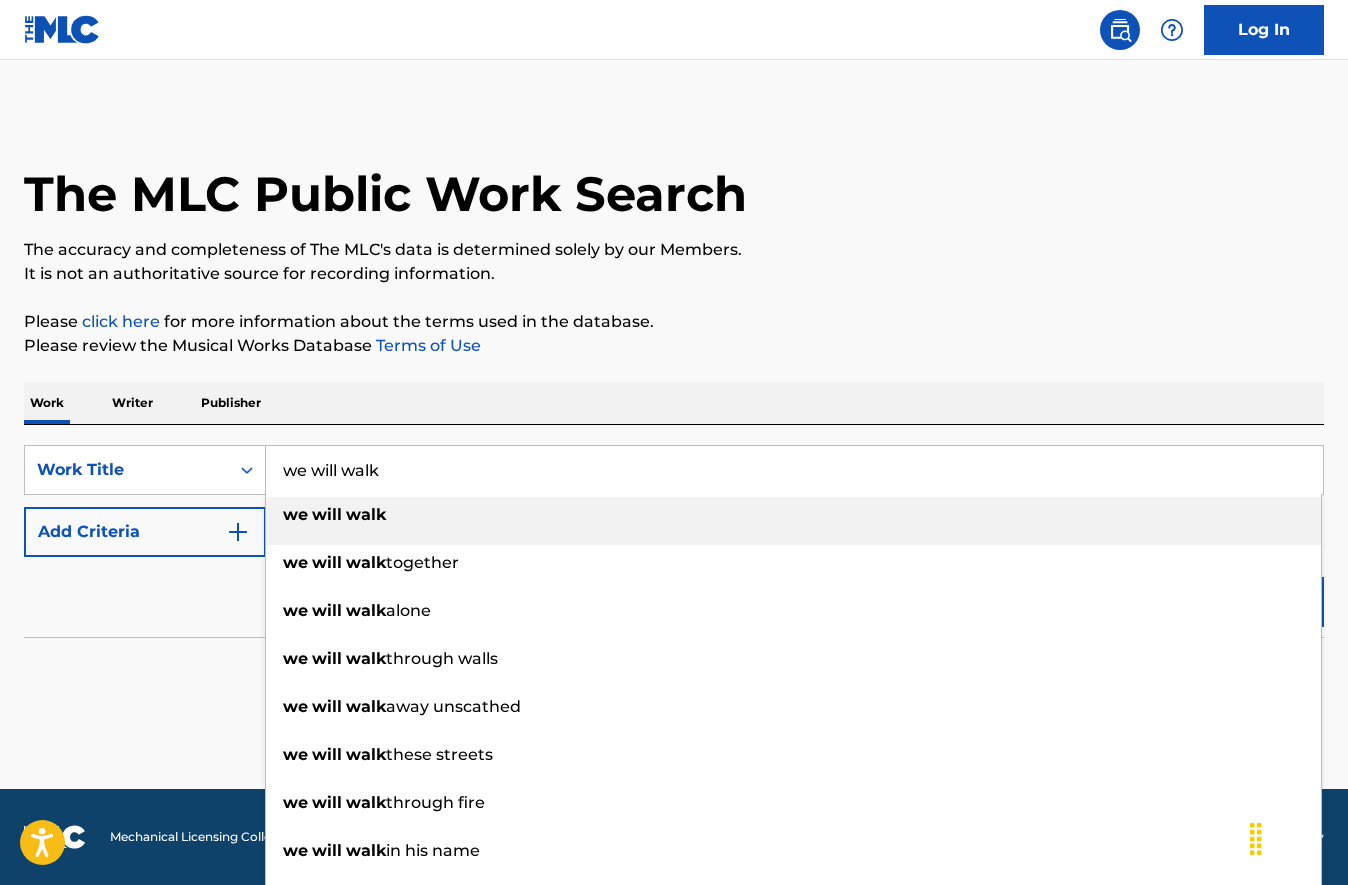 click on "walk" at bounding box center [366, 514] 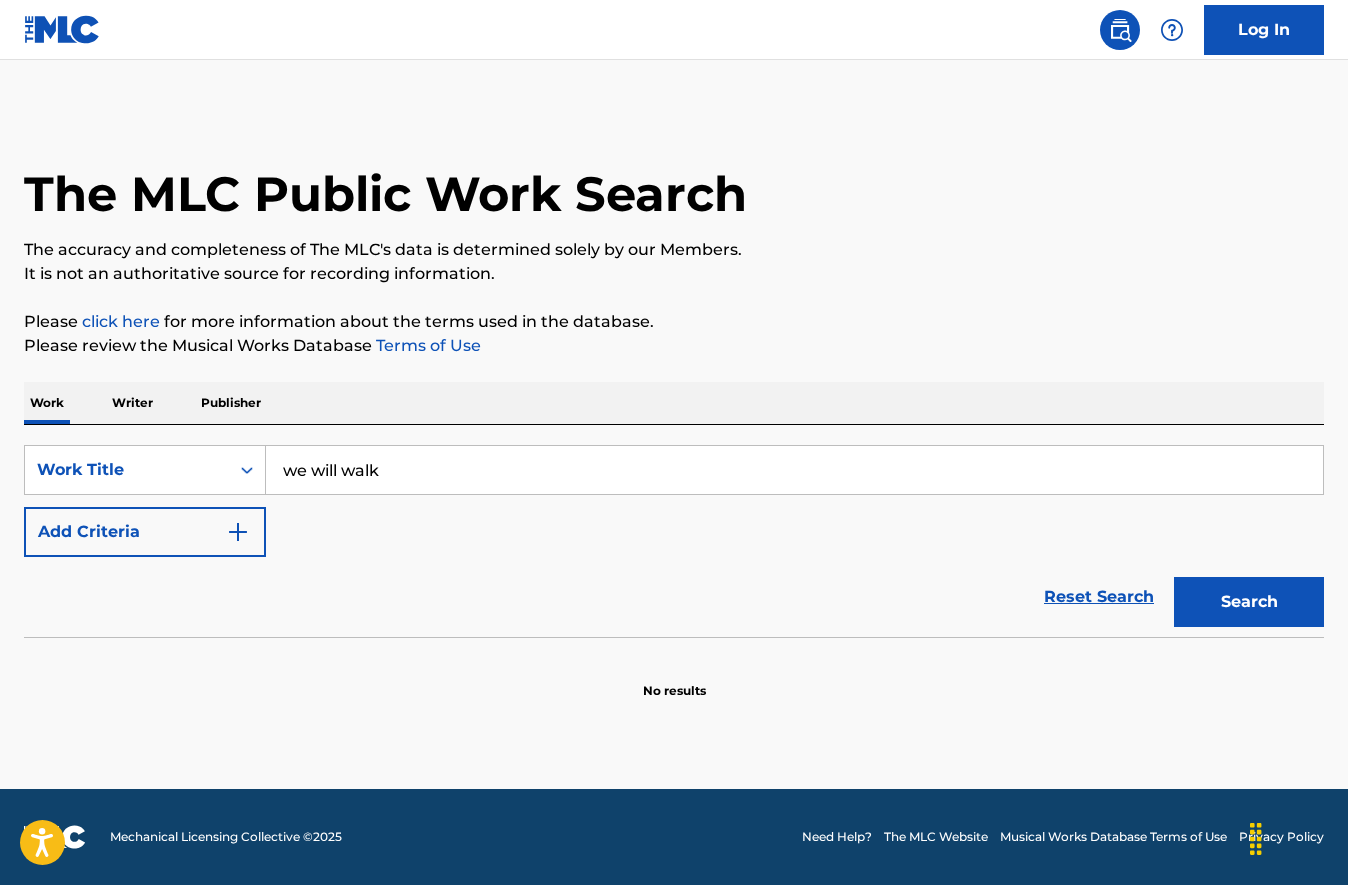 click on "Search" at bounding box center [1249, 602] 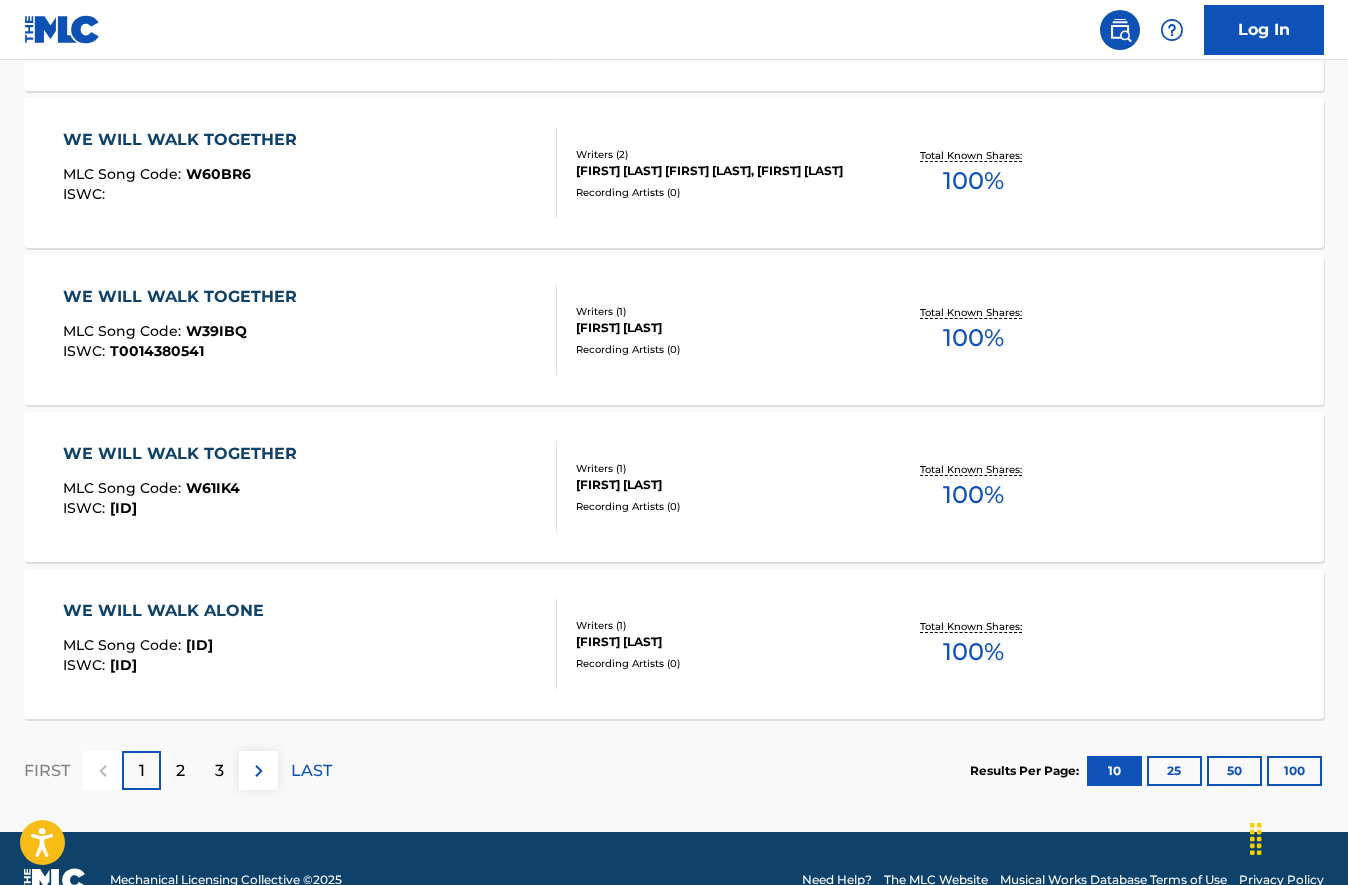 scroll, scrollTop: 1521, scrollLeft: 0, axis: vertical 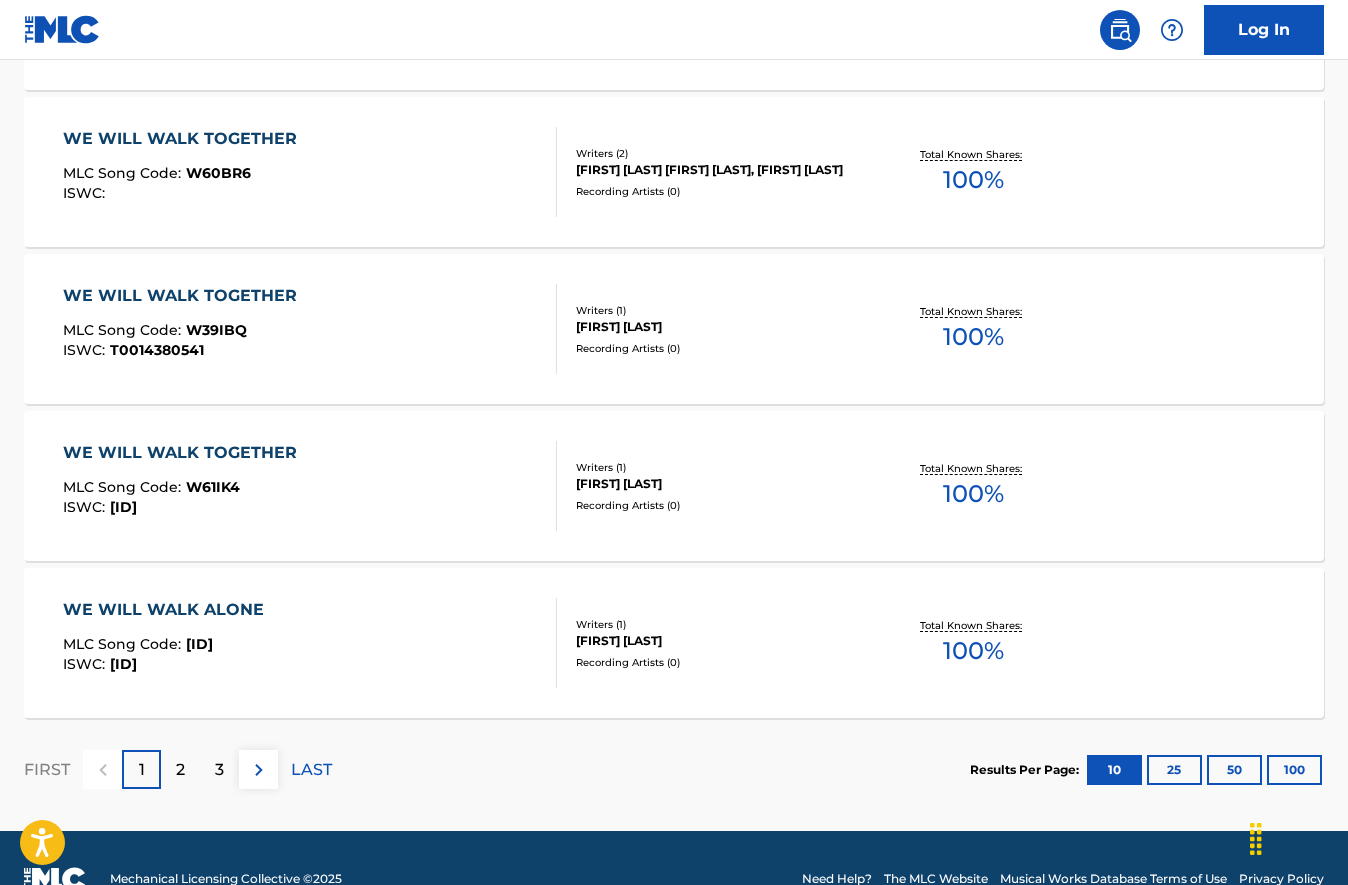 click on "LAST" at bounding box center (311, 770) 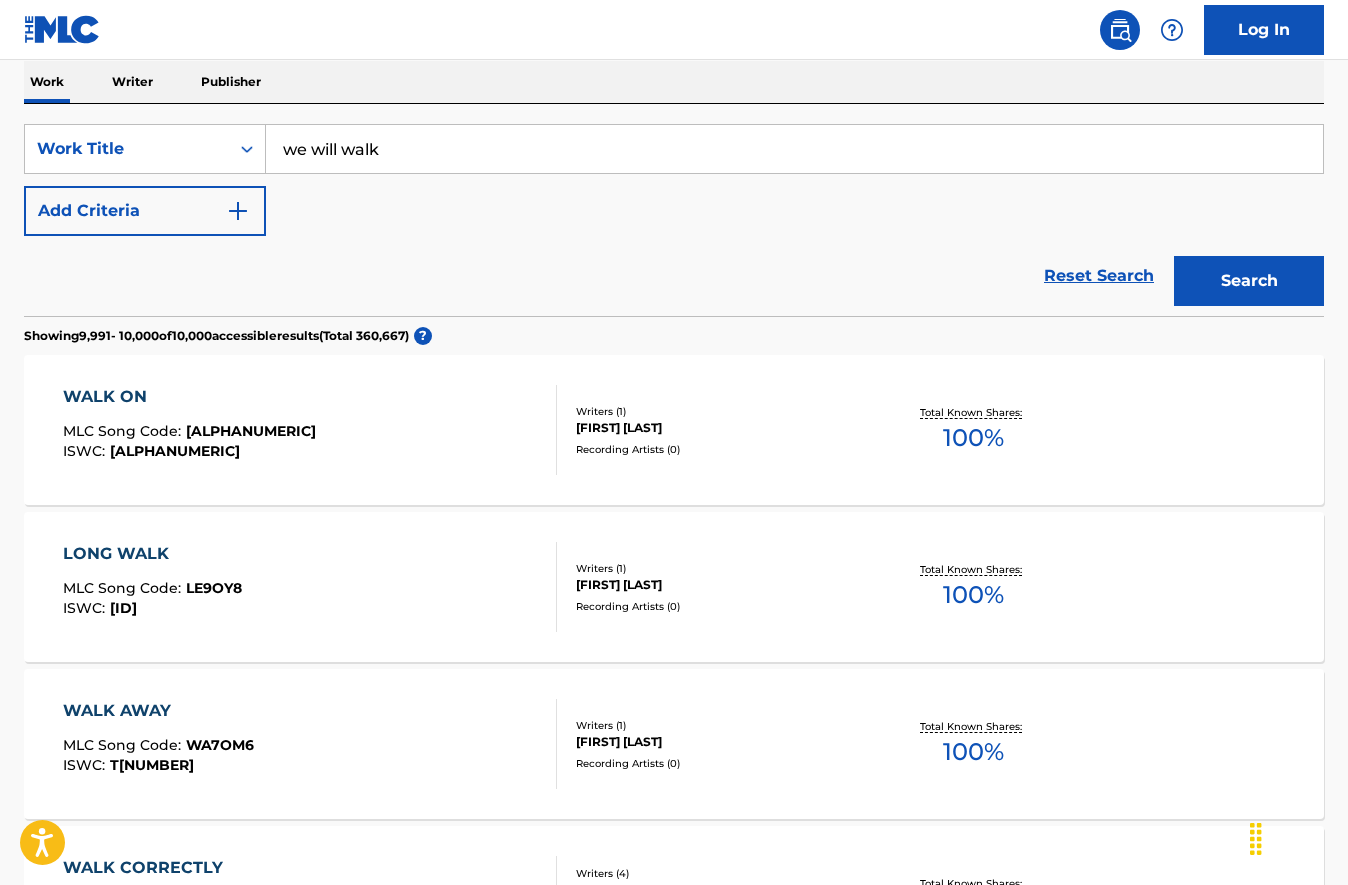scroll, scrollTop: 0, scrollLeft: 0, axis: both 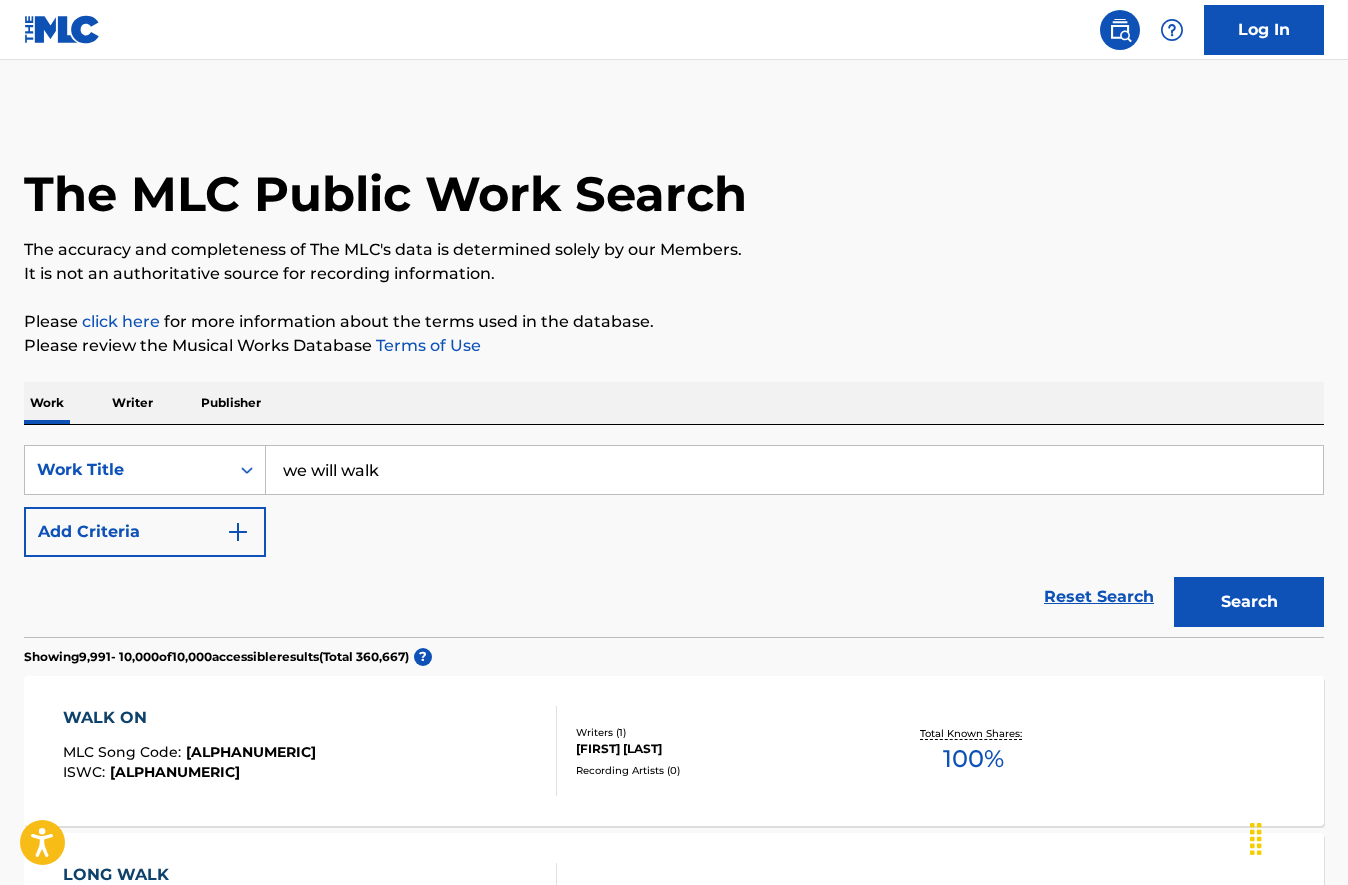 click on "we will walk" at bounding box center (794, 470) 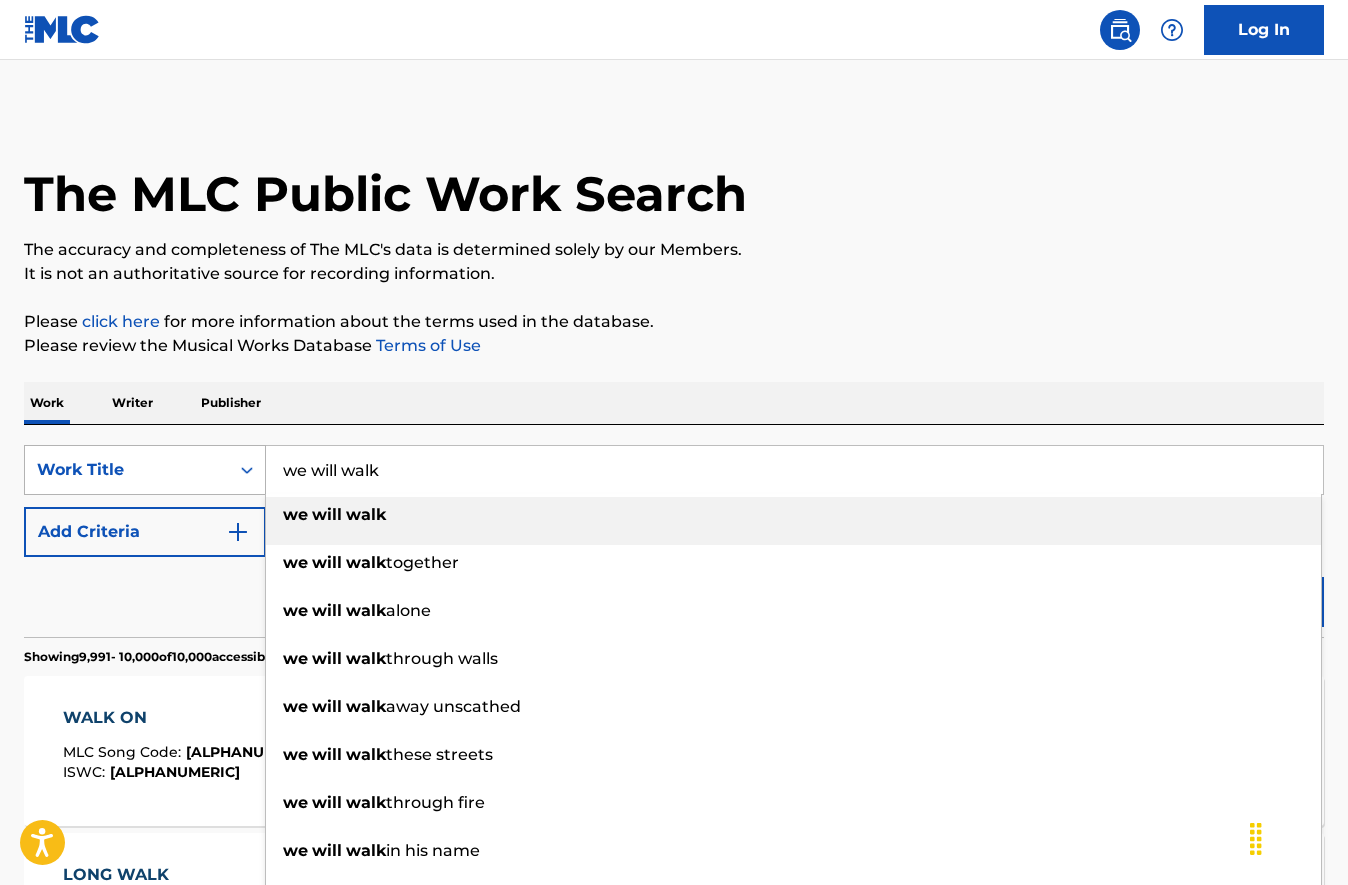 drag, startPoint x: 414, startPoint y: 464, endPoint x: 232, endPoint y: 465, distance: 182.00275 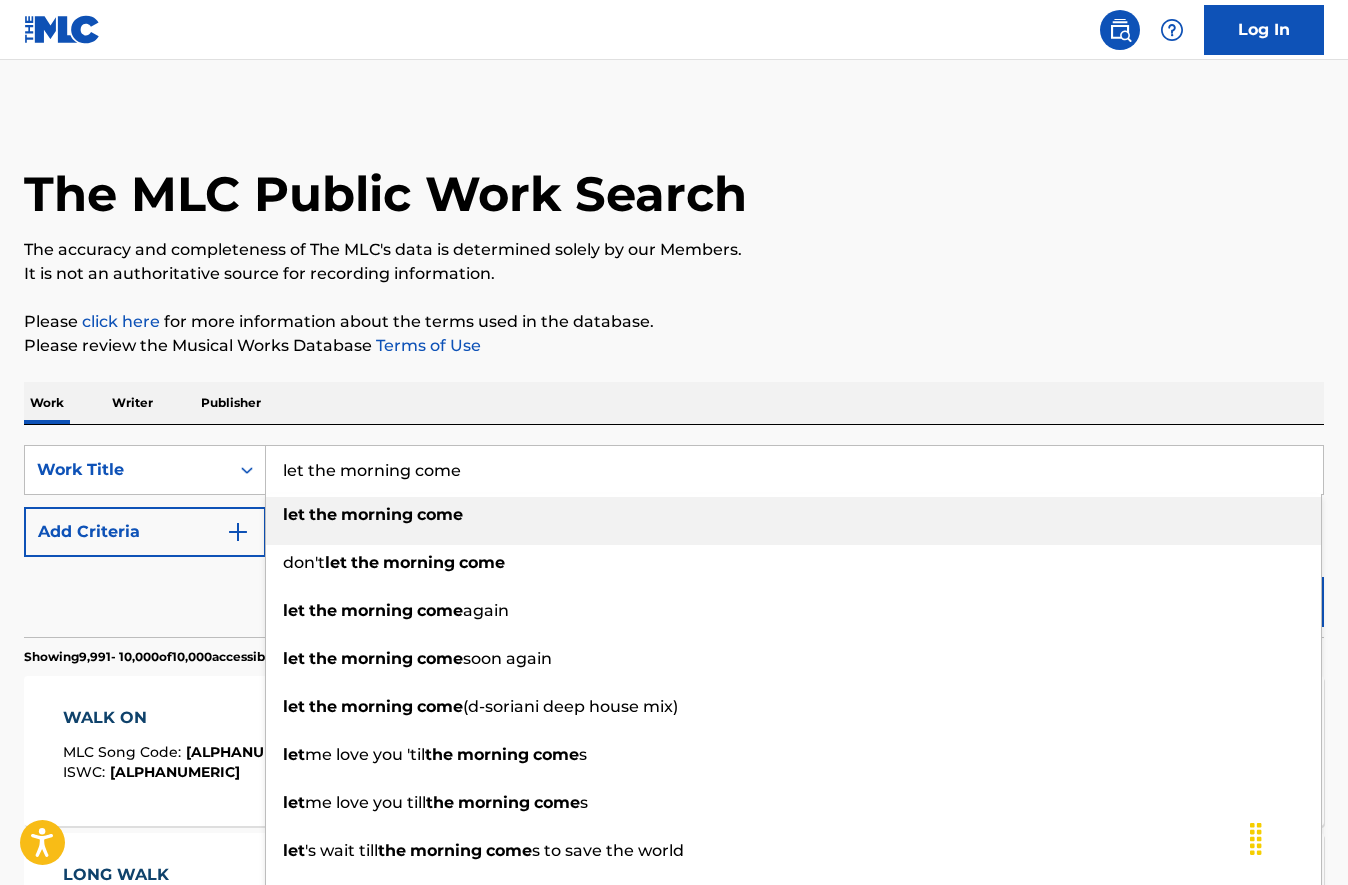 click on "The MLC Public Work Search" at bounding box center [674, 183] 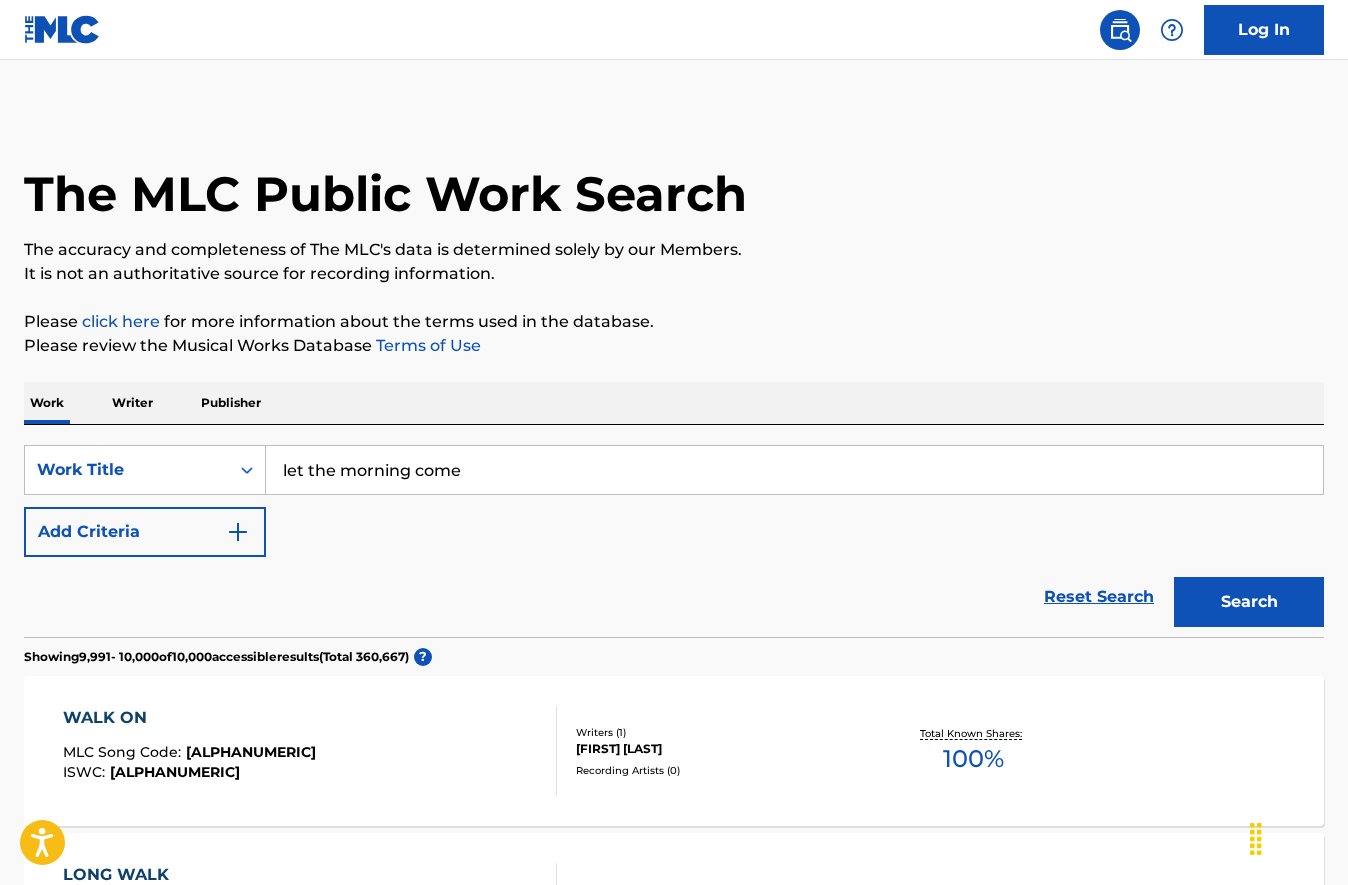 click on "Search" at bounding box center [1249, 602] 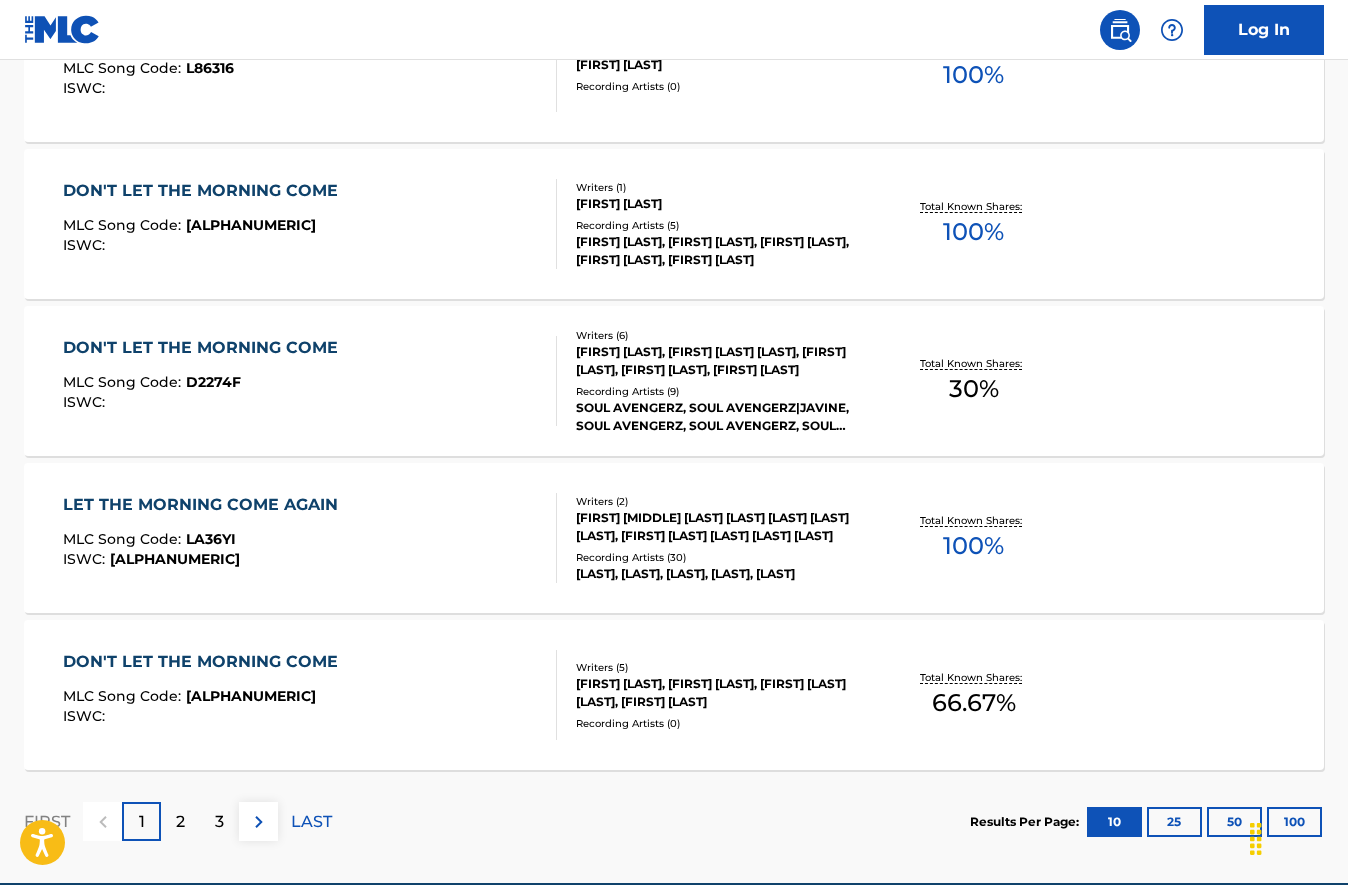 scroll, scrollTop: 1480, scrollLeft: 0, axis: vertical 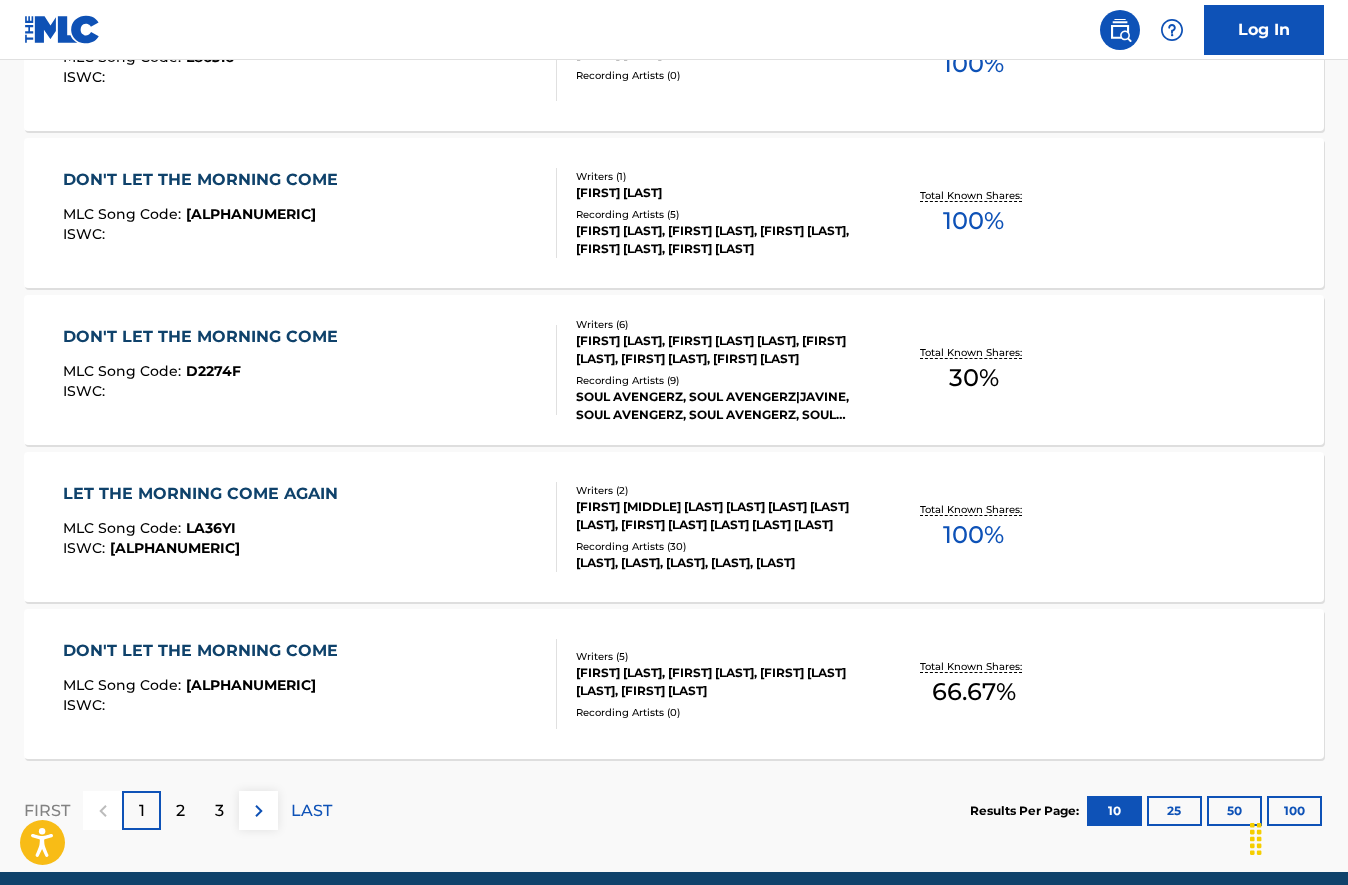 click on "2" at bounding box center [180, 811] 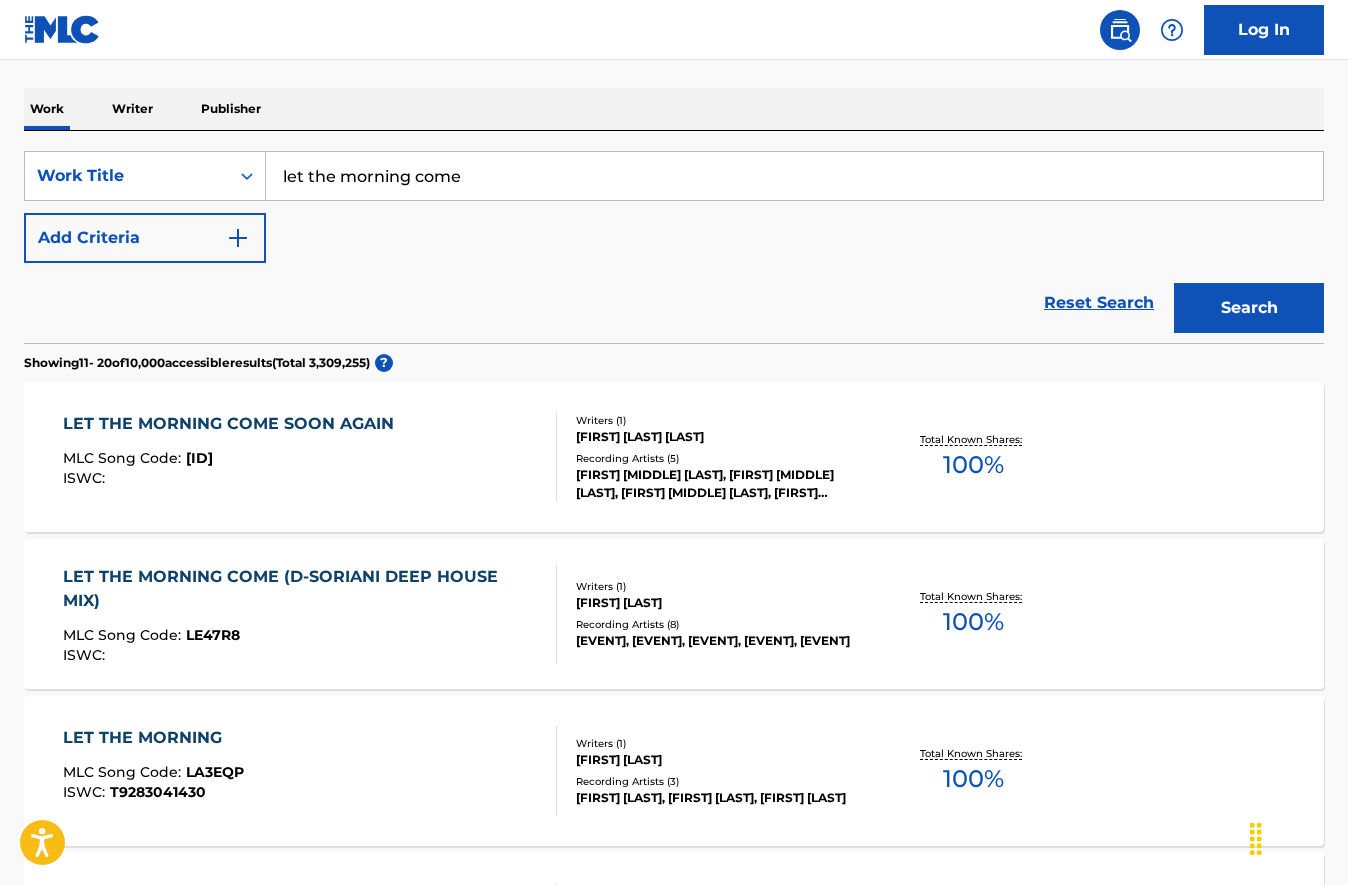 scroll, scrollTop: 0, scrollLeft: 0, axis: both 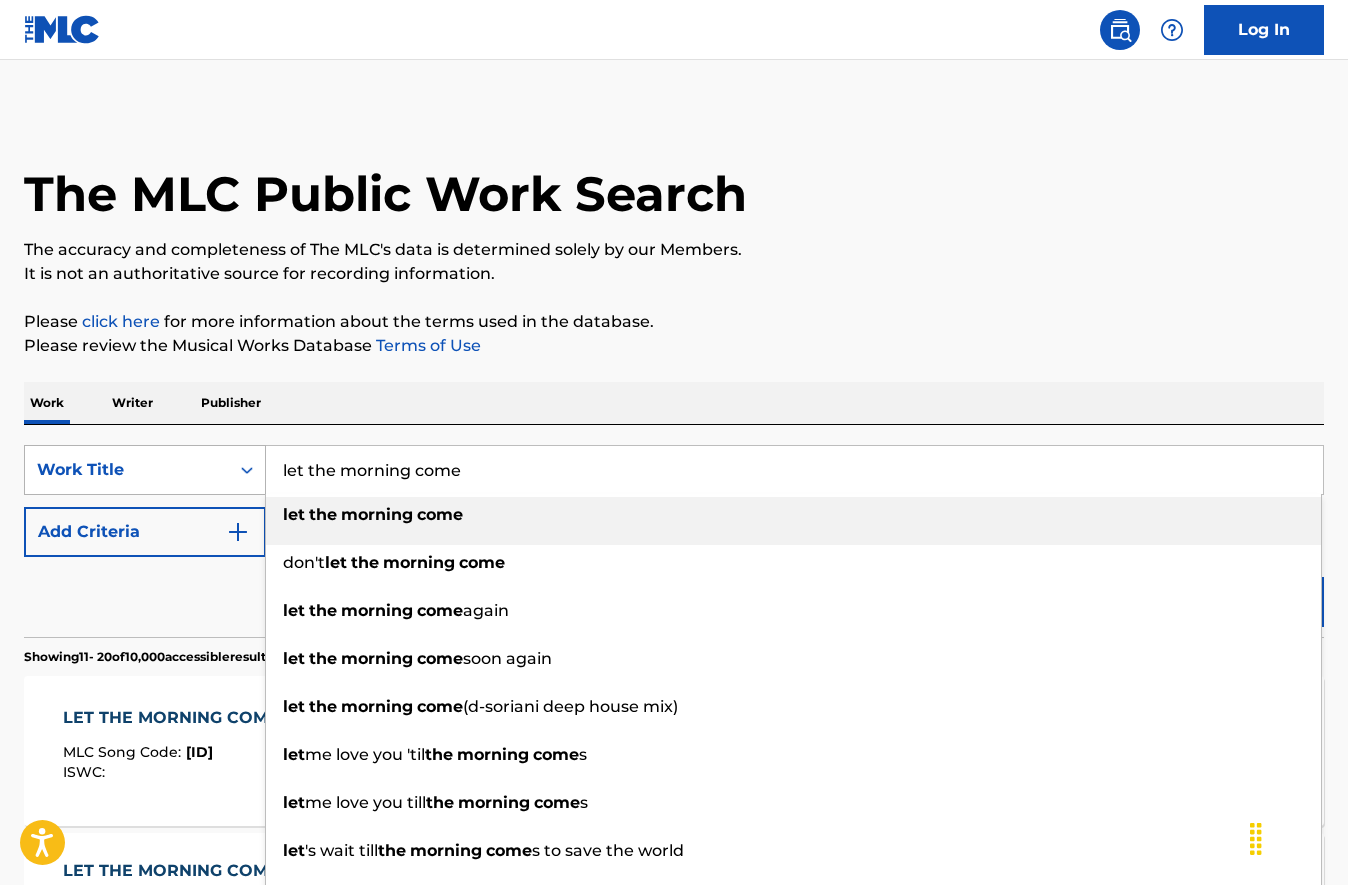 drag, startPoint x: 489, startPoint y: 473, endPoint x: 200, endPoint y: 470, distance: 289.01556 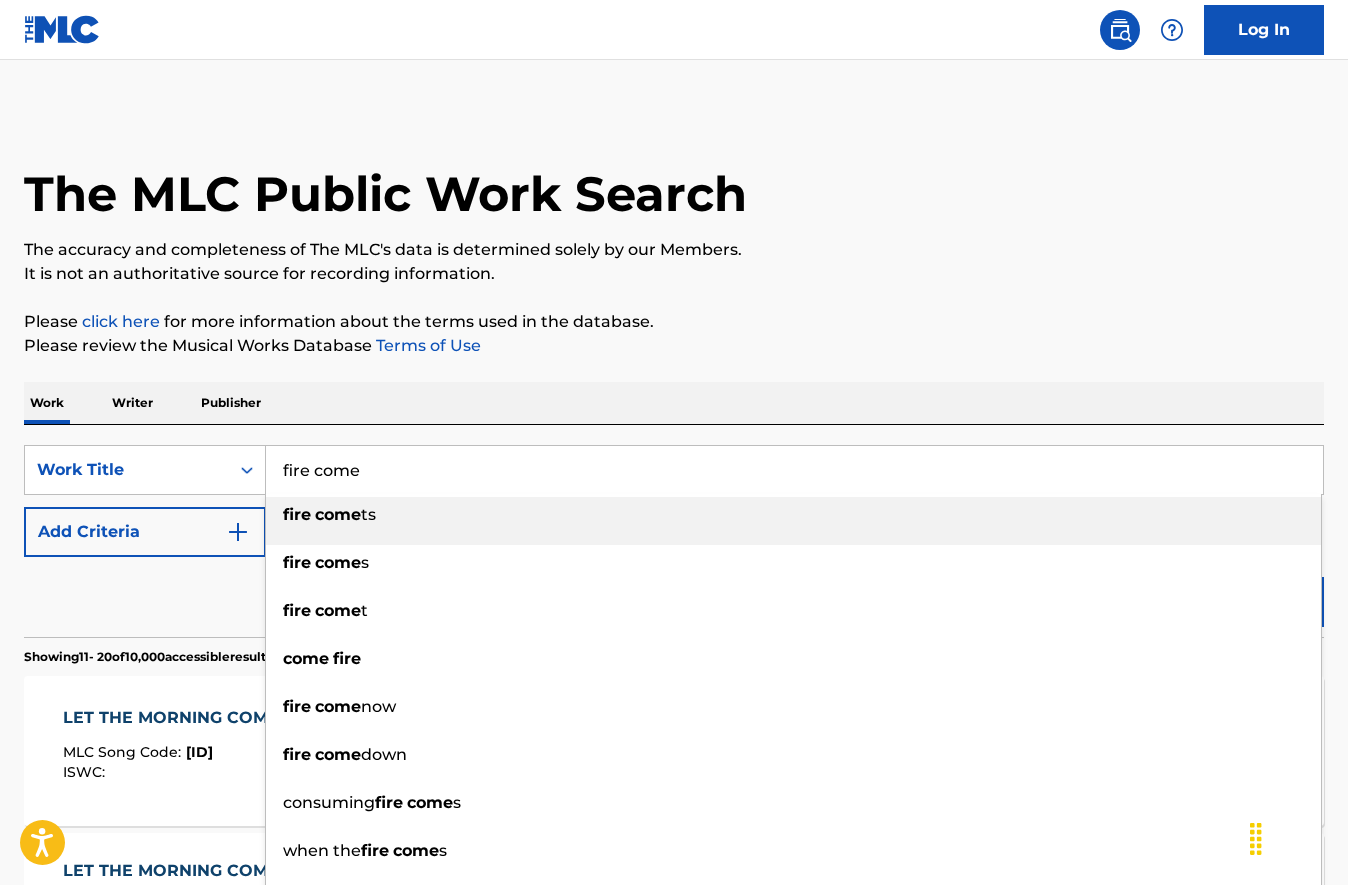 click on "Work Writer Publisher" at bounding box center [674, 403] 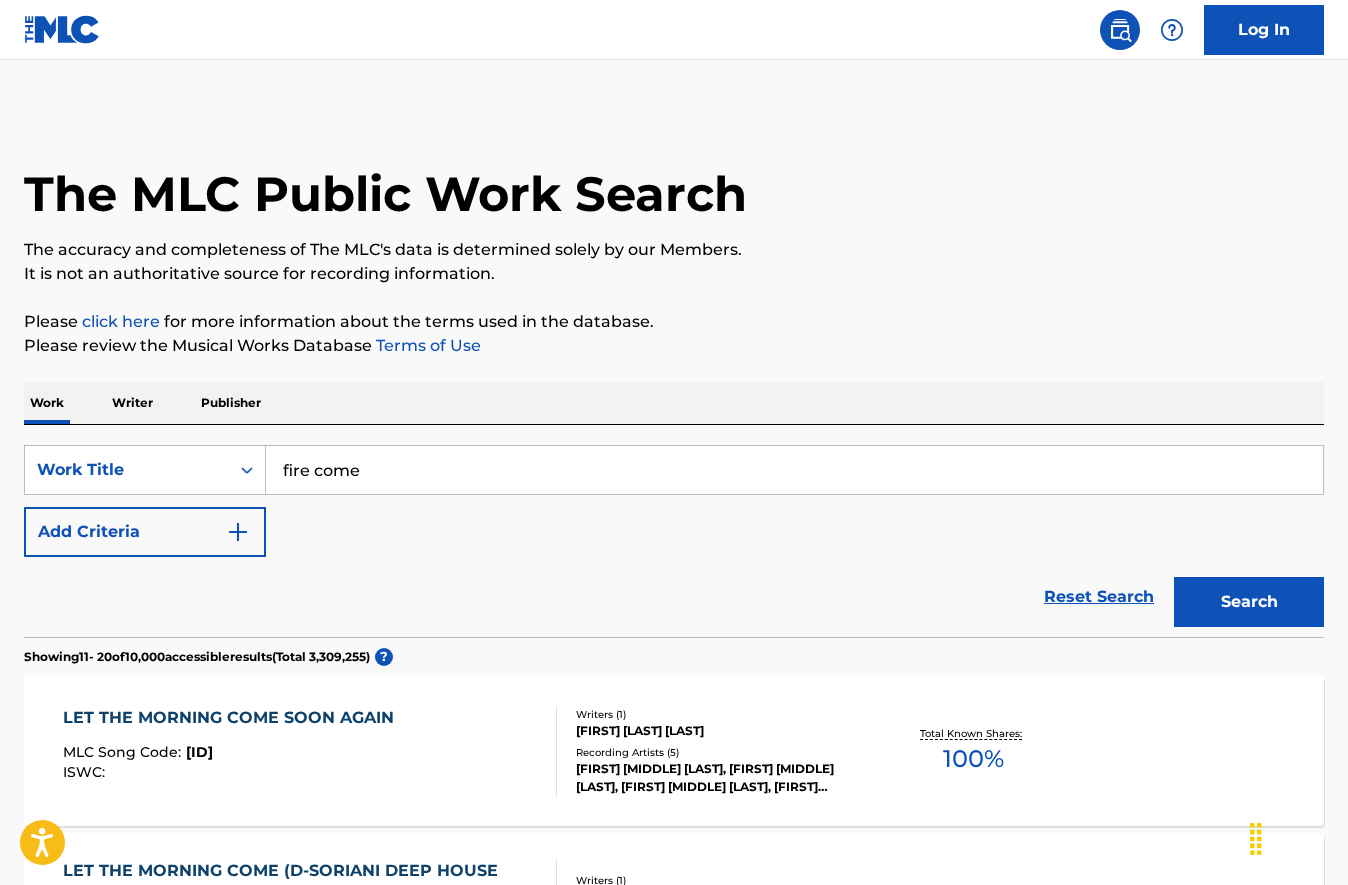 click on "Search" at bounding box center [1249, 602] 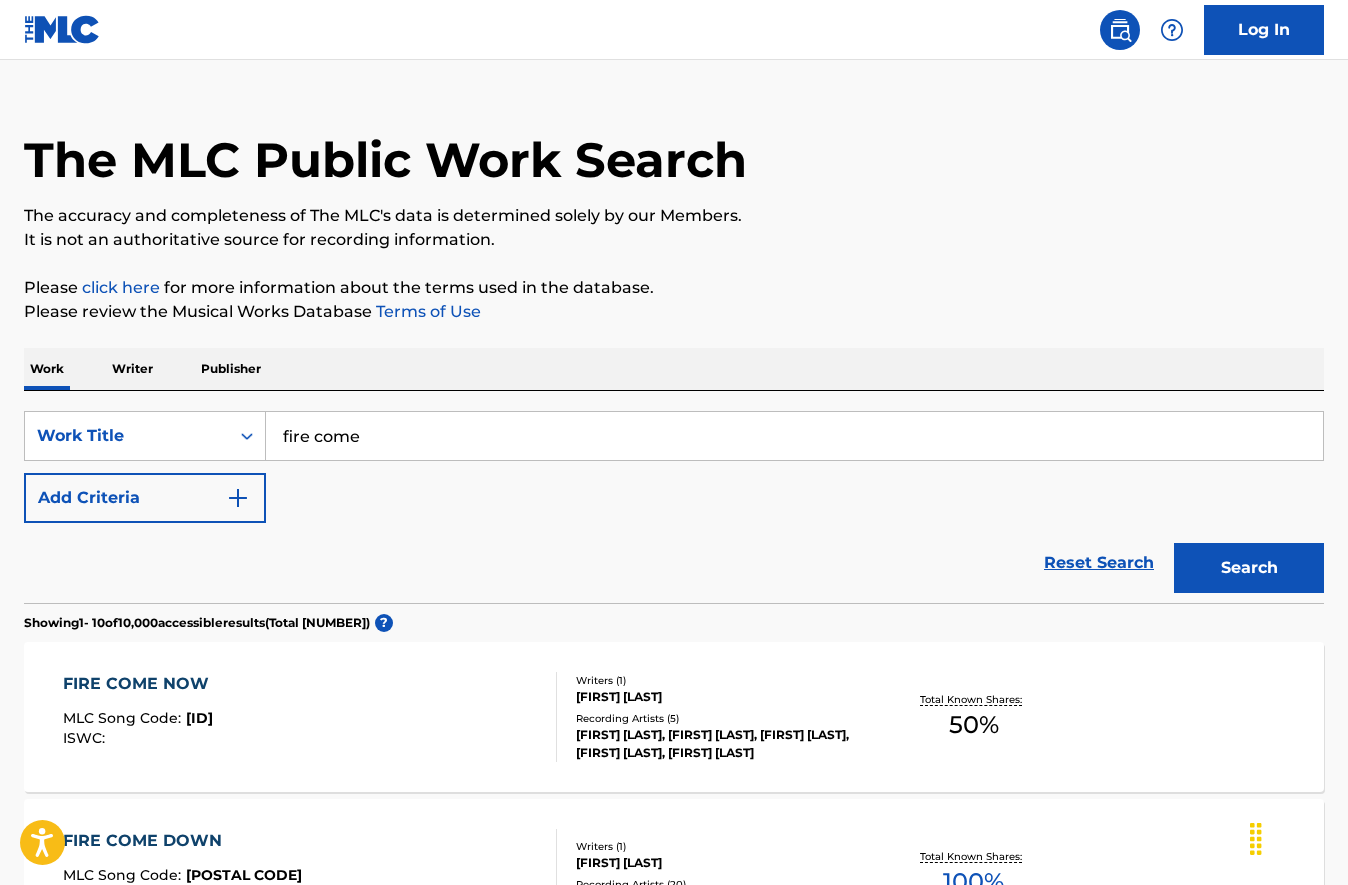 scroll, scrollTop: 0, scrollLeft: 0, axis: both 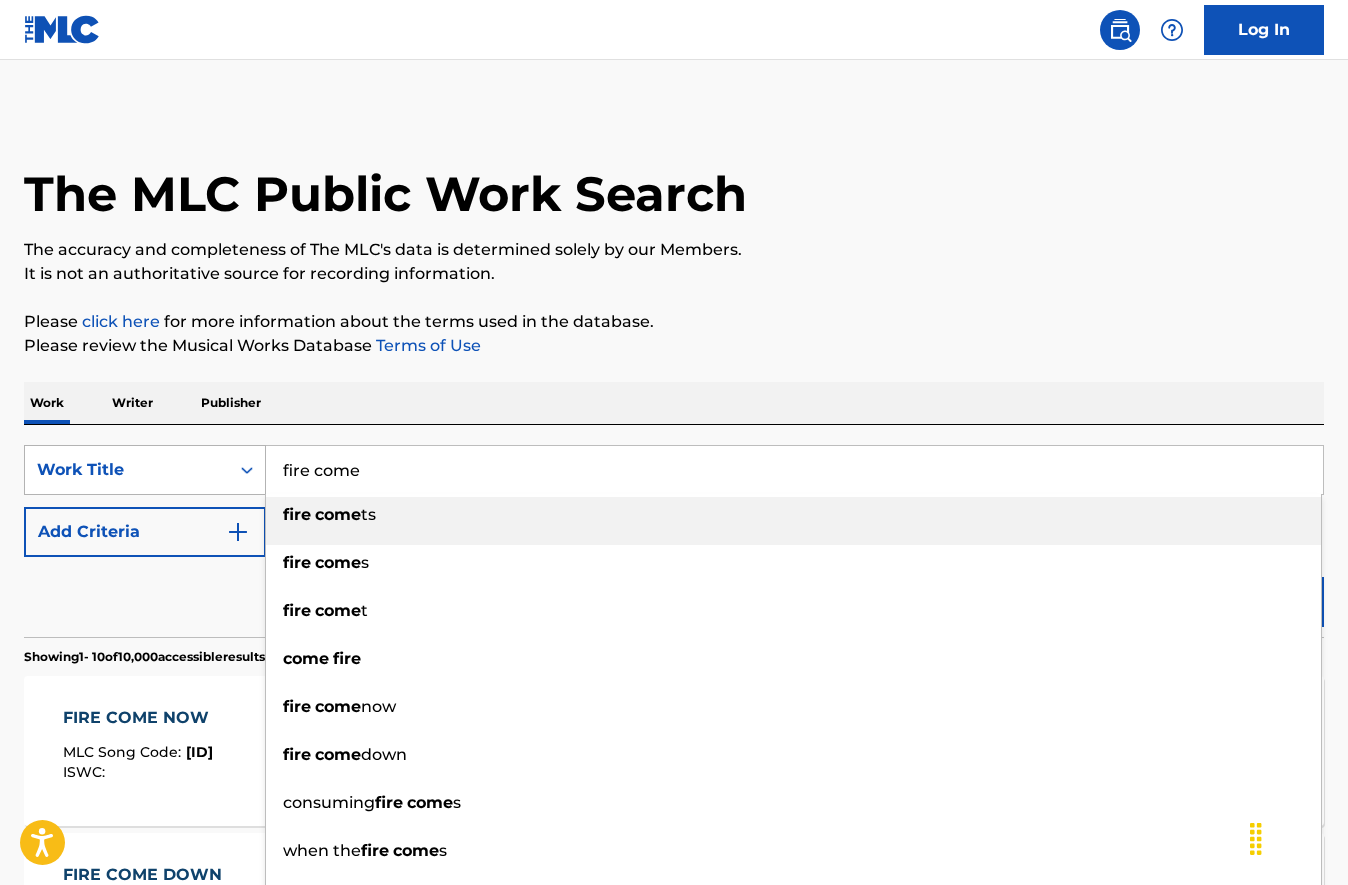 drag, startPoint x: 371, startPoint y: 472, endPoint x: 224, endPoint y: 468, distance: 147.05441 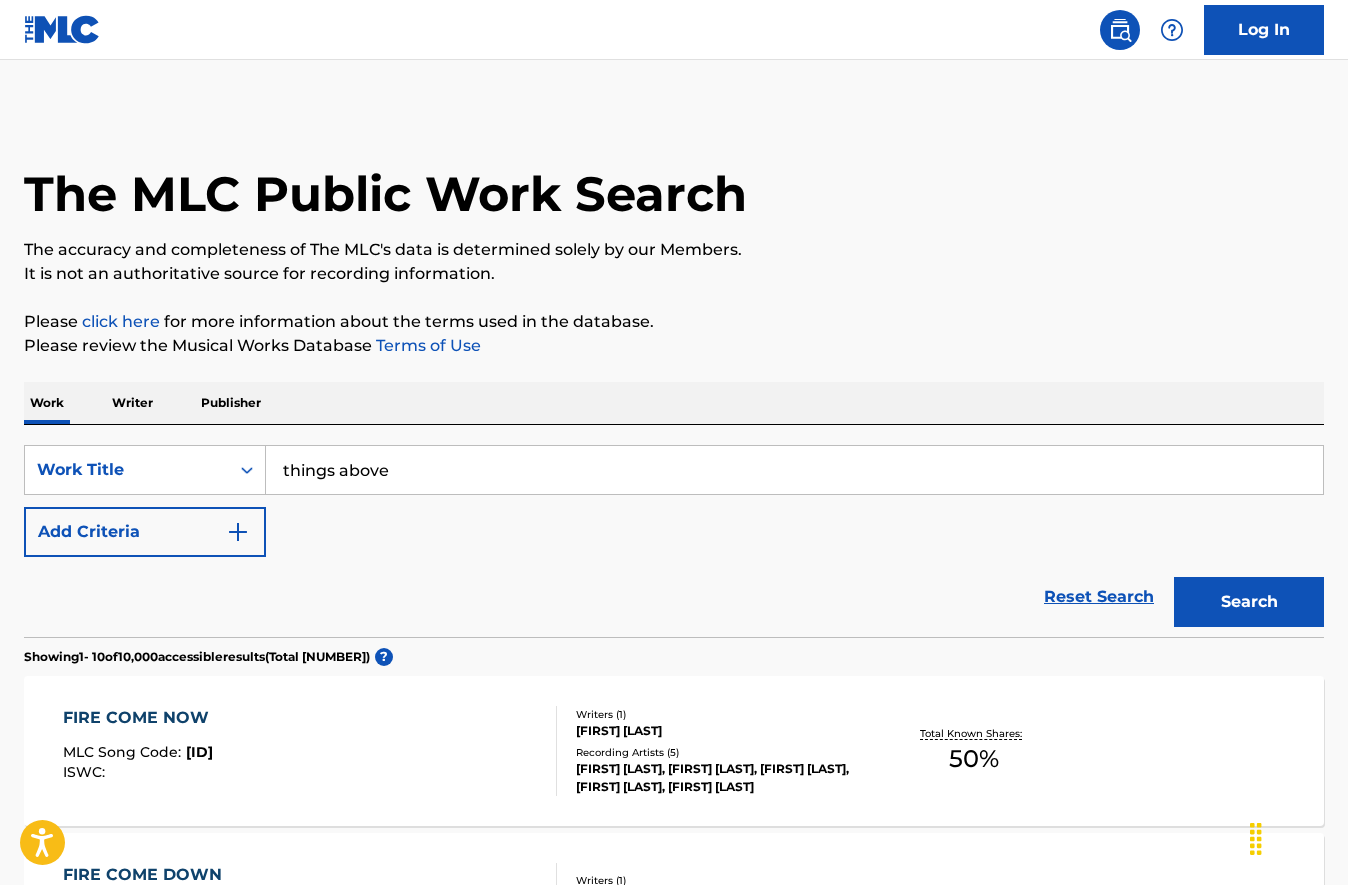 click on "Search" at bounding box center [1249, 602] 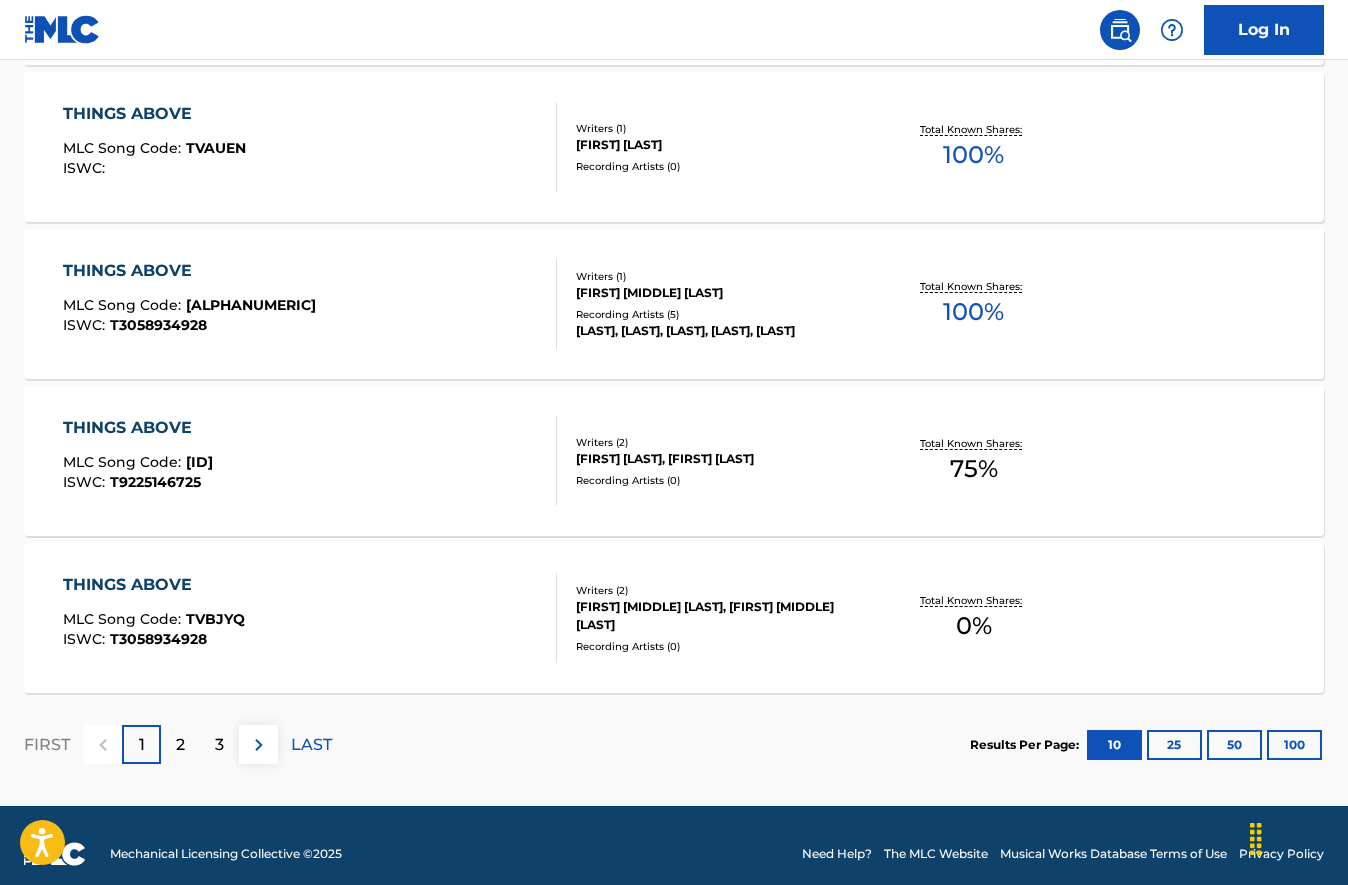 scroll, scrollTop: 1547, scrollLeft: 0, axis: vertical 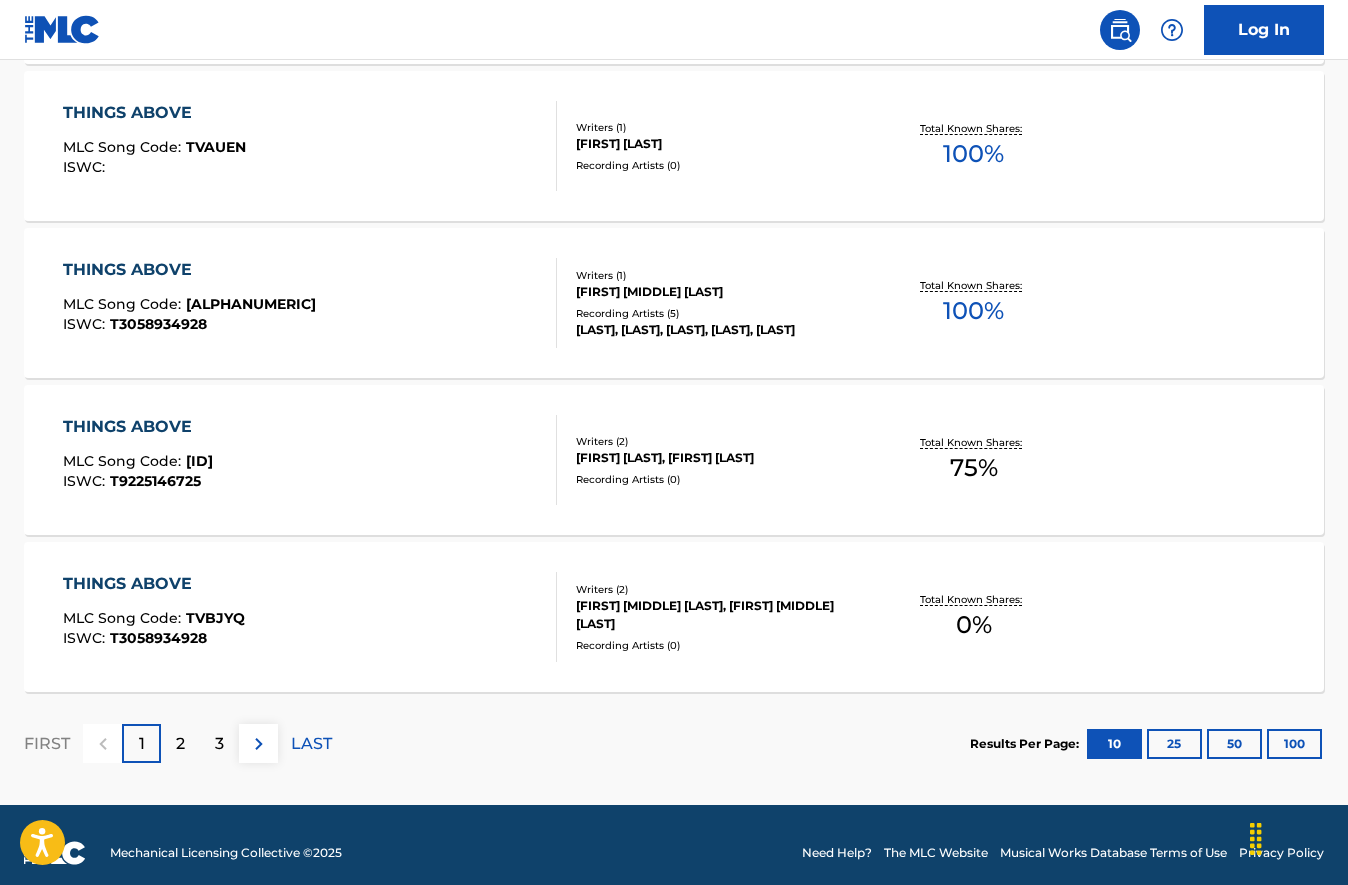 click on "2" at bounding box center [180, 744] 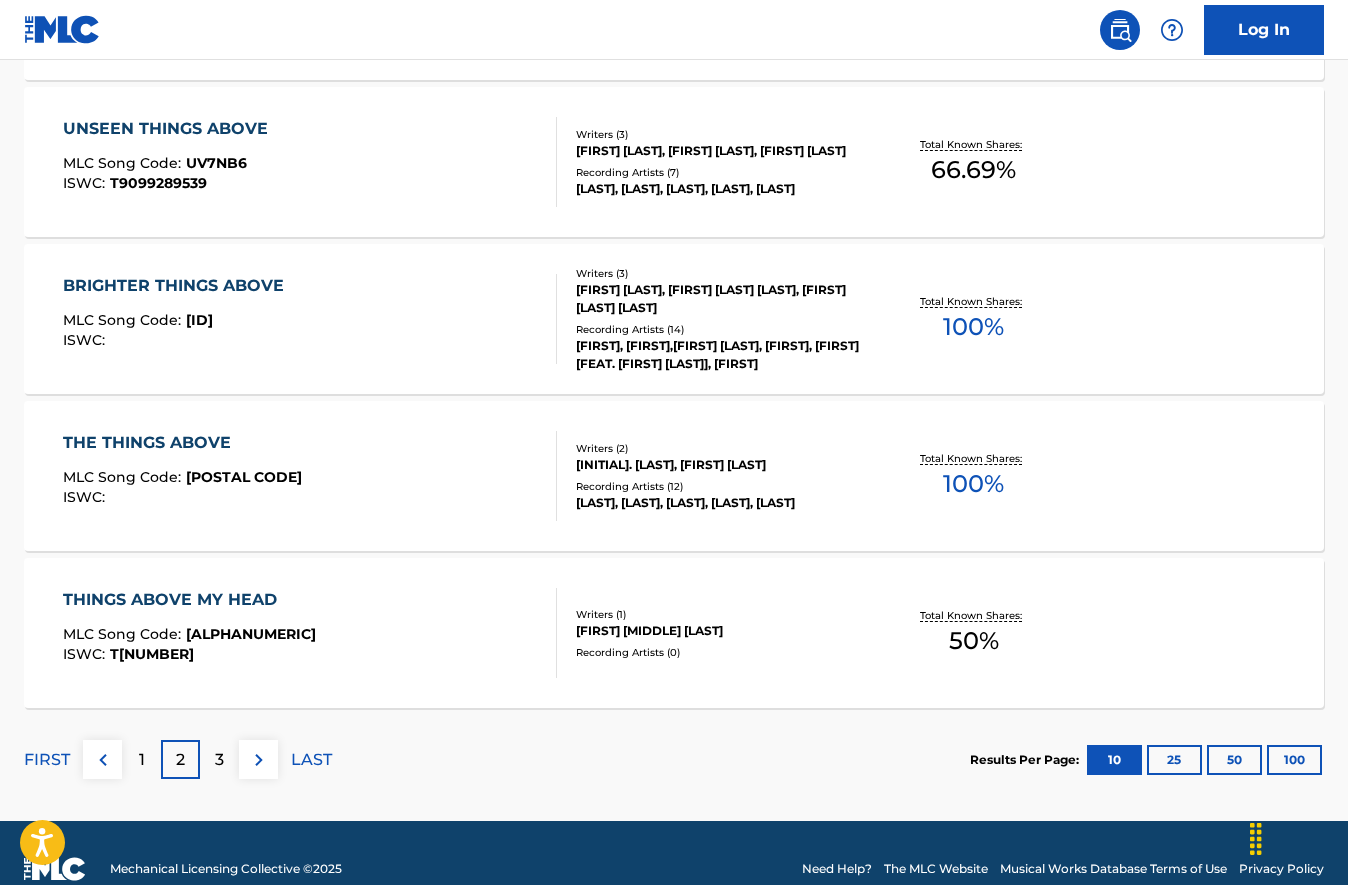 scroll, scrollTop: 1563, scrollLeft: 0, axis: vertical 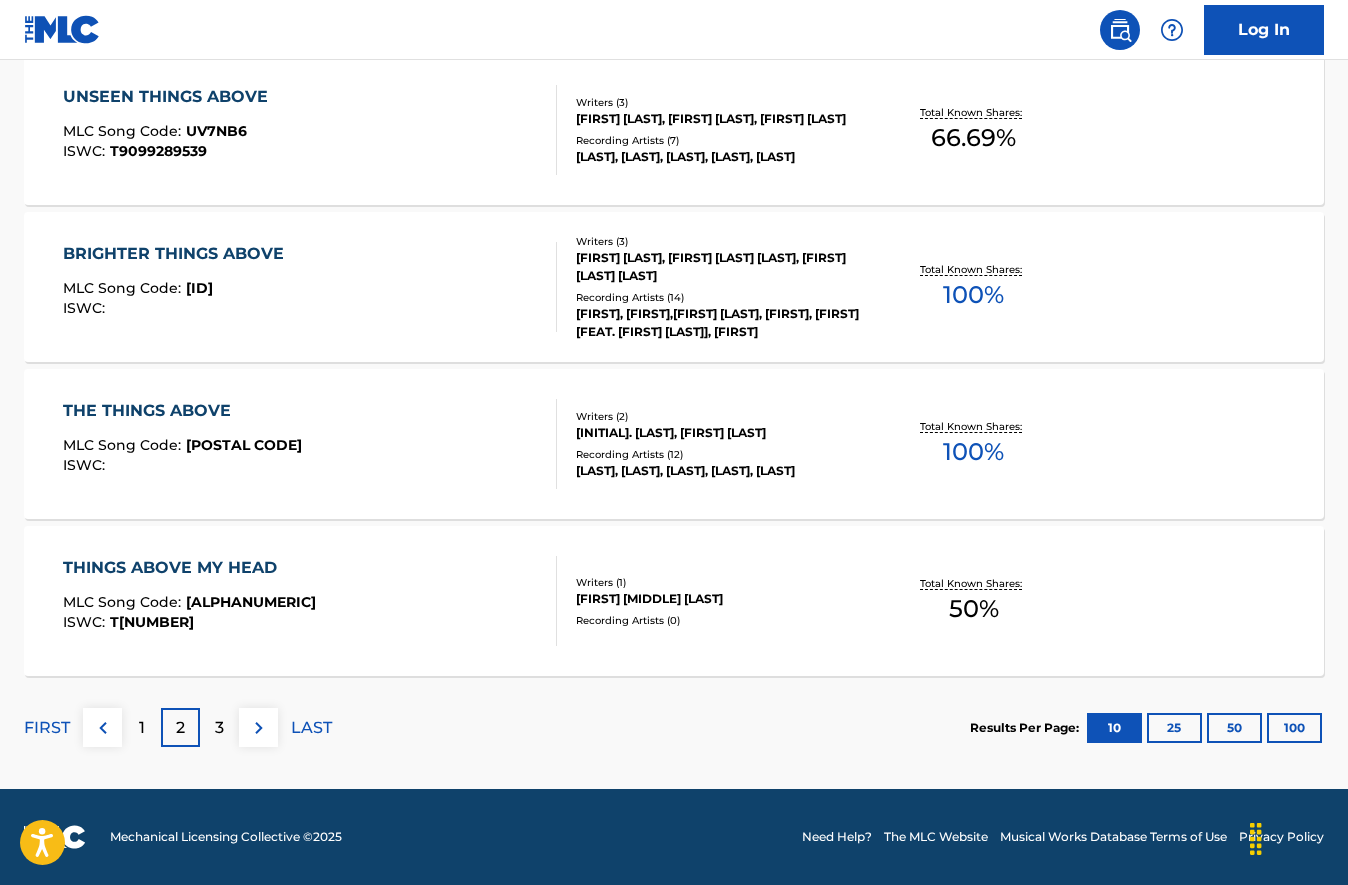 click on "3" at bounding box center (219, 728) 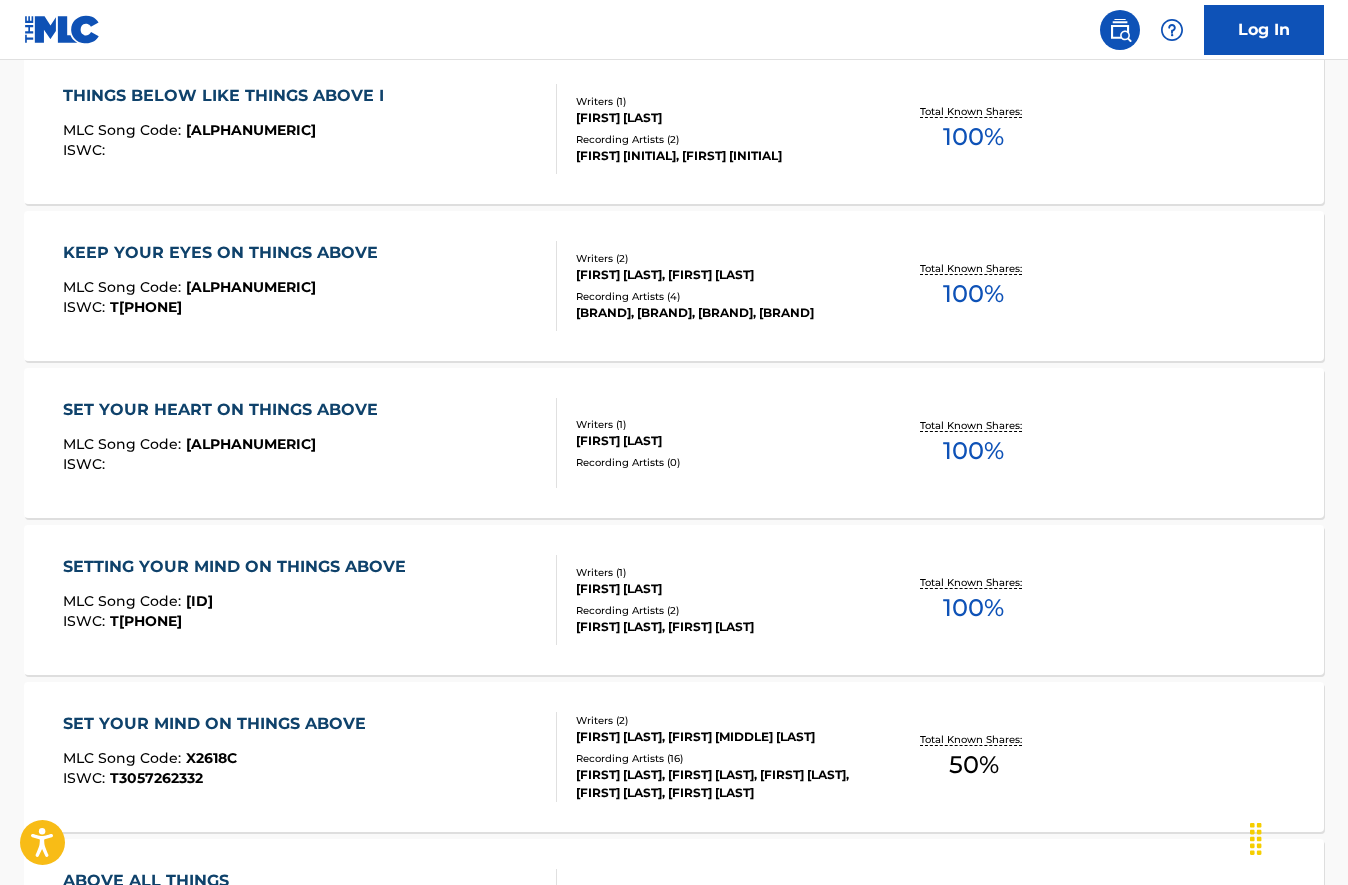 scroll, scrollTop: 0, scrollLeft: 0, axis: both 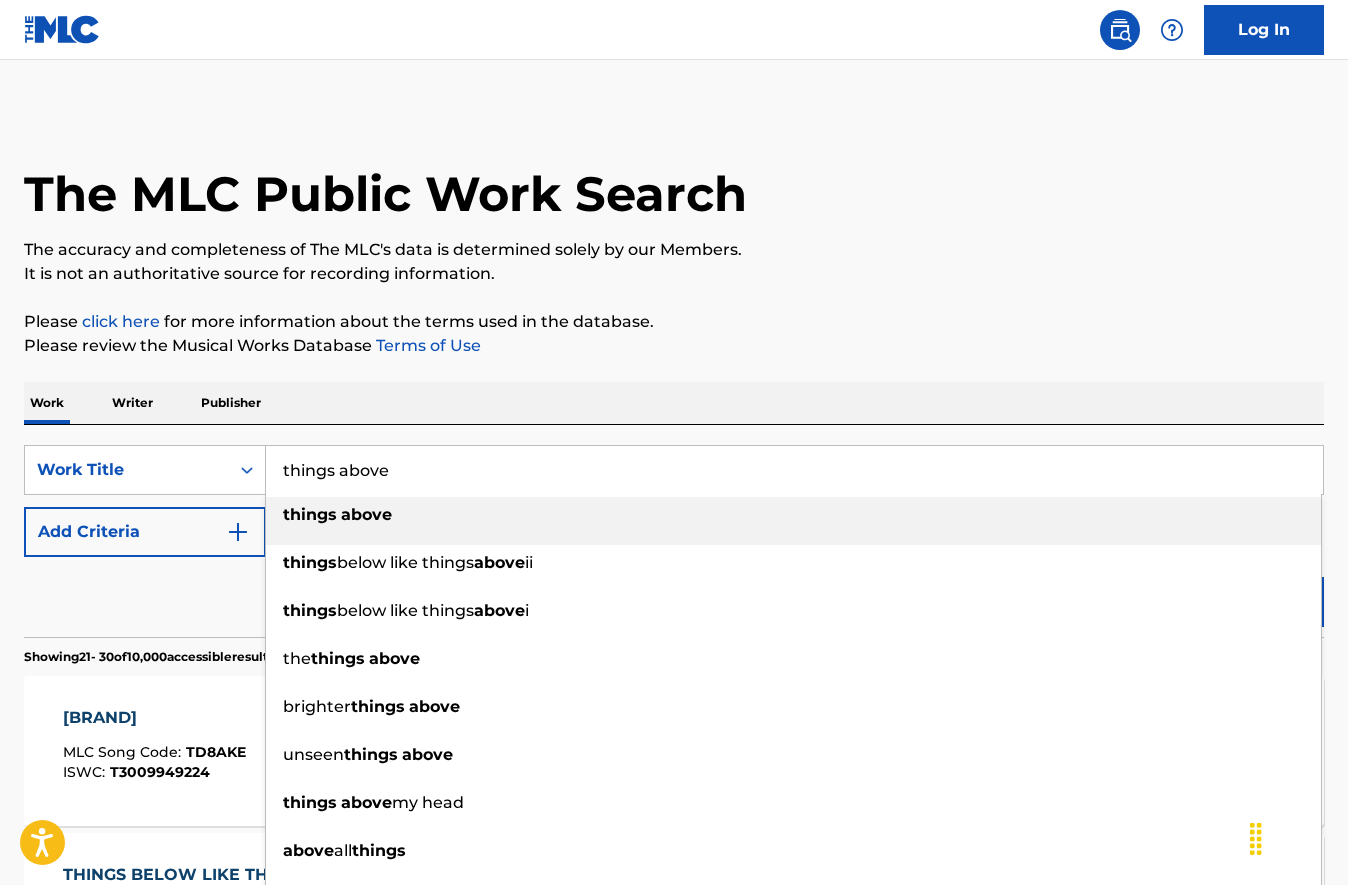 drag, startPoint x: 396, startPoint y: 471, endPoint x: 267, endPoint y: 459, distance: 129.55693 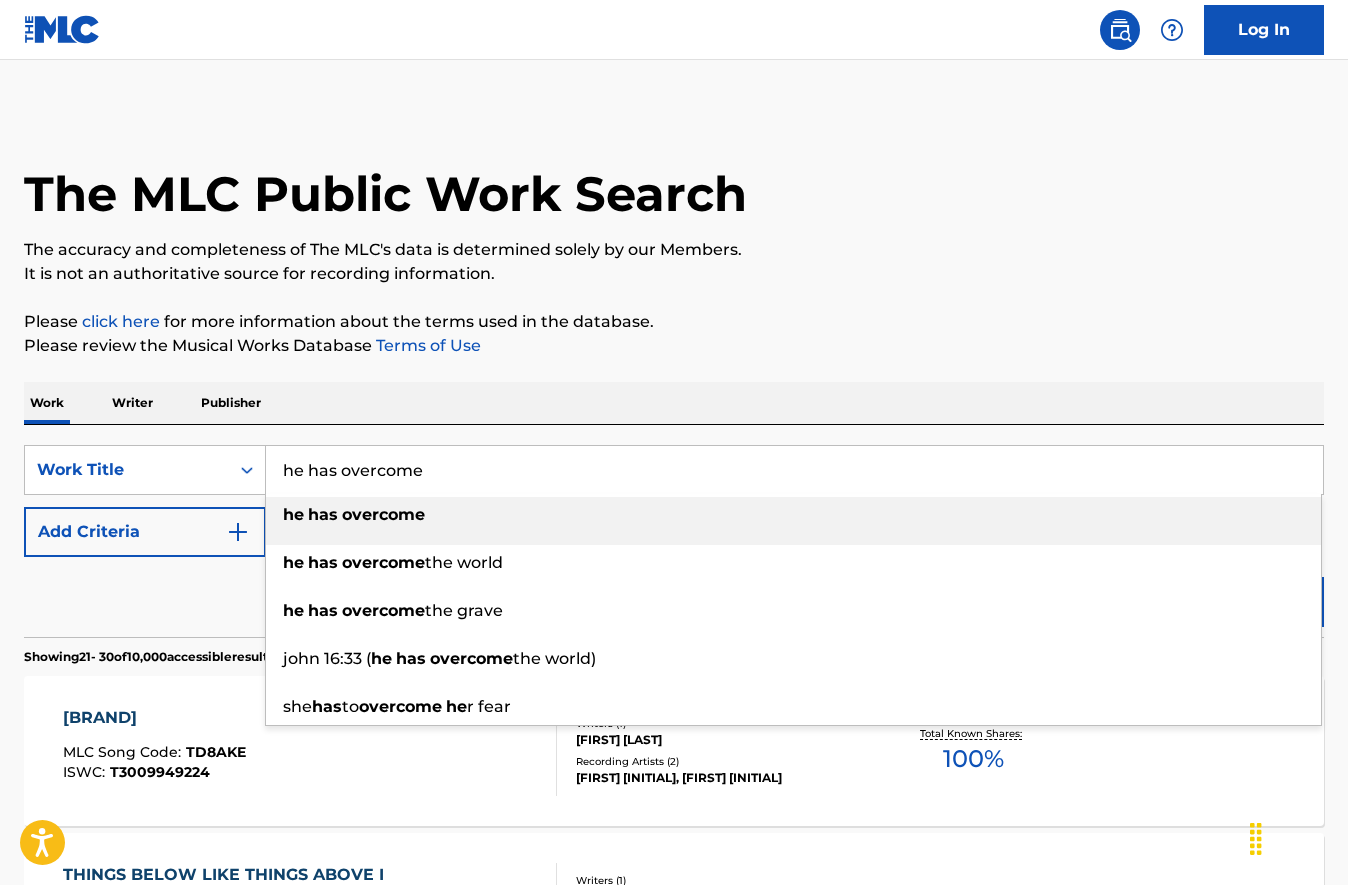 click on "he has overcome" at bounding box center (794, 470) 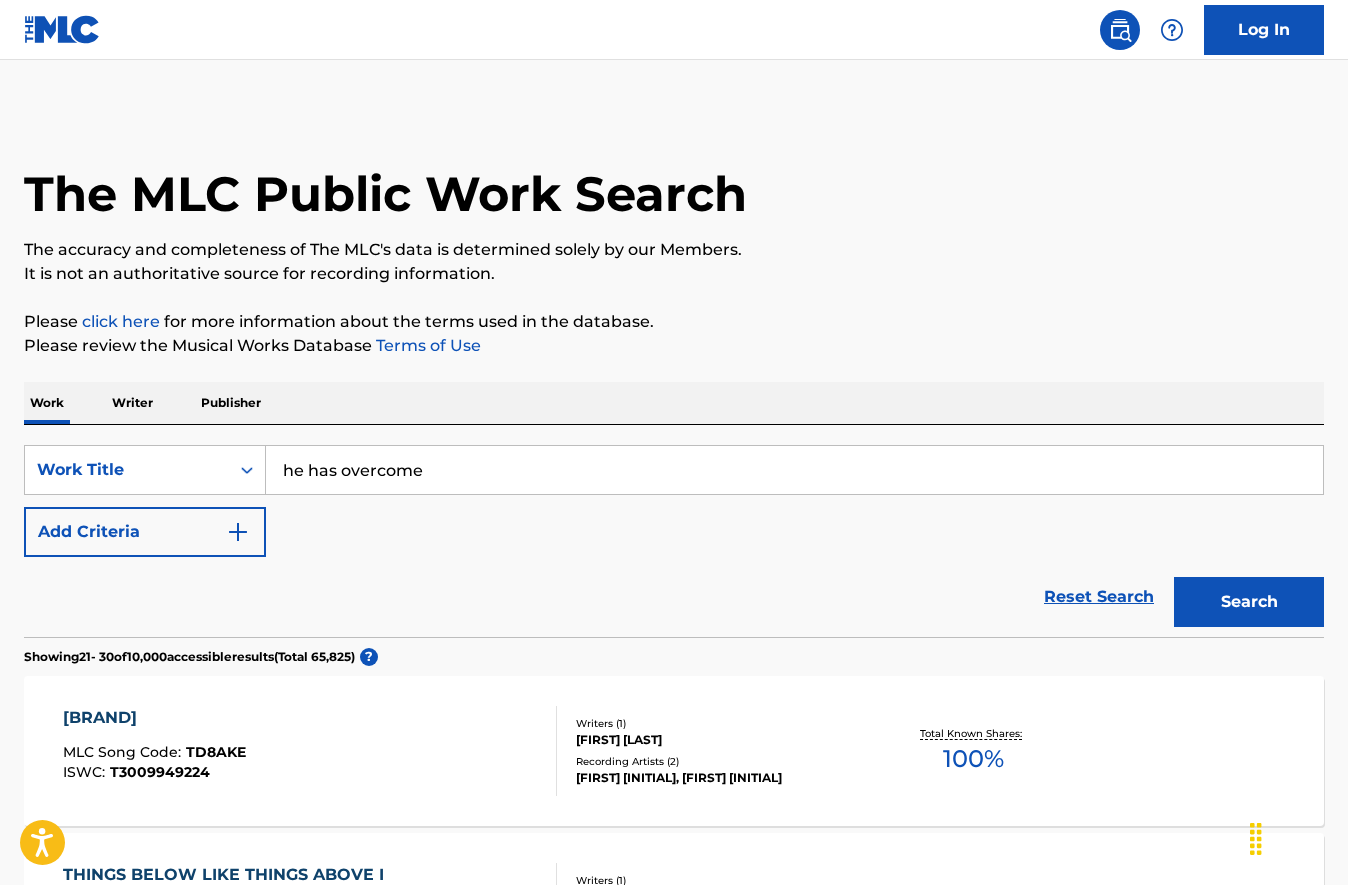 click on "Search" at bounding box center [1249, 602] 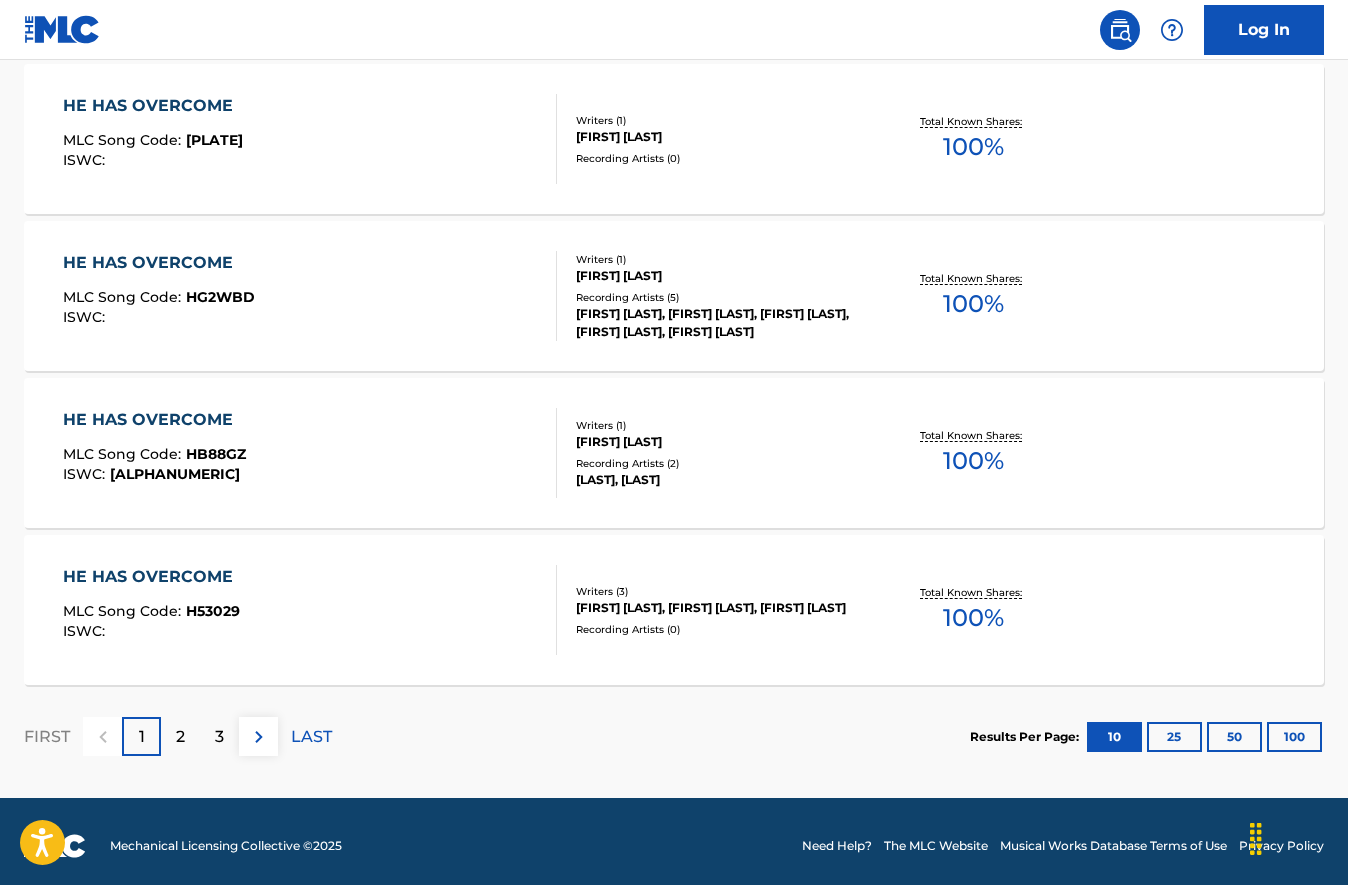 scroll, scrollTop: 1563, scrollLeft: 0, axis: vertical 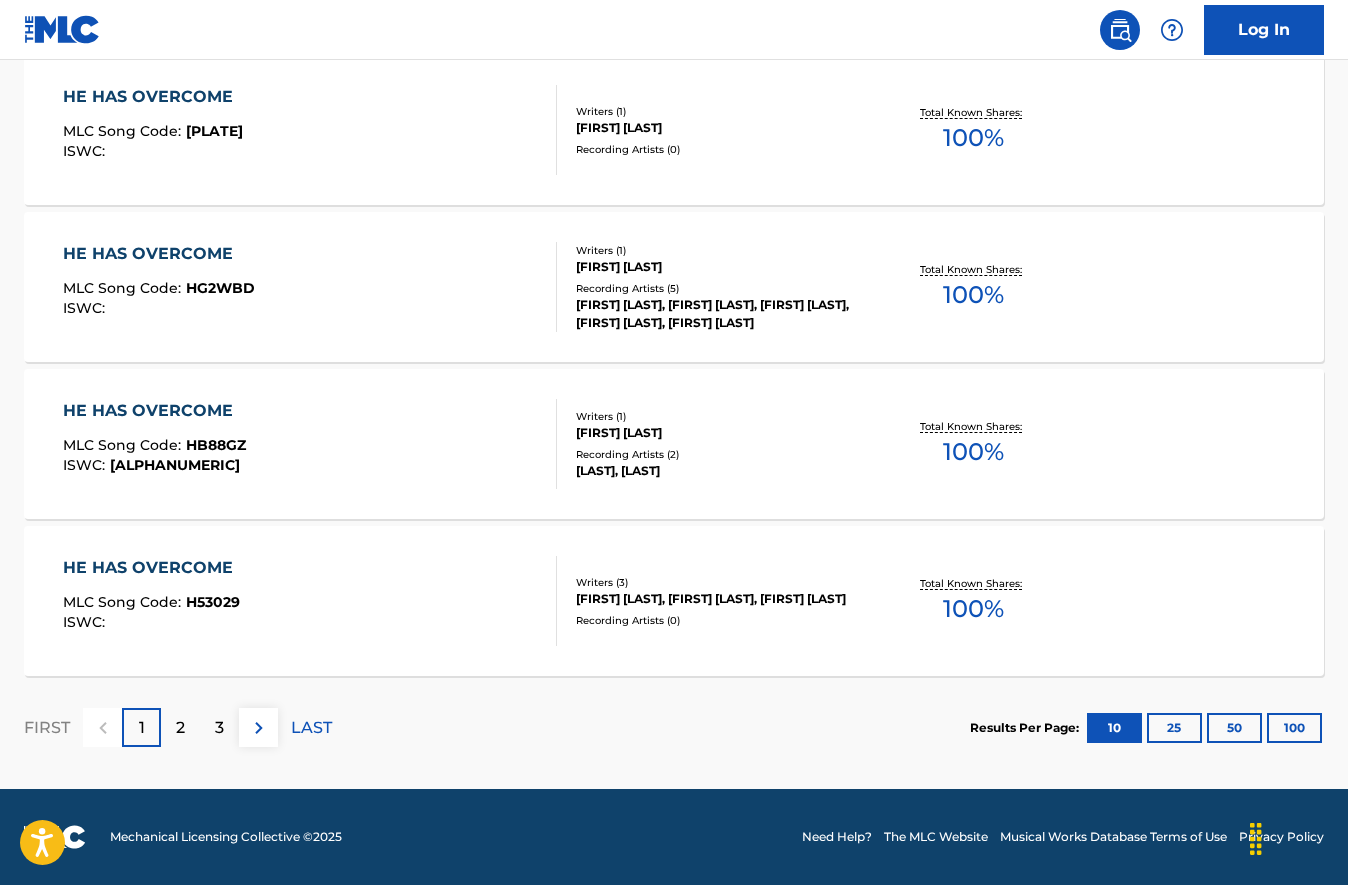 click on "25" at bounding box center (1174, 728) 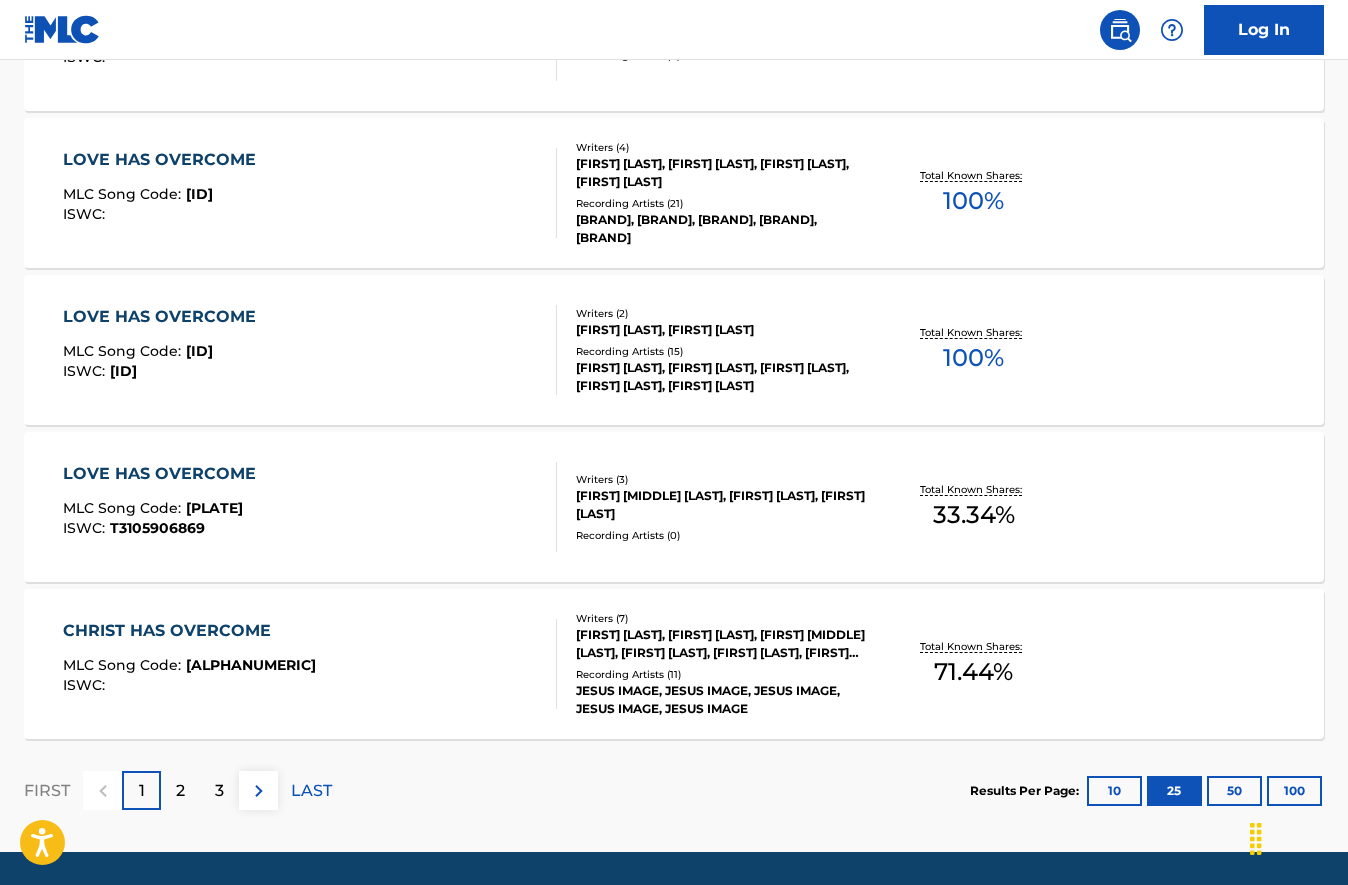 scroll, scrollTop: 3865, scrollLeft: 0, axis: vertical 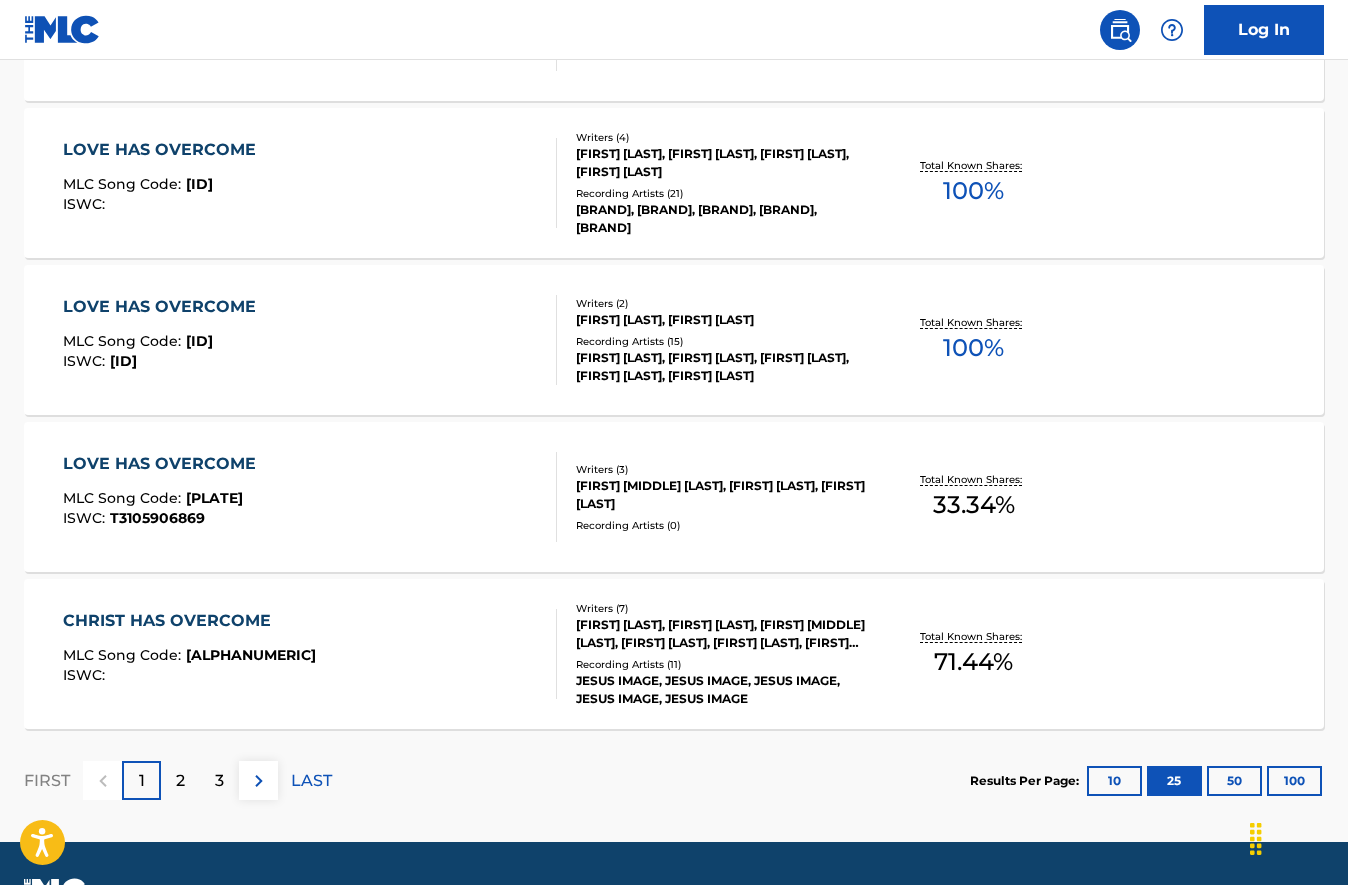 click on "50" at bounding box center [1234, 781] 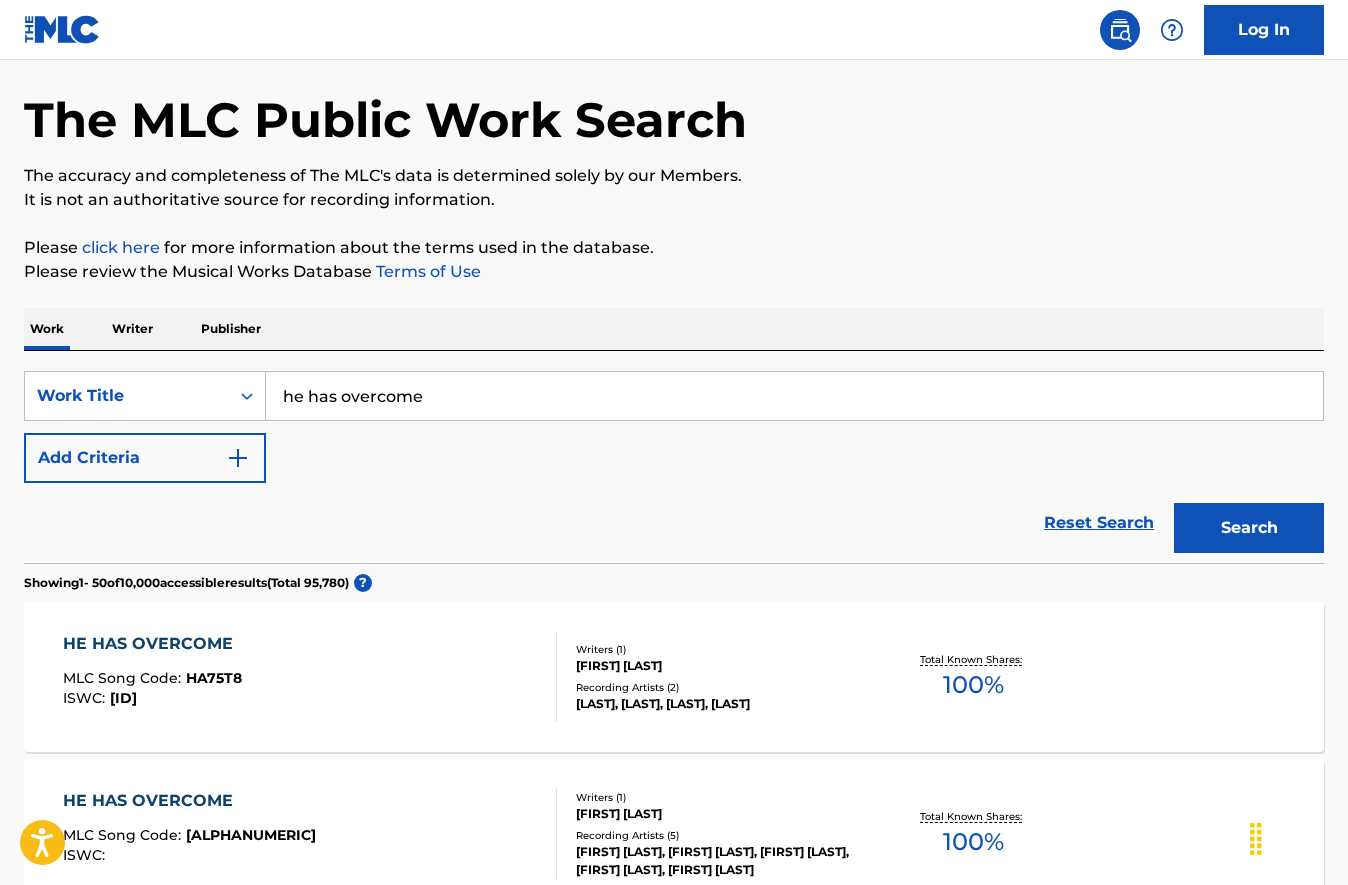 scroll, scrollTop: 0, scrollLeft: 0, axis: both 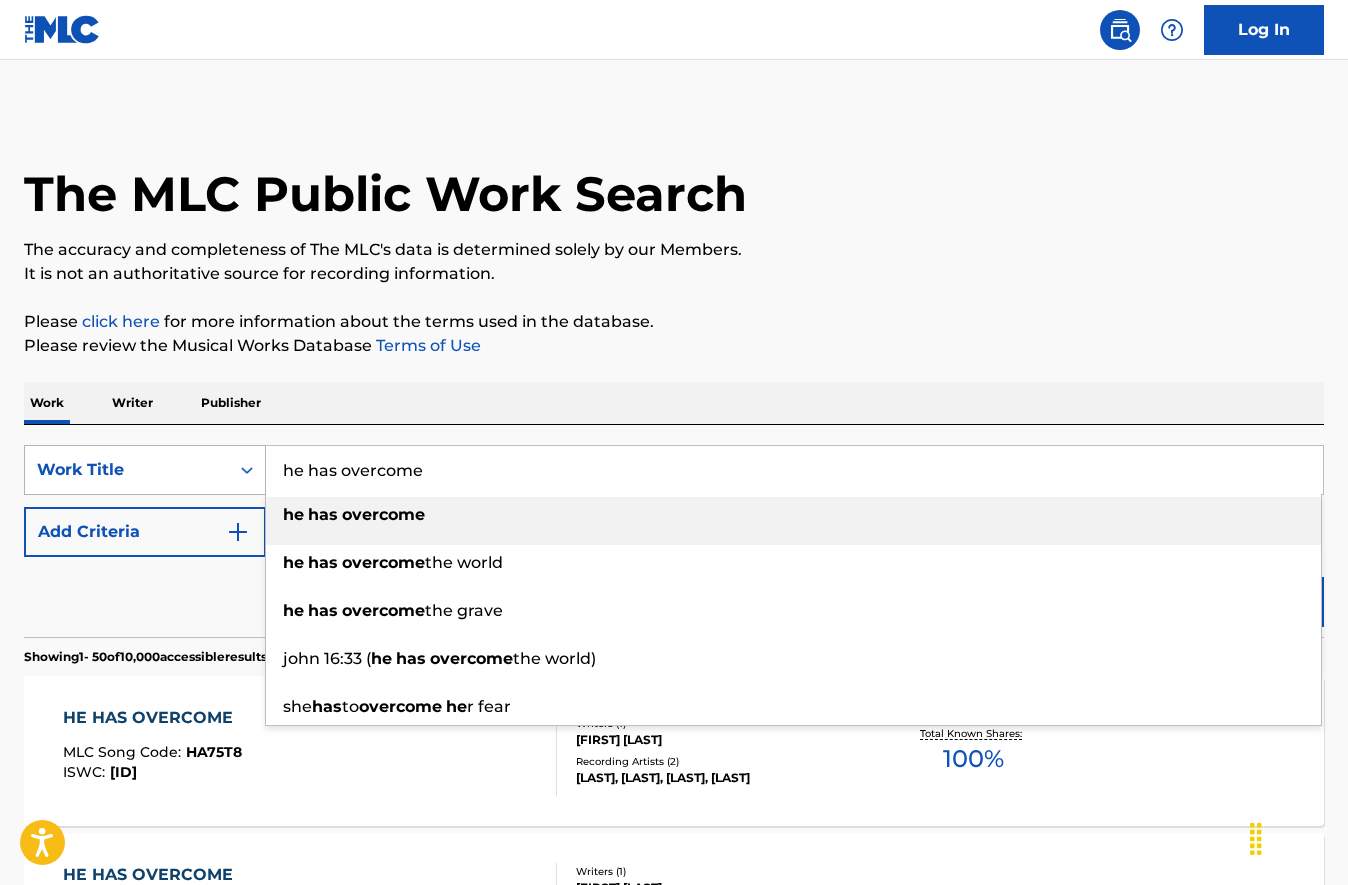drag, startPoint x: 433, startPoint y: 474, endPoint x: 250, endPoint y: 472, distance: 183.01093 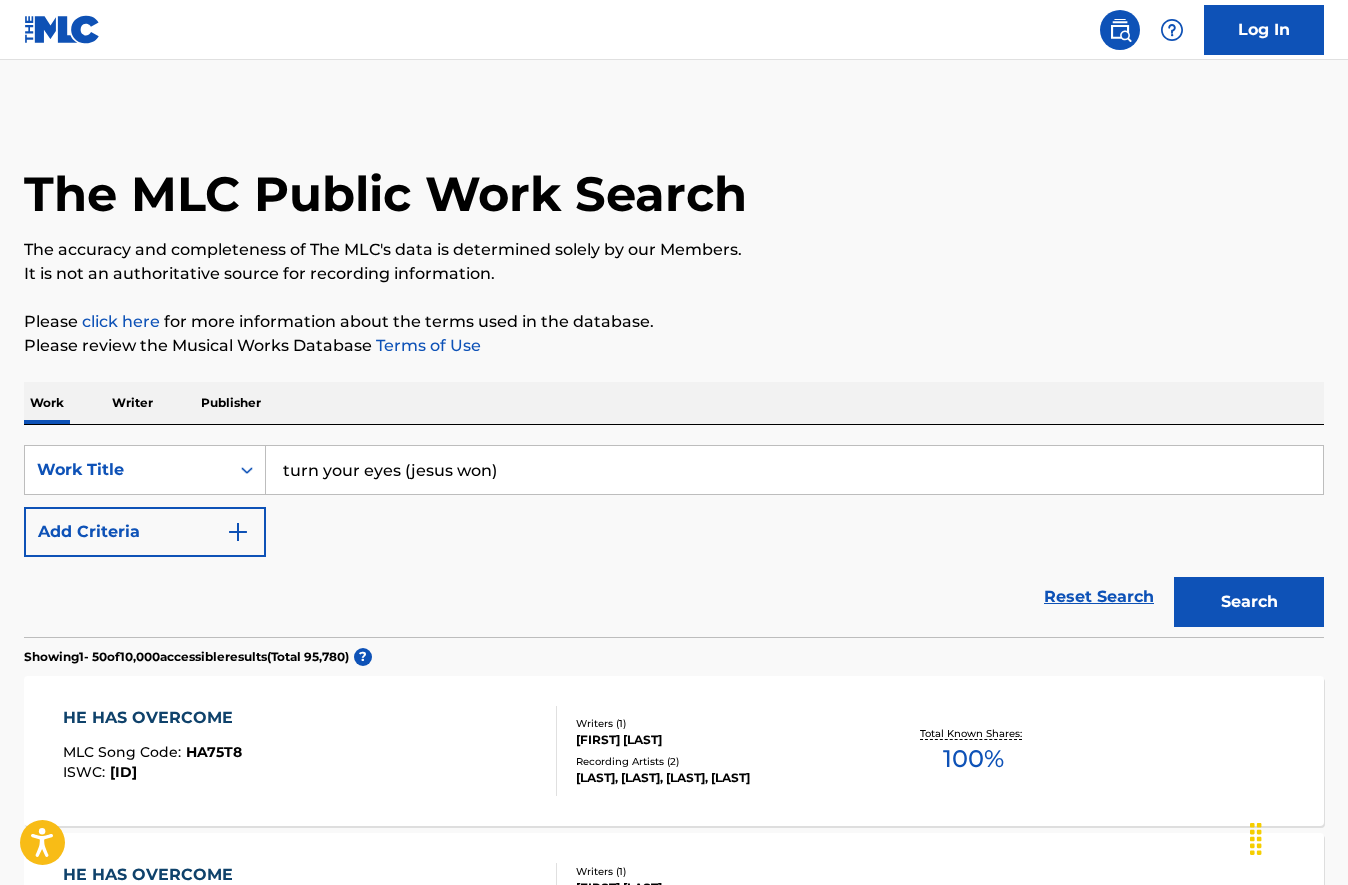 type on "turn your eyes (jesus won)" 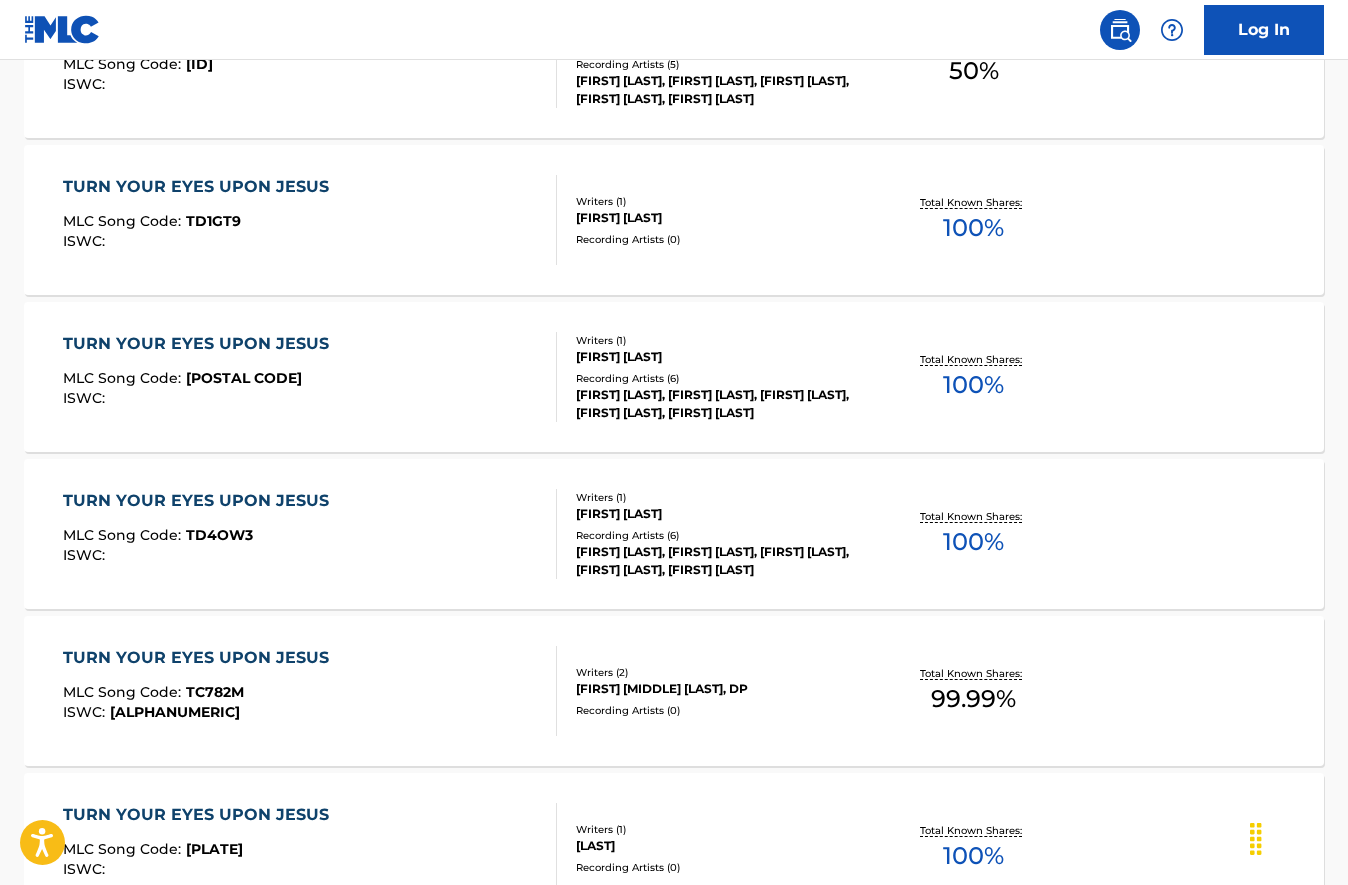 scroll, scrollTop: 0, scrollLeft: 0, axis: both 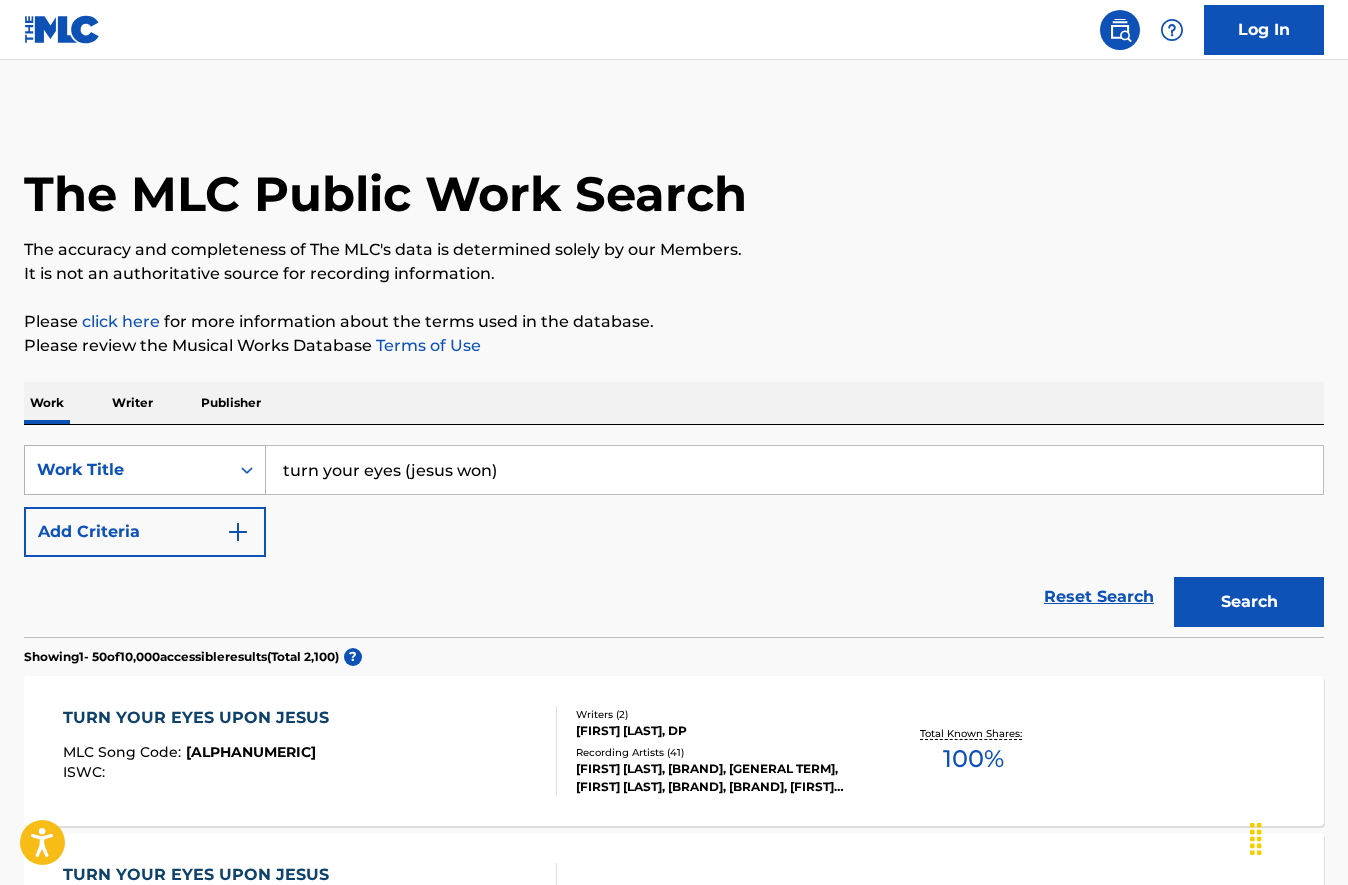 click 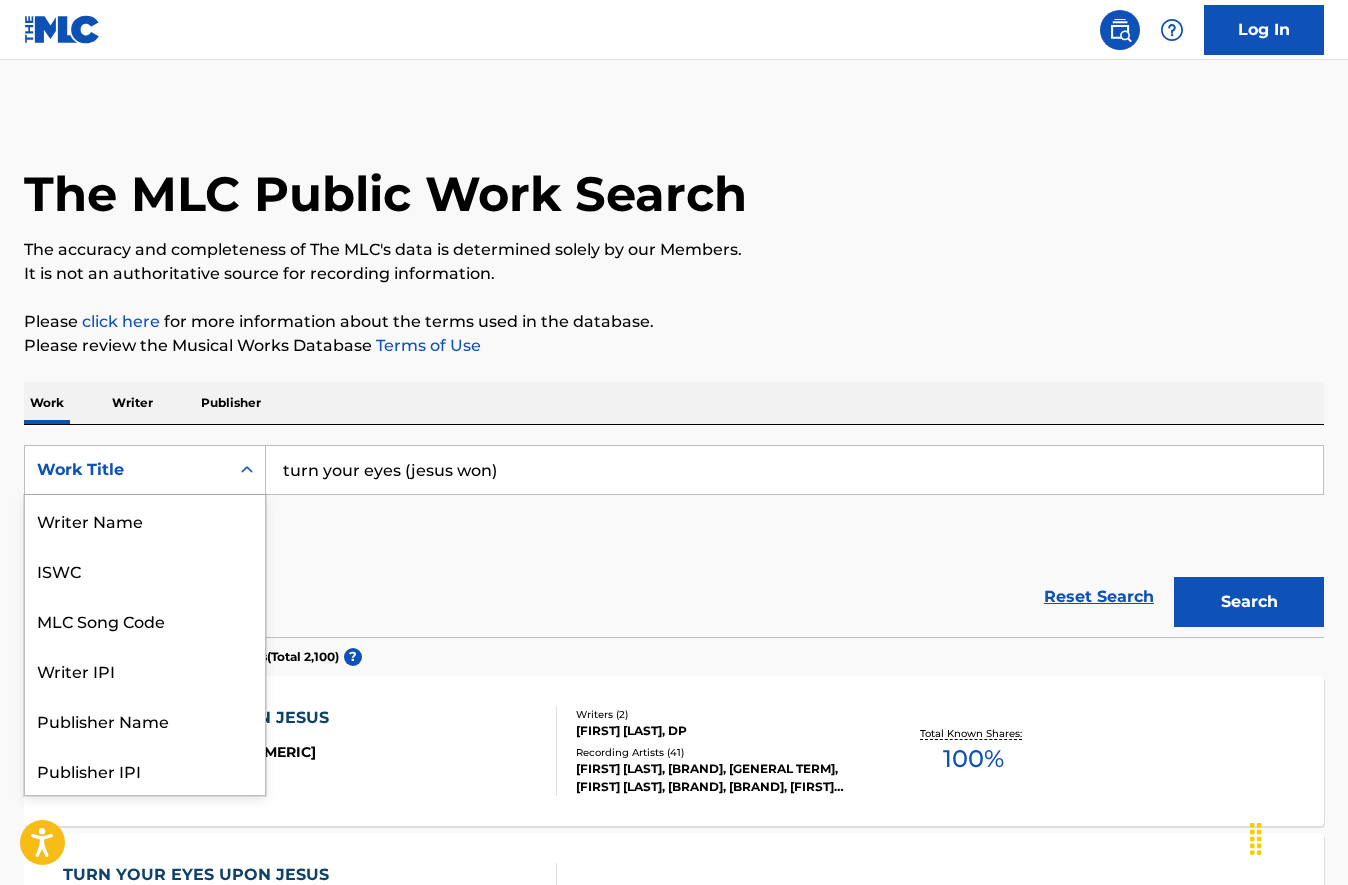 scroll, scrollTop: 100, scrollLeft: 0, axis: vertical 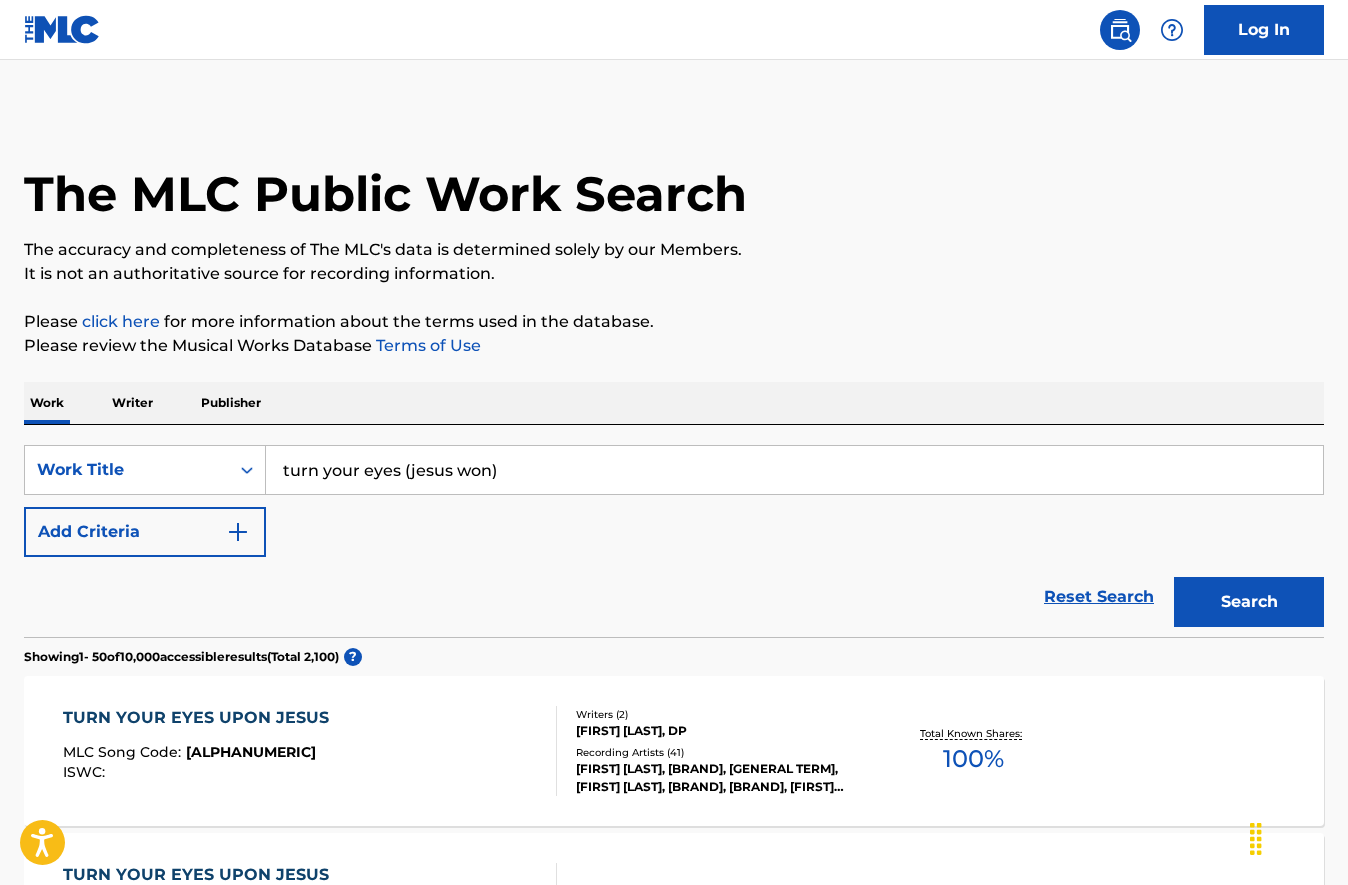 click on "Writer" at bounding box center (132, 403) 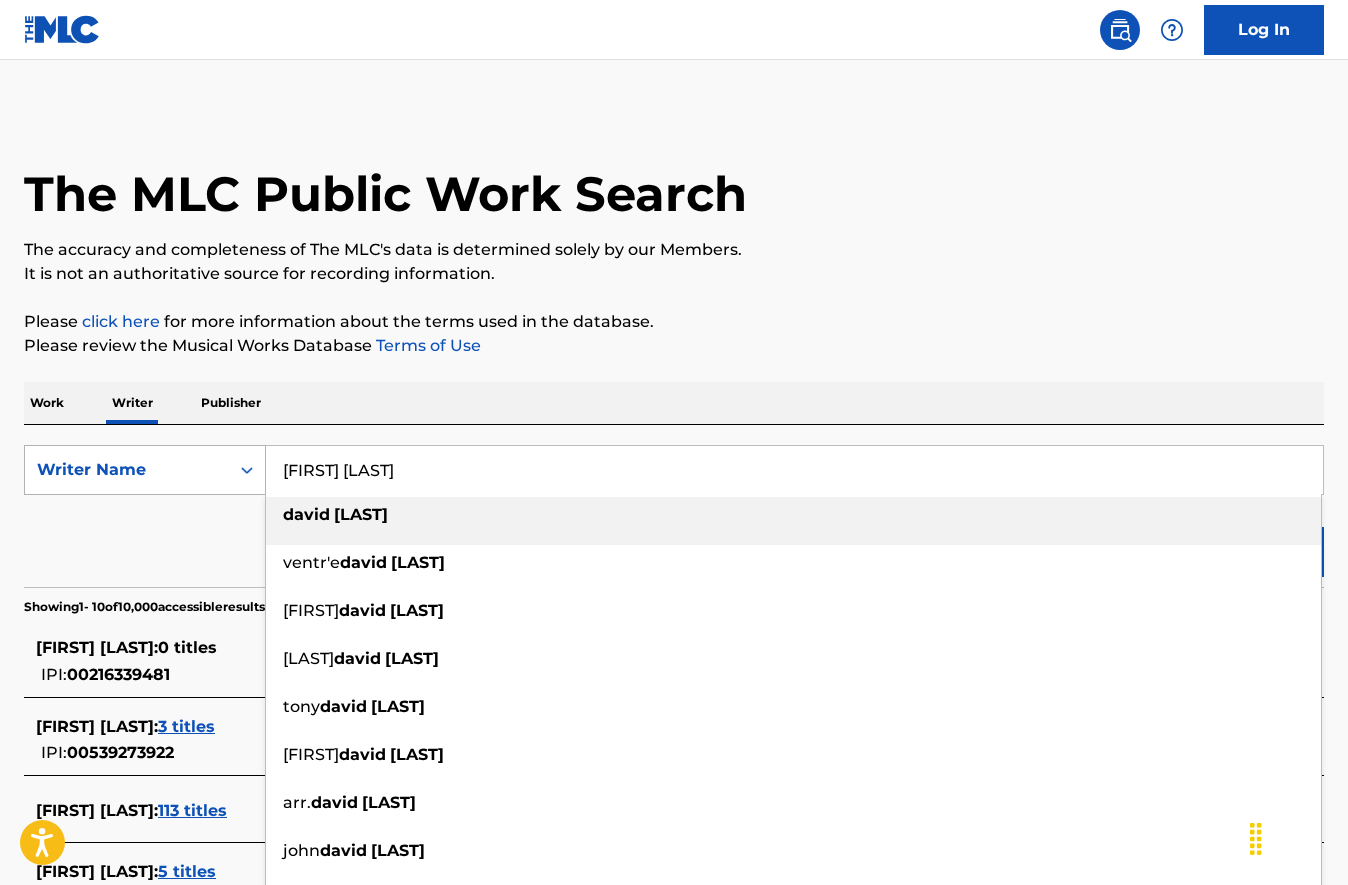 drag, startPoint x: 408, startPoint y: 477, endPoint x: 253, endPoint y: 467, distance: 155.32225 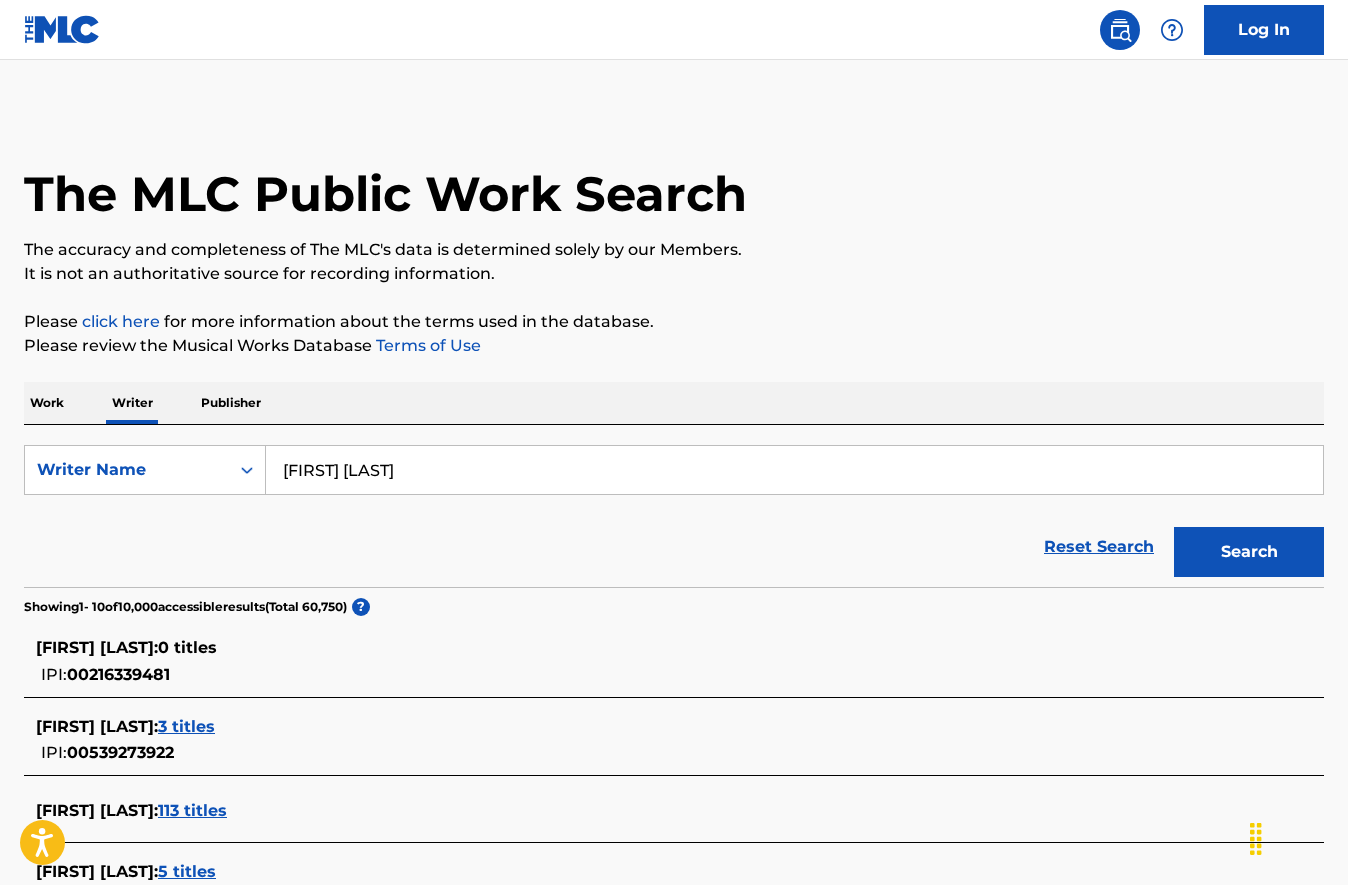 type on "[FIRST] [LAST]" 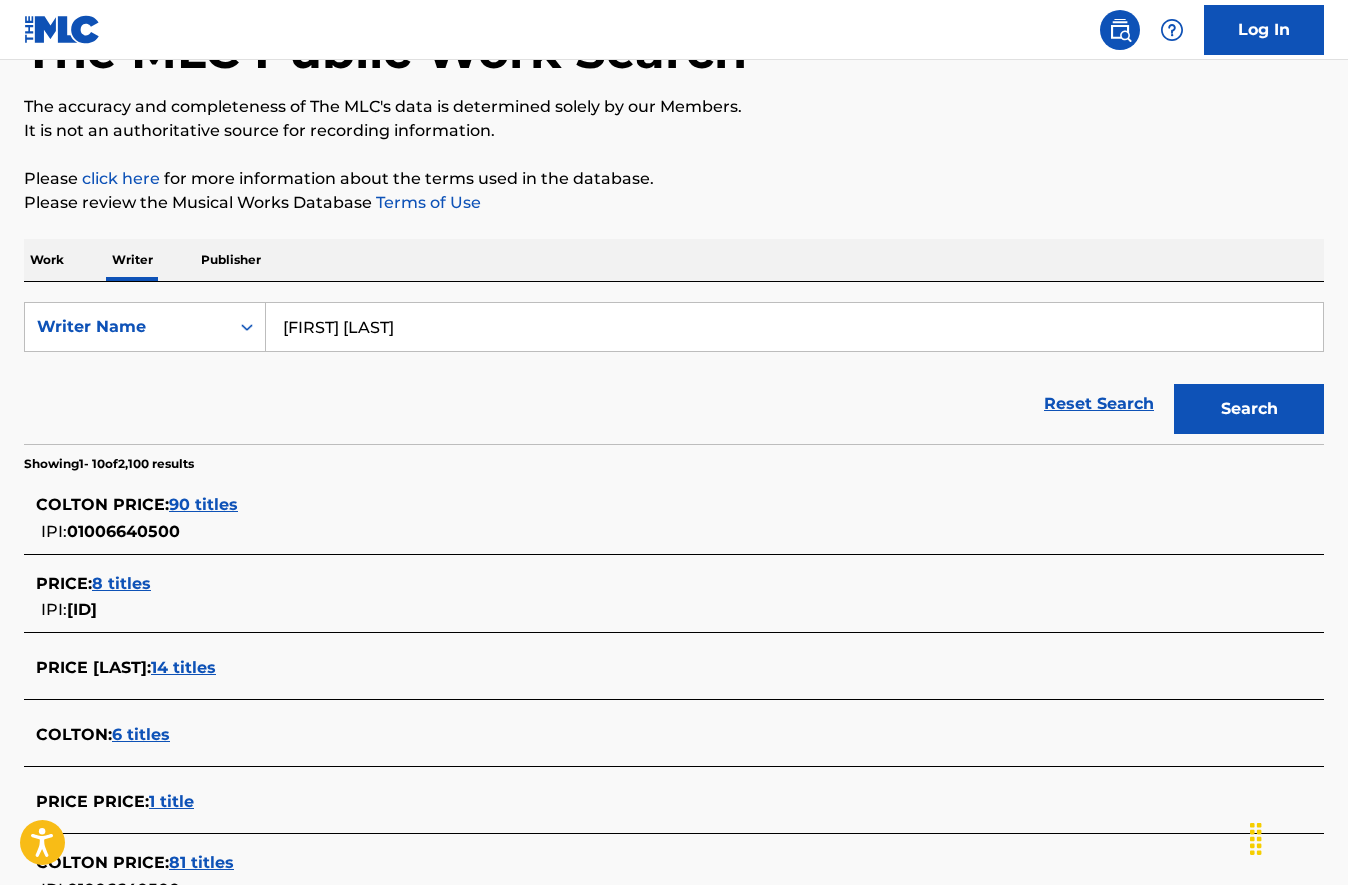 scroll, scrollTop: 170, scrollLeft: 0, axis: vertical 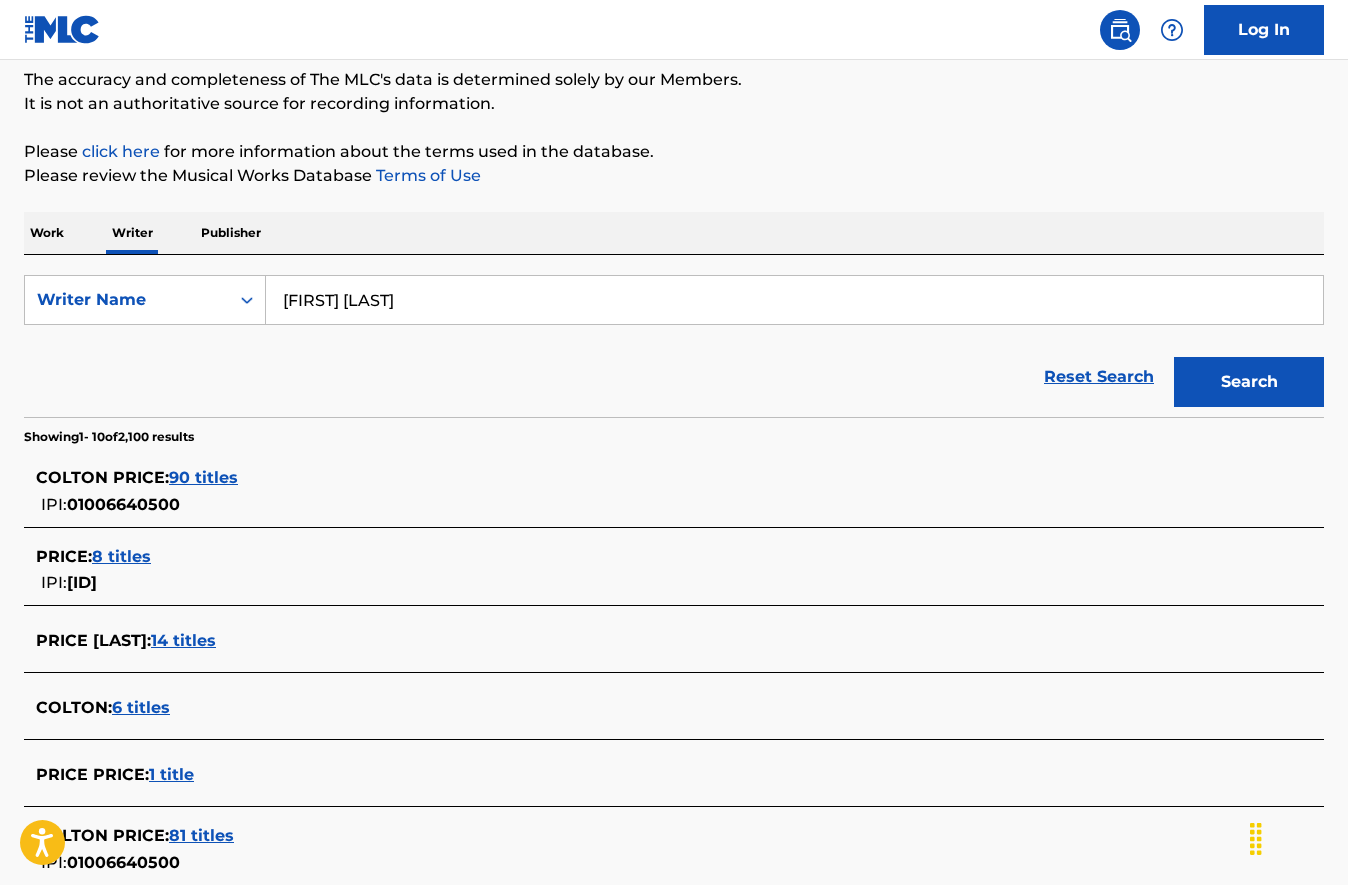 click on "90 titles" at bounding box center (203, 477) 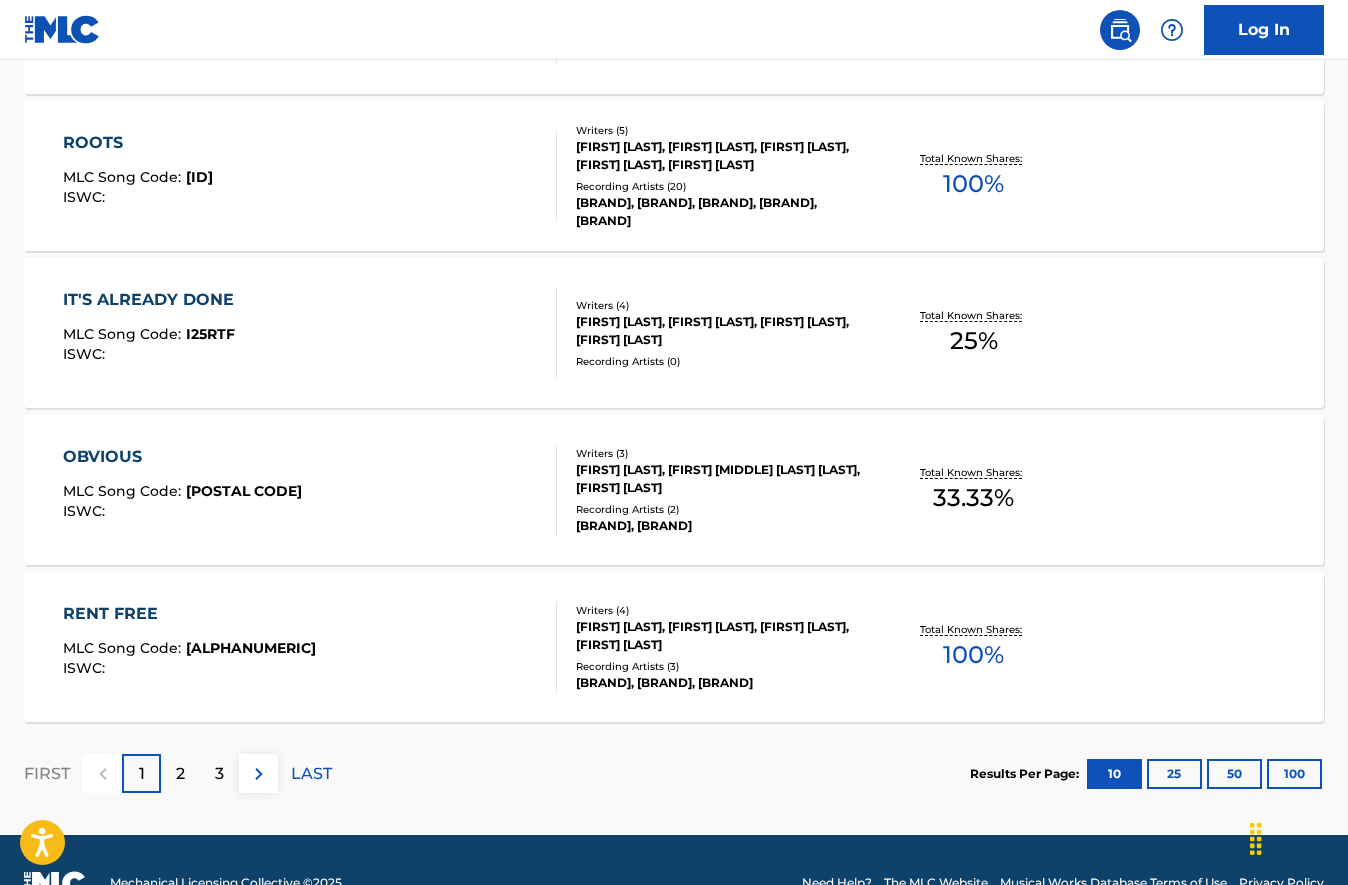 scroll, scrollTop: 1535, scrollLeft: 0, axis: vertical 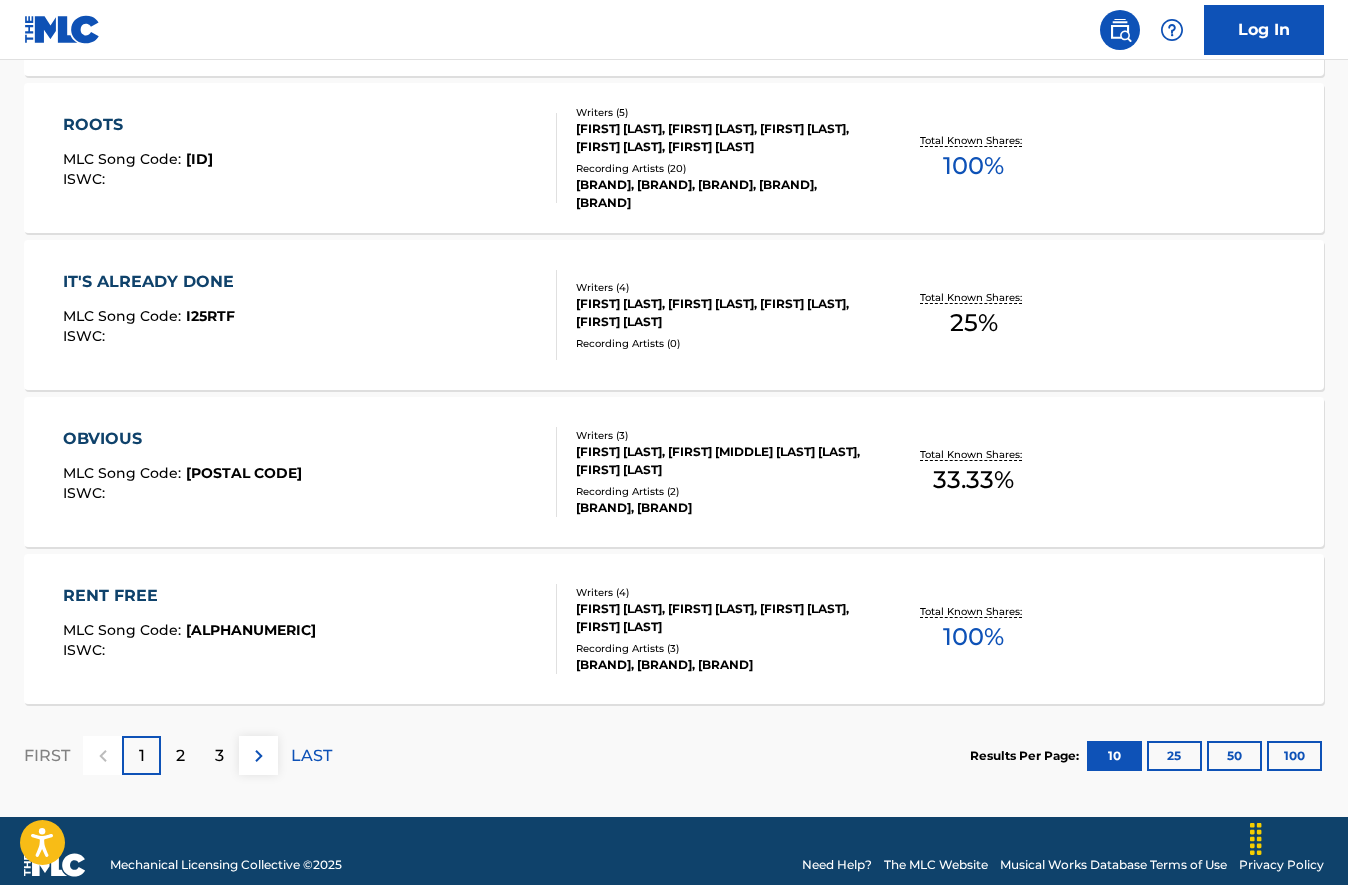 click on "2" at bounding box center [180, 756] 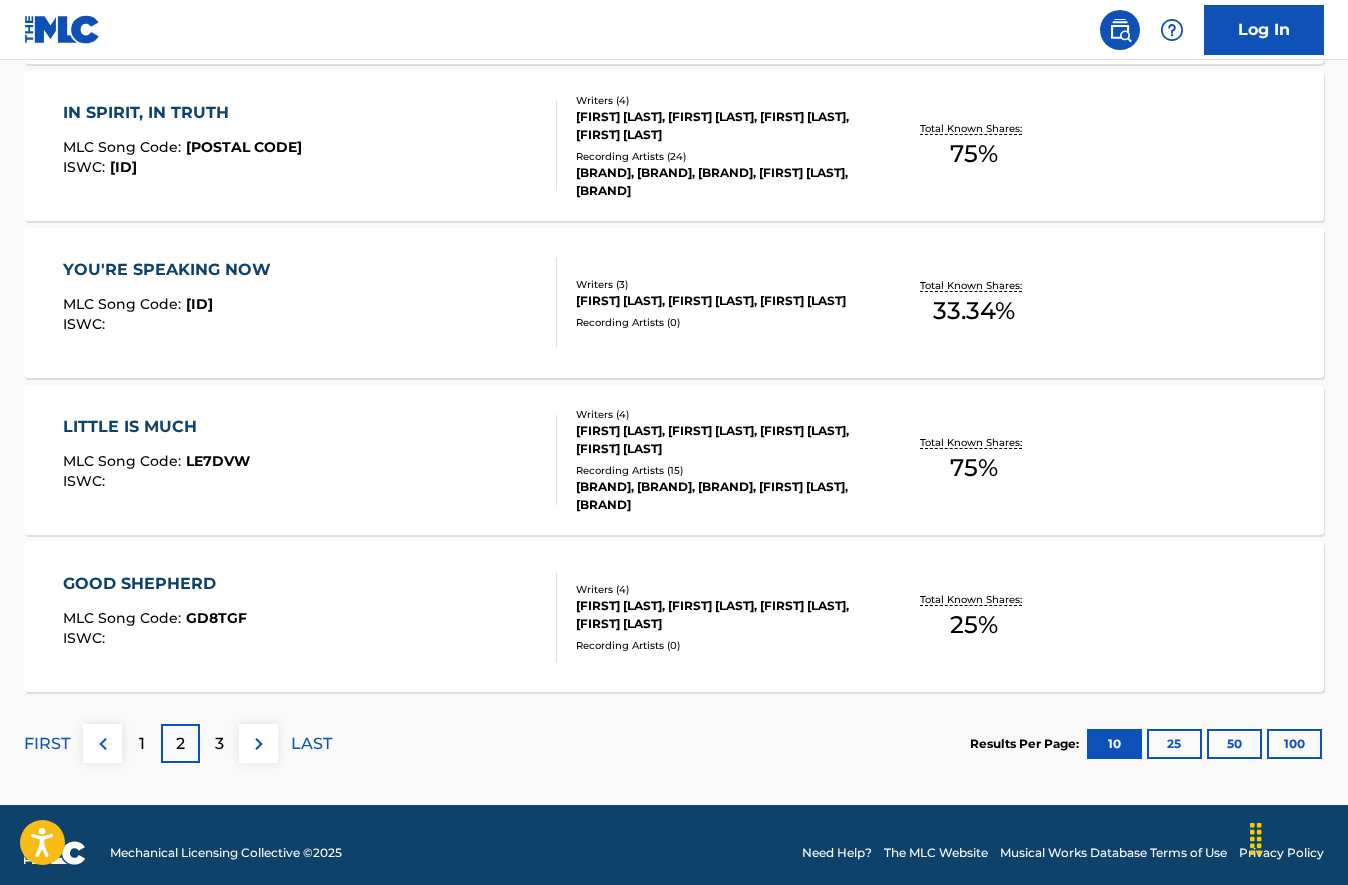scroll, scrollTop: 1563, scrollLeft: 0, axis: vertical 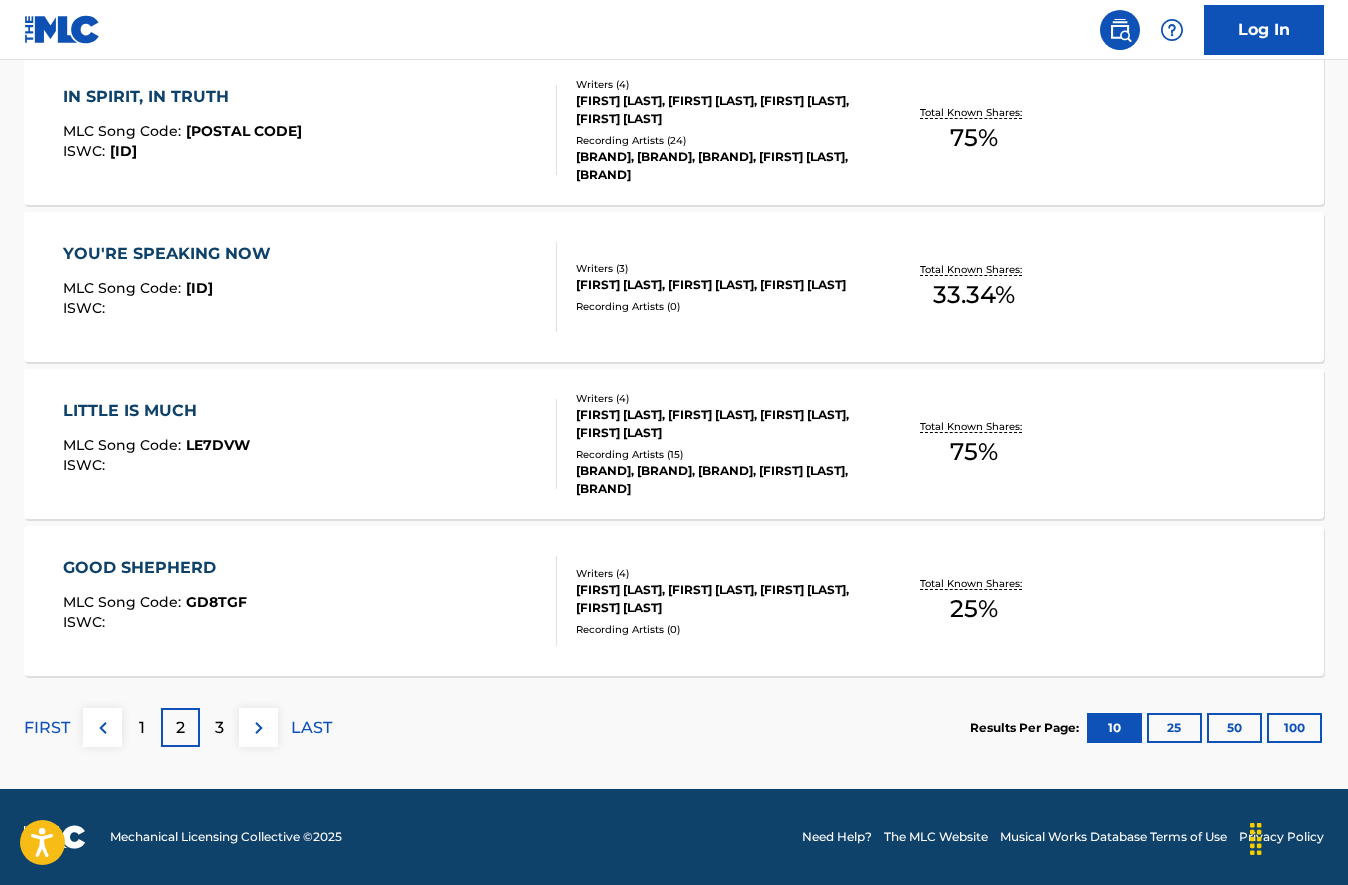 click on "3" at bounding box center (219, 728) 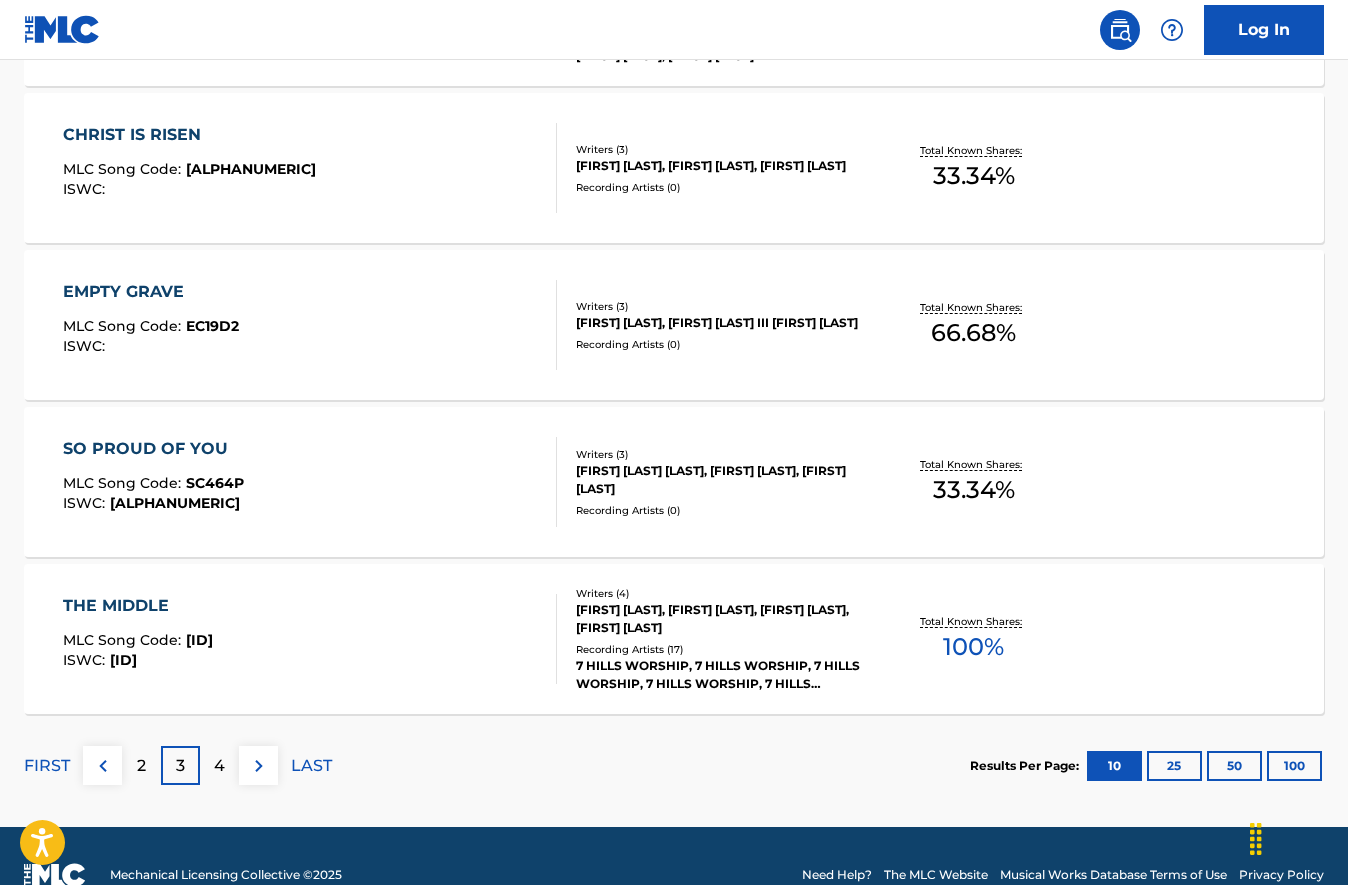 scroll, scrollTop: 1563, scrollLeft: 0, axis: vertical 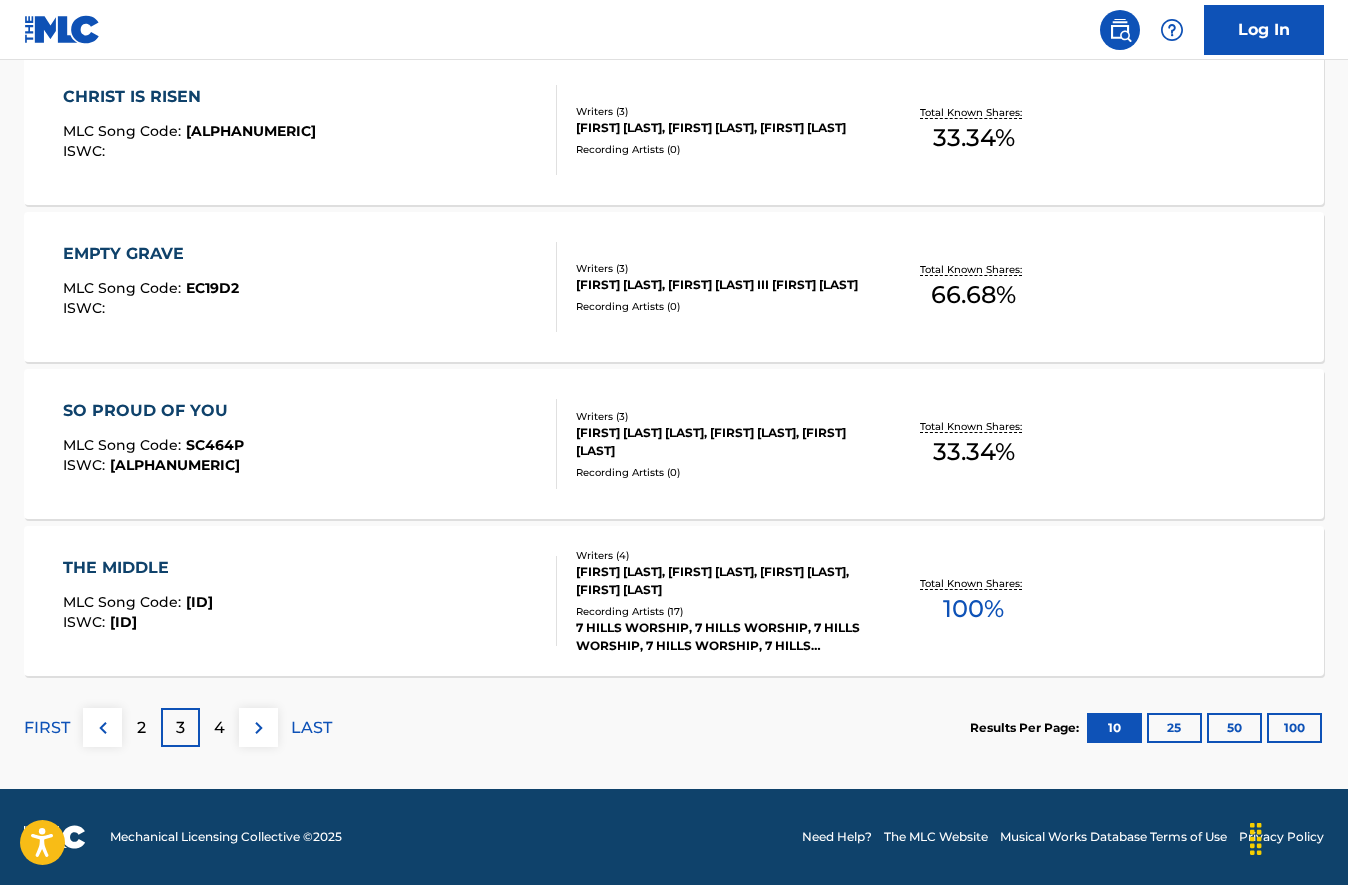click on "4" at bounding box center (219, 728) 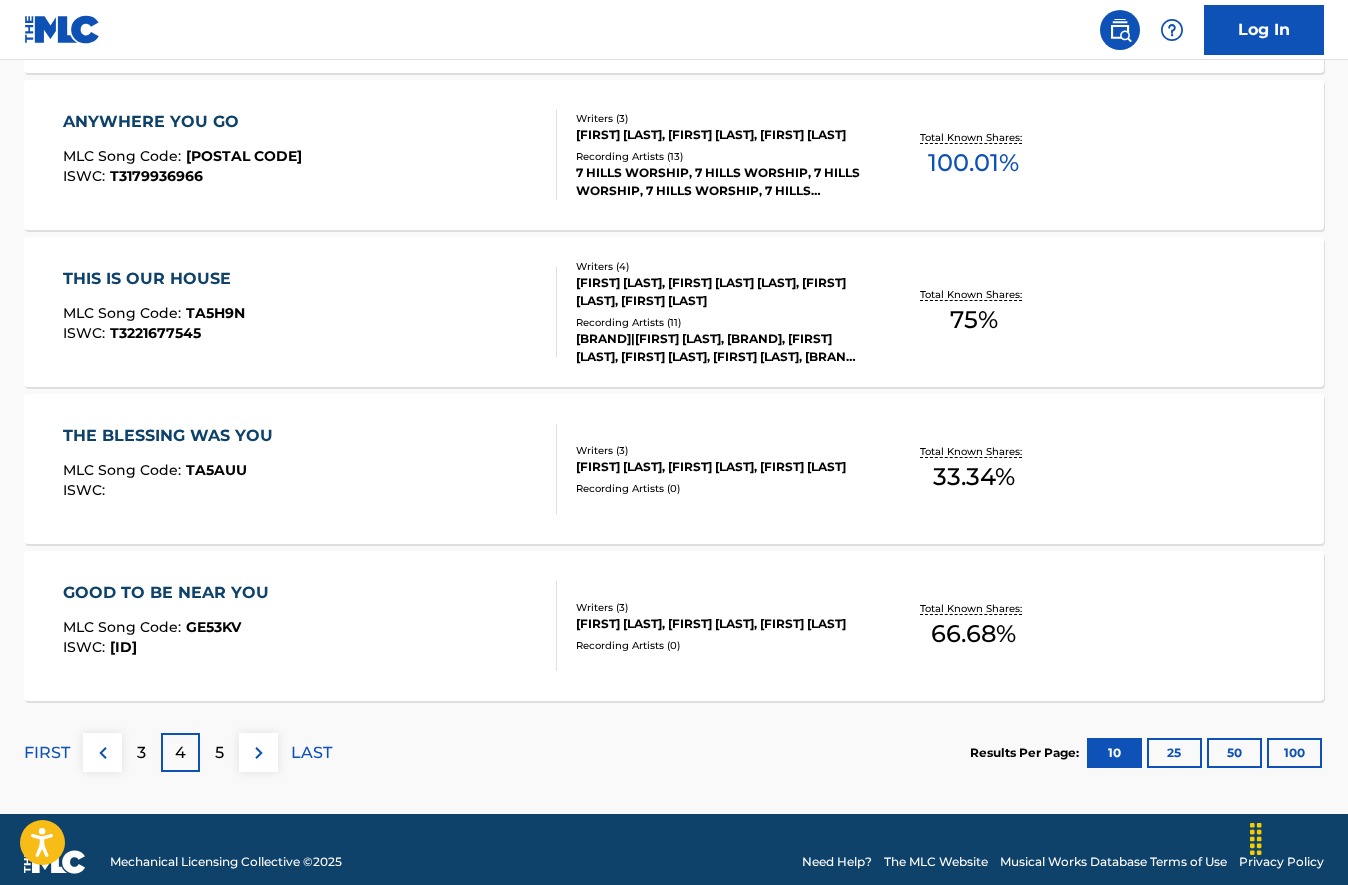 scroll, scrollTop: 1546, scrollLeft: 0, axis: vertical 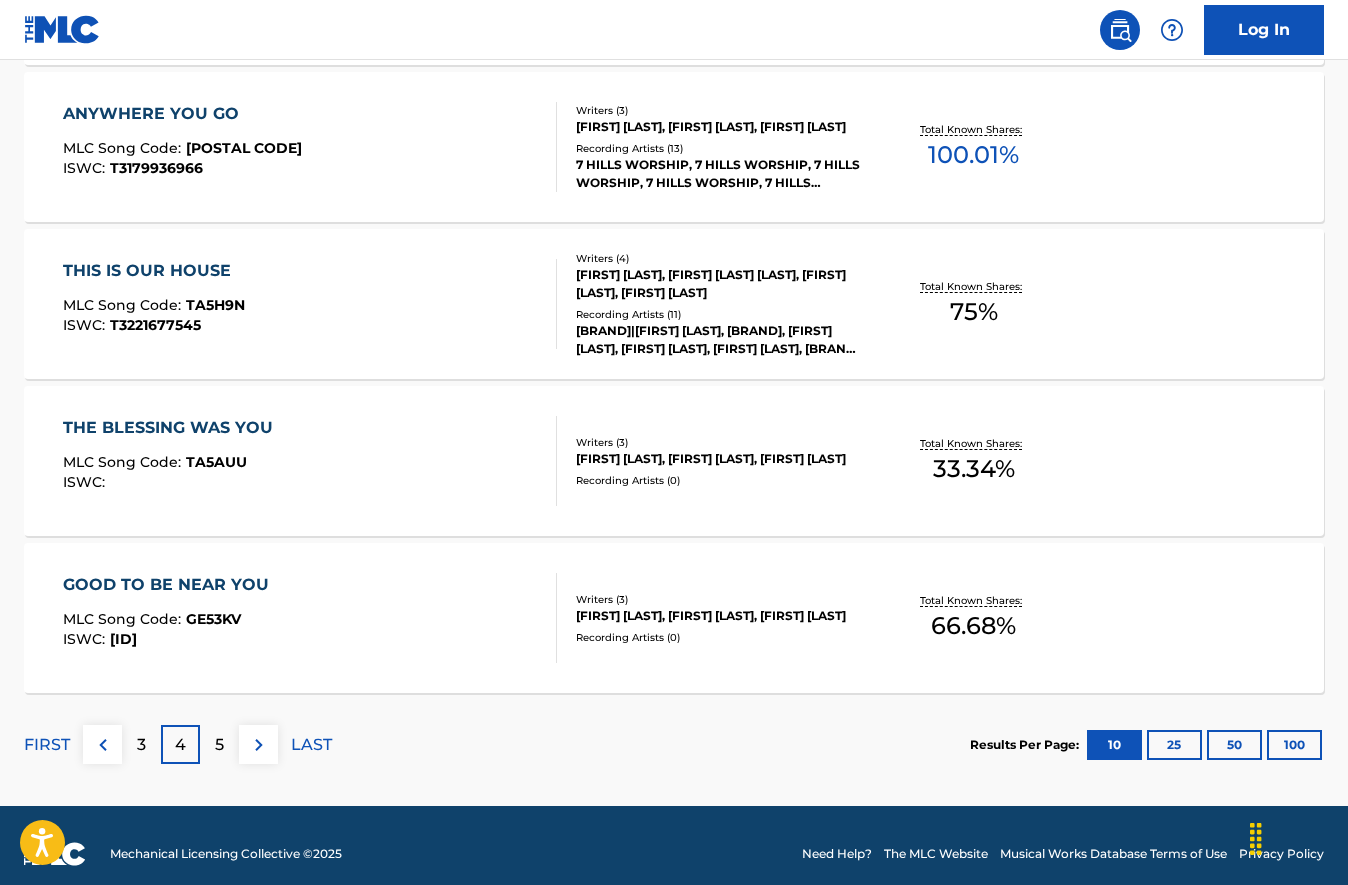 click on "5" at bounding box center (219, 745) 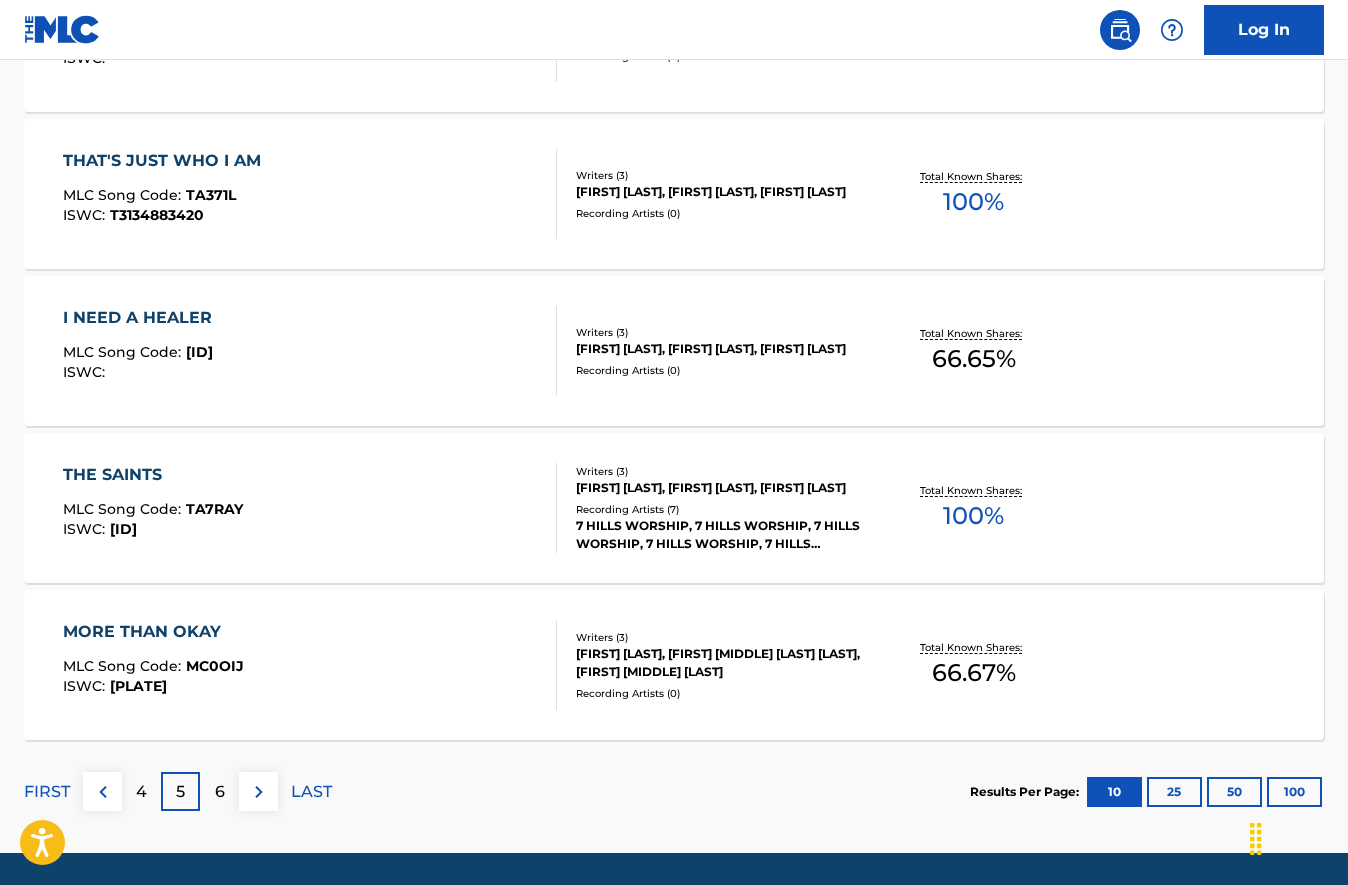 scroll, scrollTop: 1501, scrollLeft: 0, axis: vertical 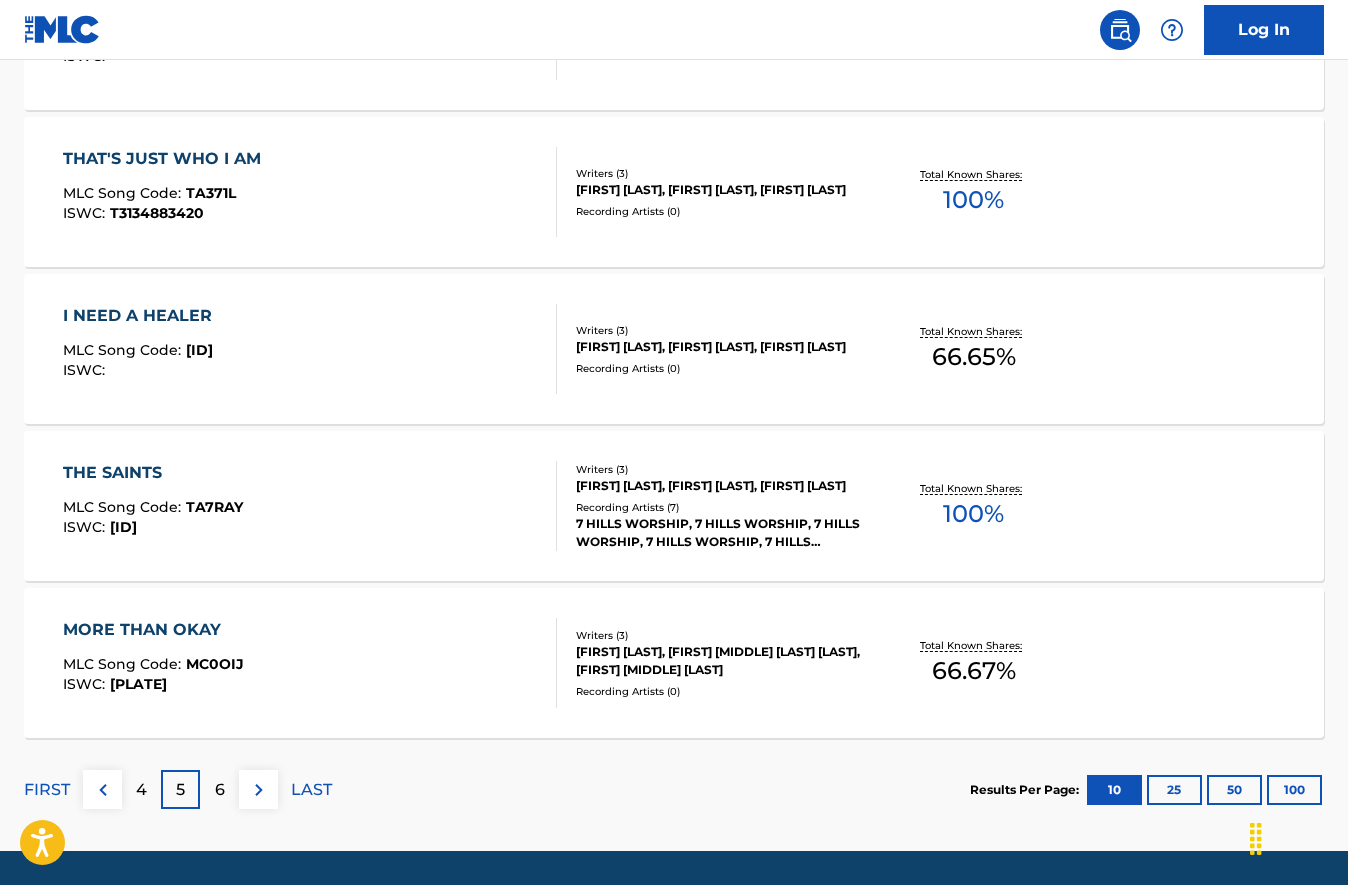 click on "6" at bounding box center (220, 790) 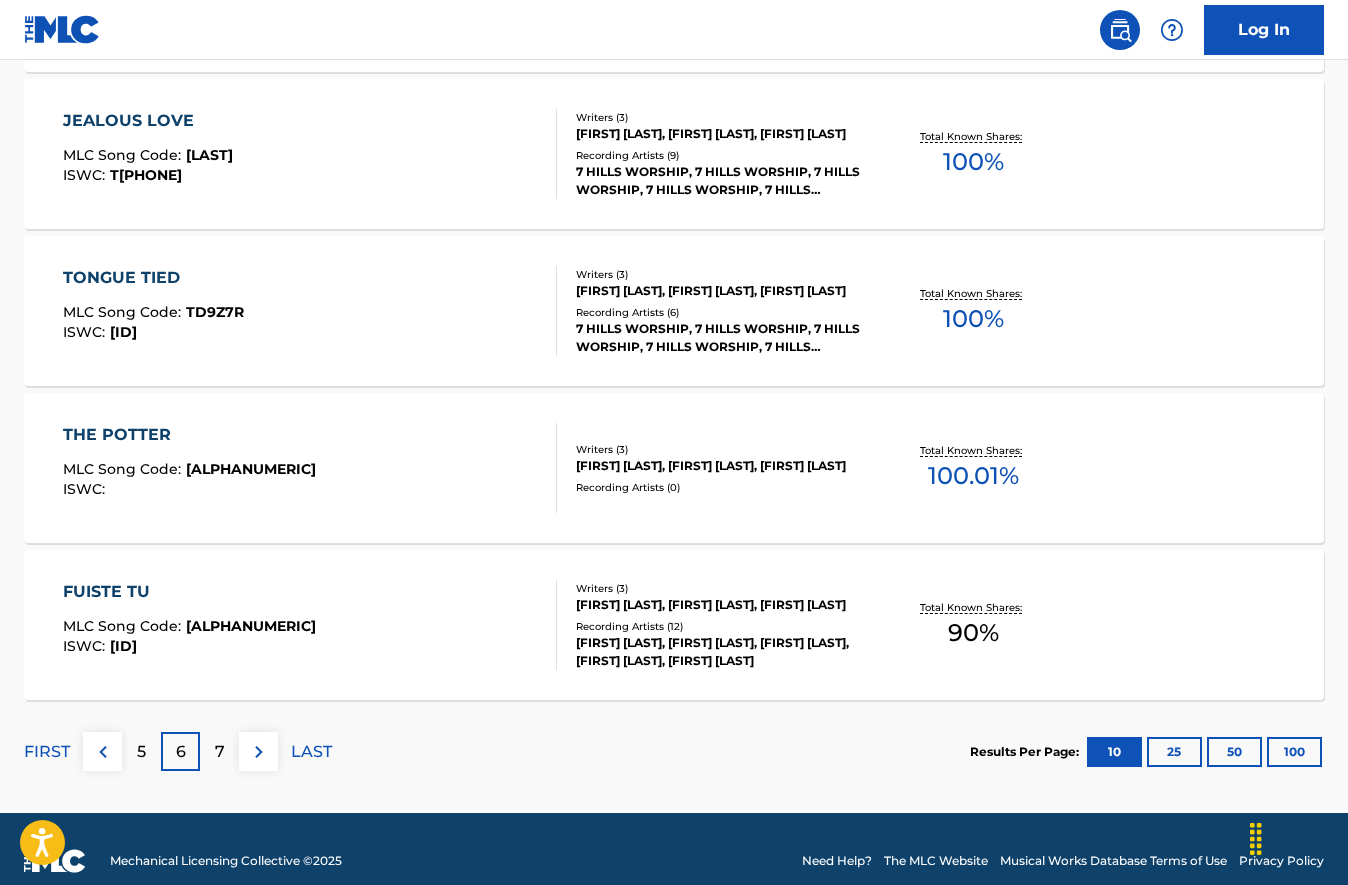 scroll, scrollTop: 1540, scrollLeft: 0, axis: vertical 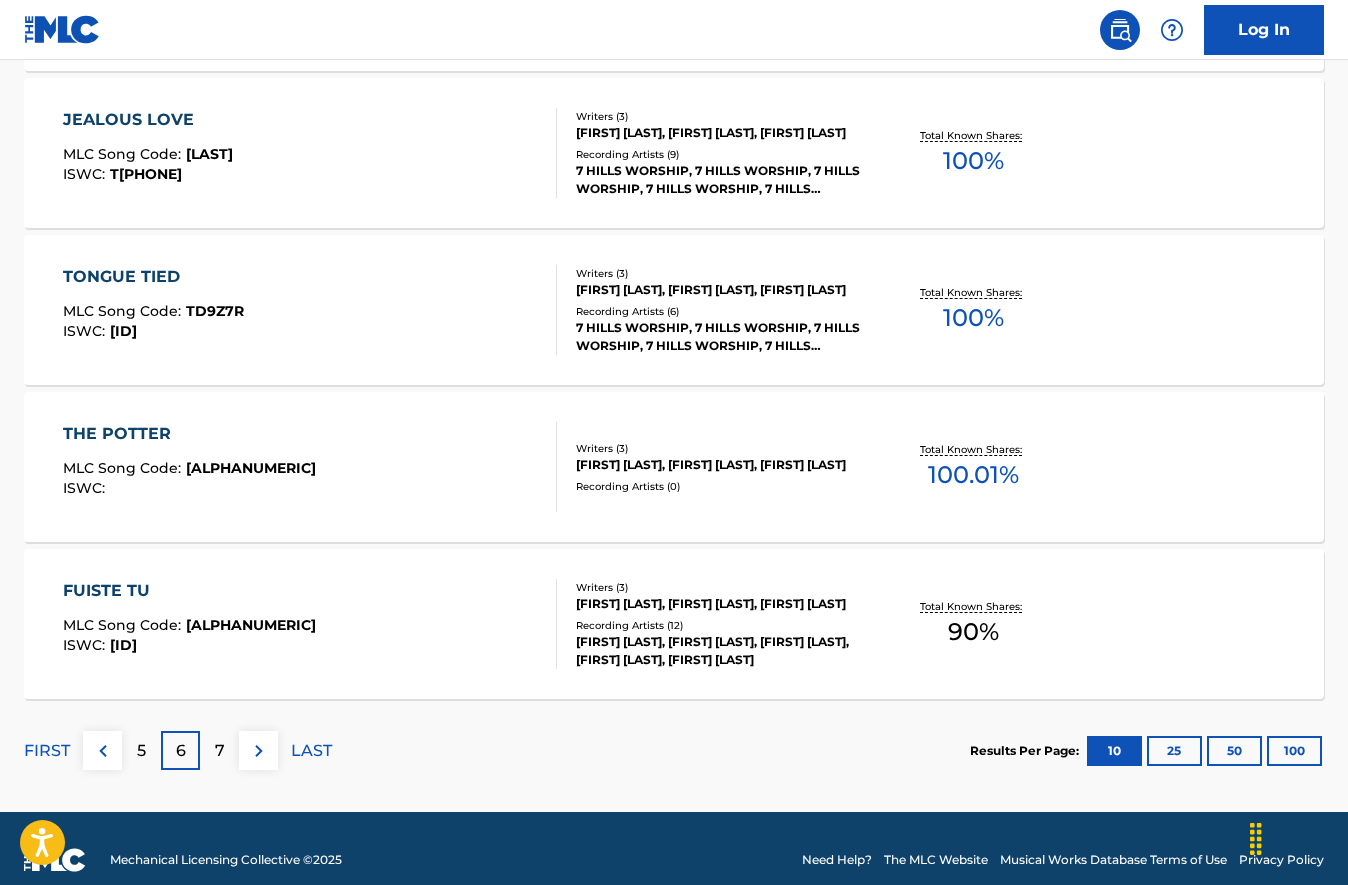 click on "7" at bounding box center (220, 751) 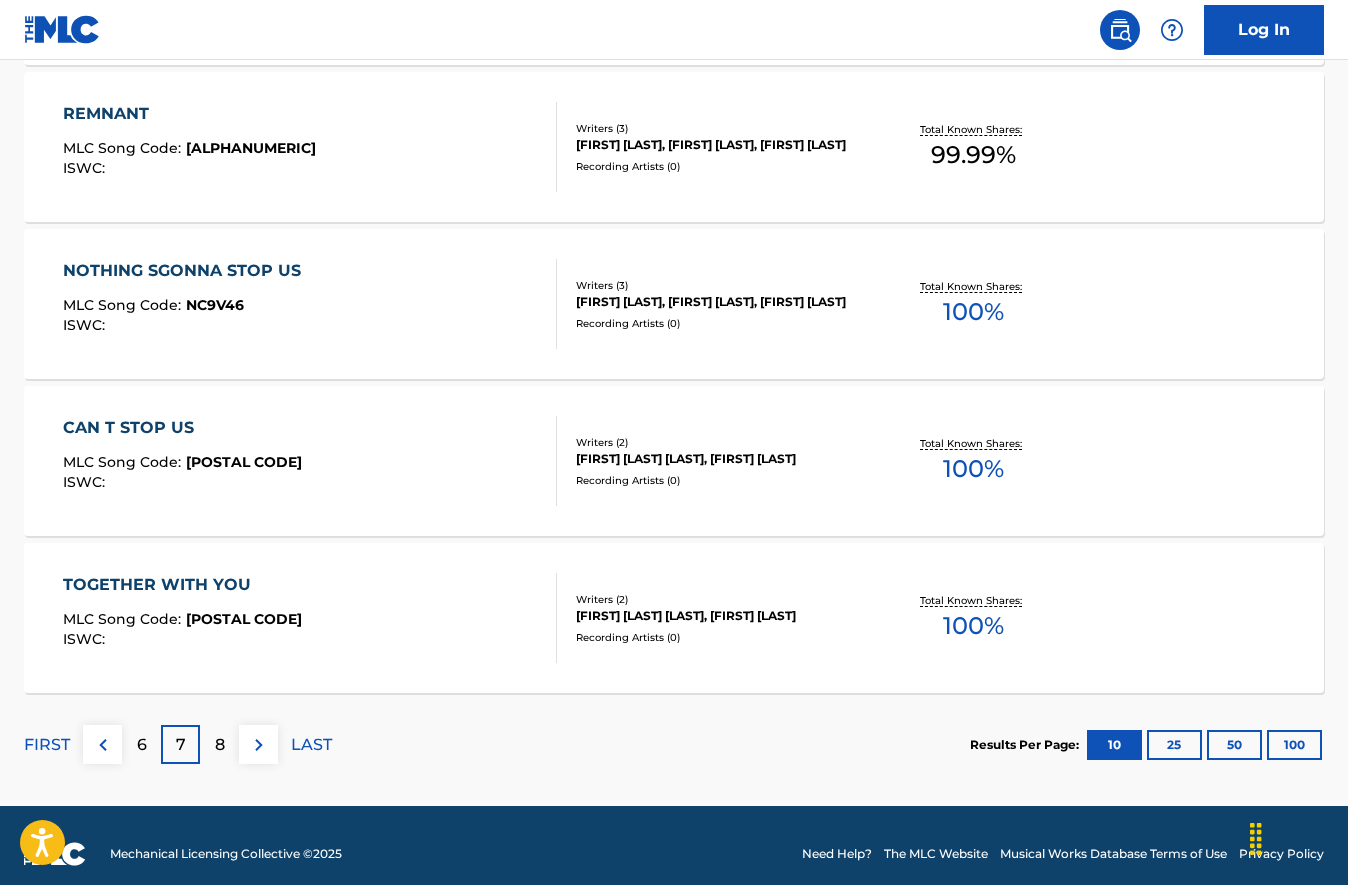 scroll, scrollTop: 1563, scrollLeft: 0, axis: vertical 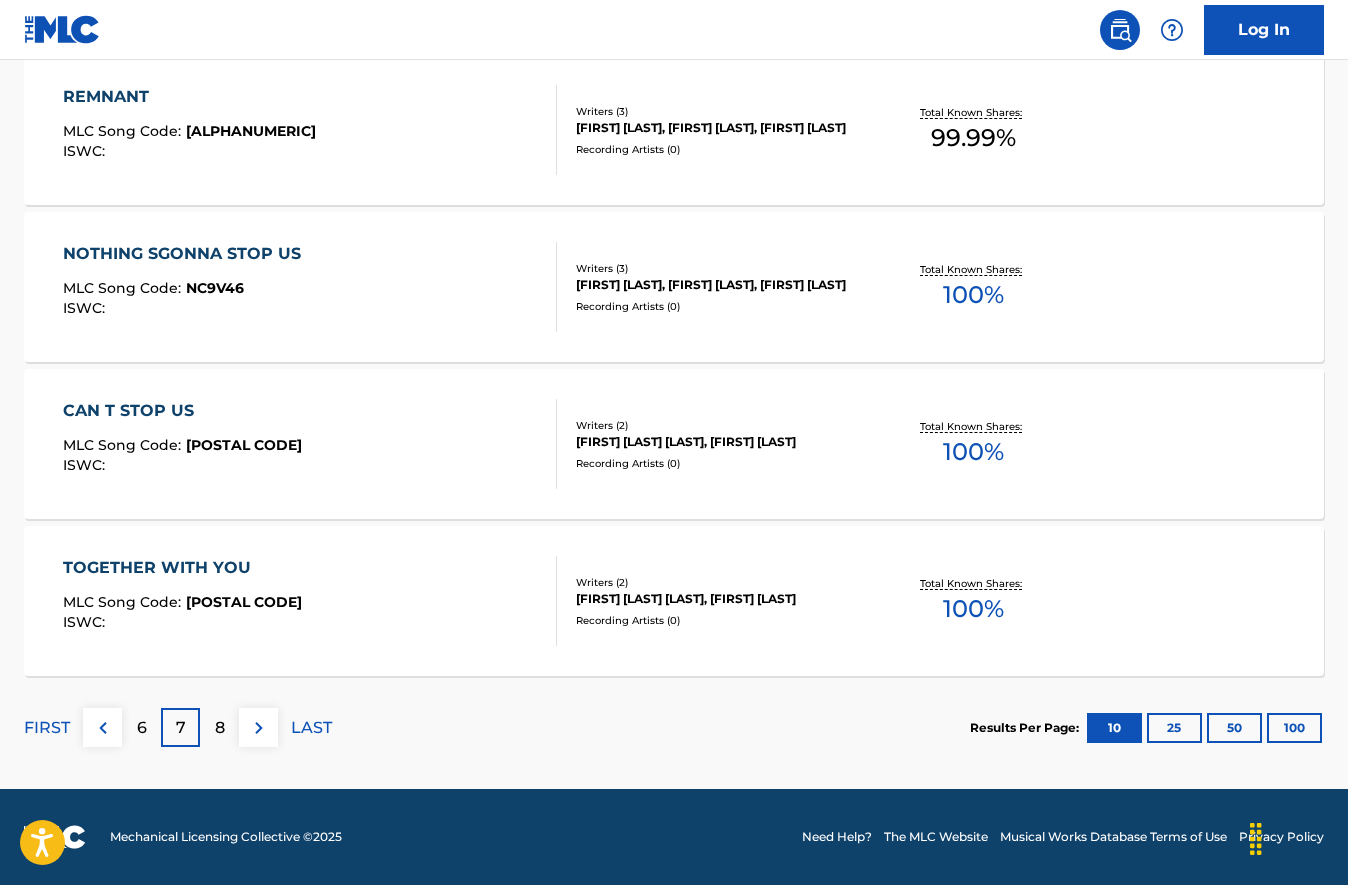 click on "8" at bounding box center [220, 728] 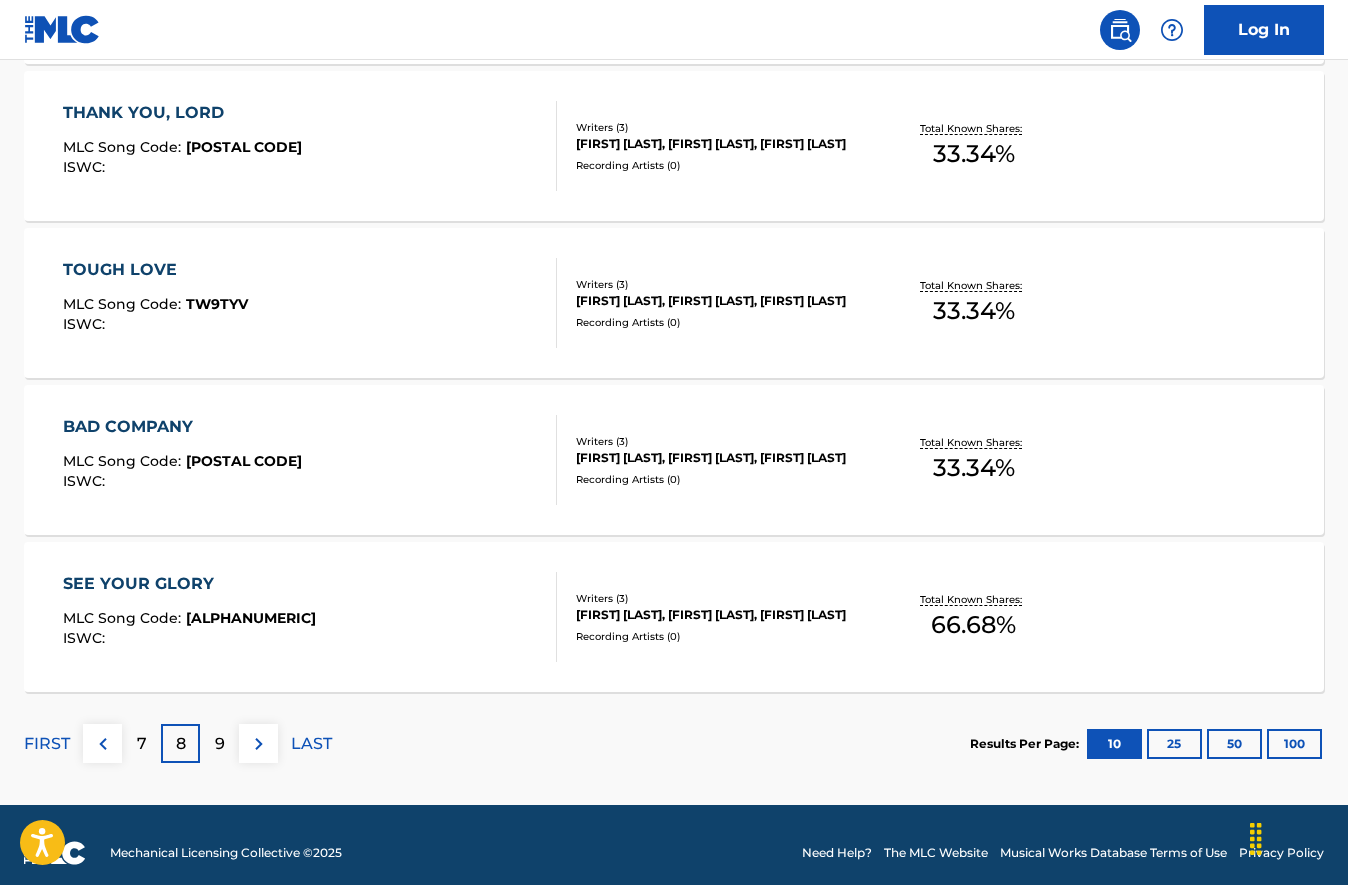 scroll, scrollTop: 1563, scrollLeft: 0, axis: vertical 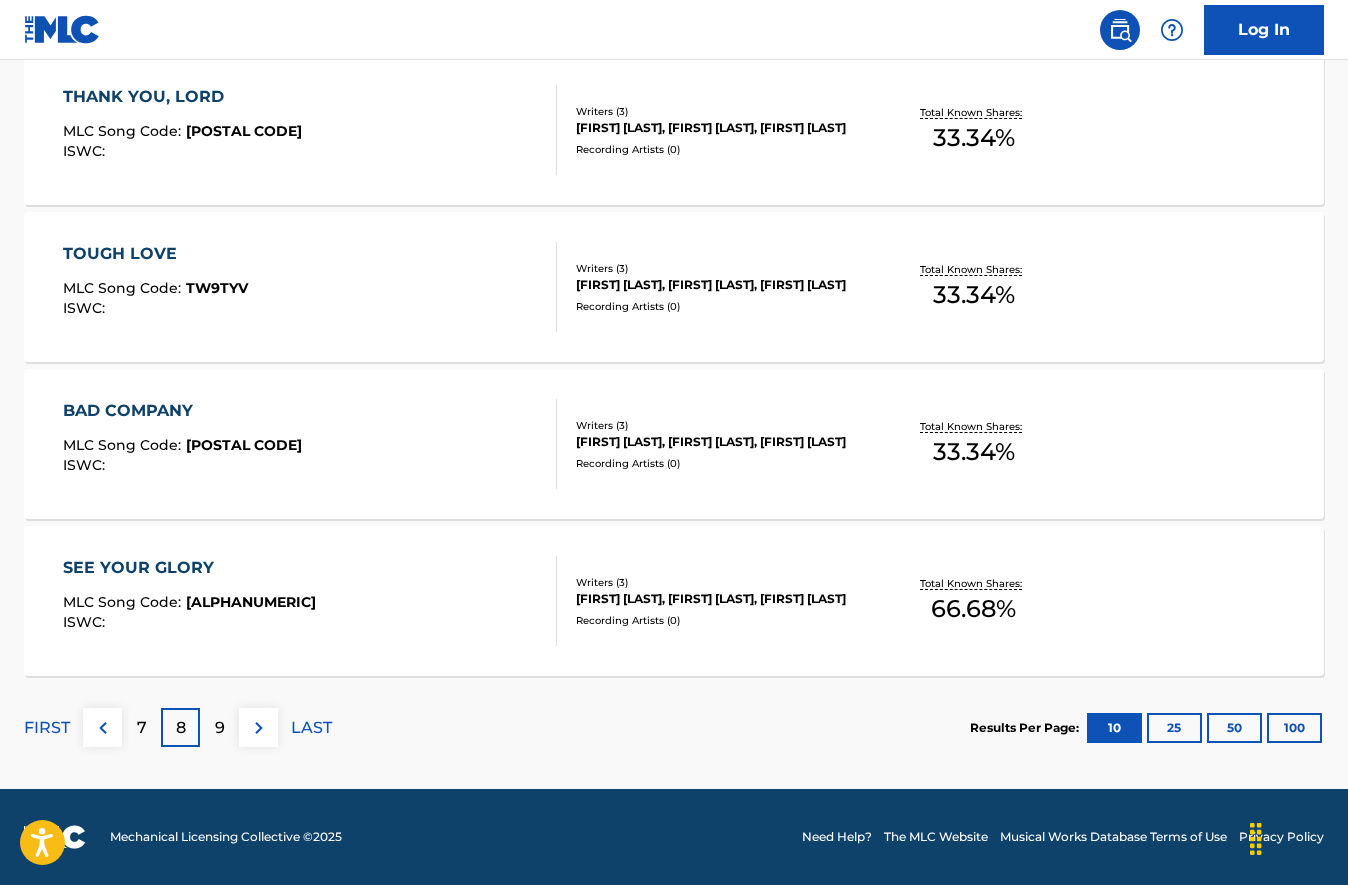 click on "9" at bounding box center [220, 728] 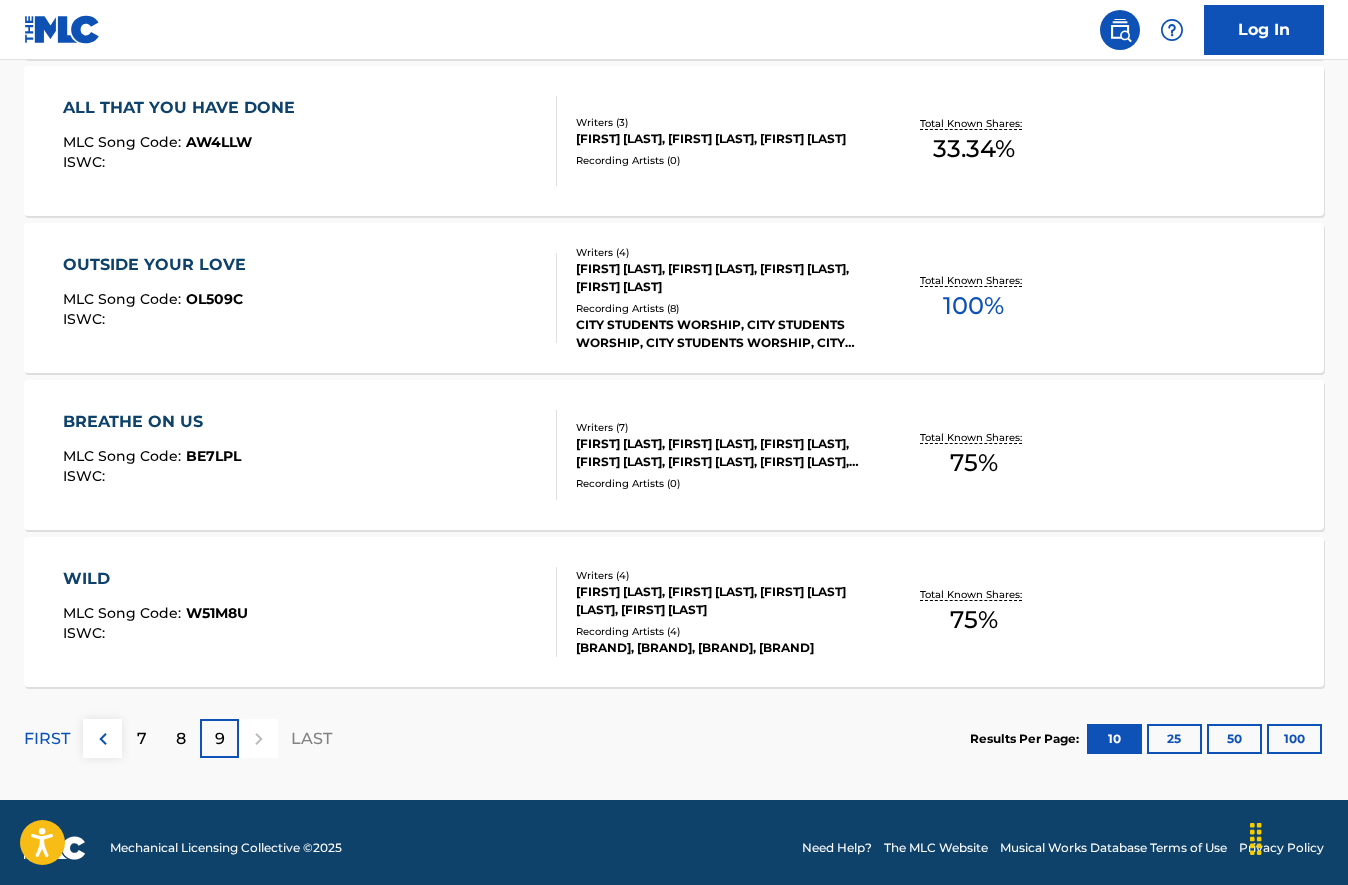 scroll, scrollTop: 1563, scrollLeft: 0, axis: vertical 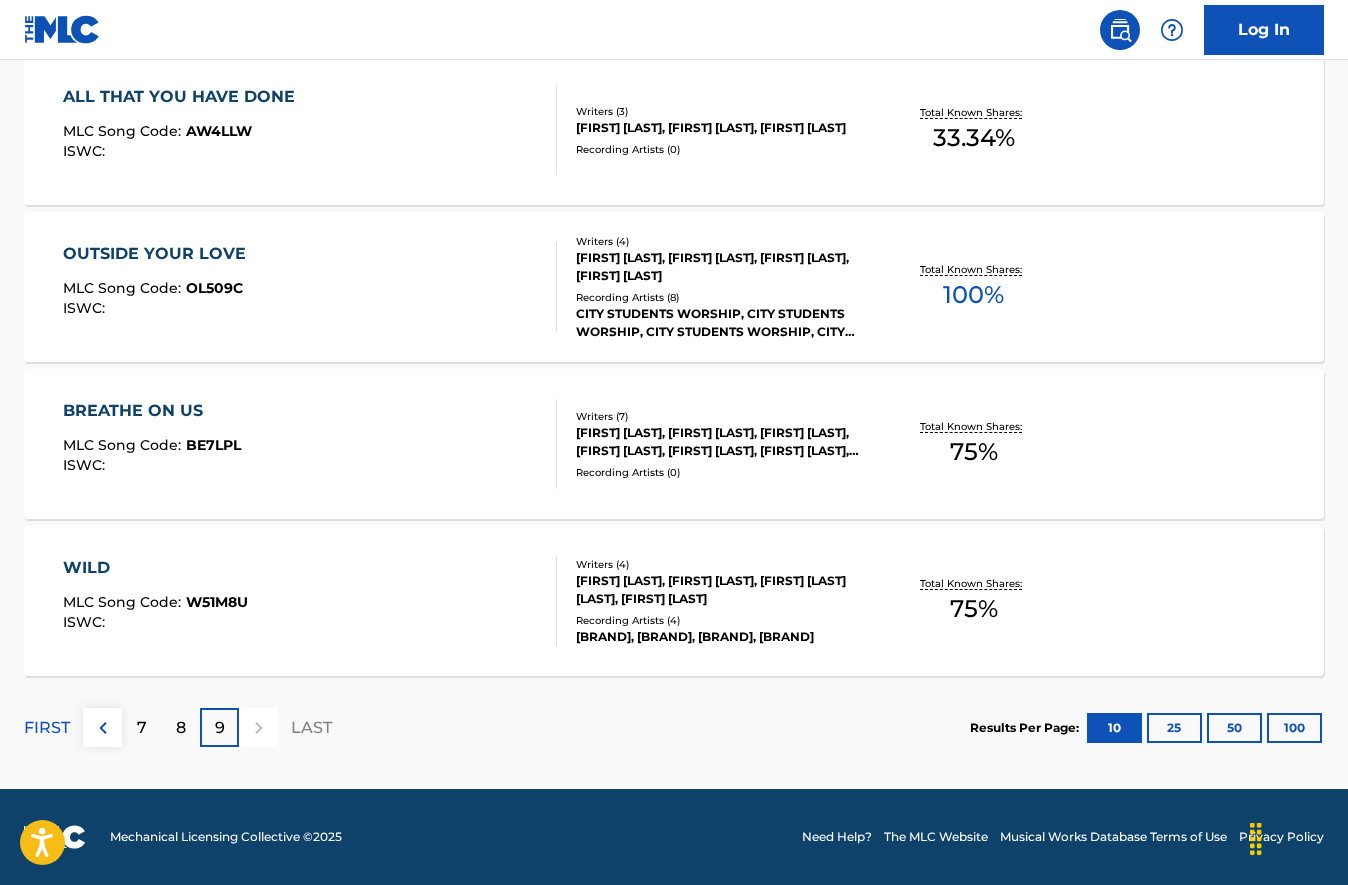 click on "8" at bounding box center [181, 728] 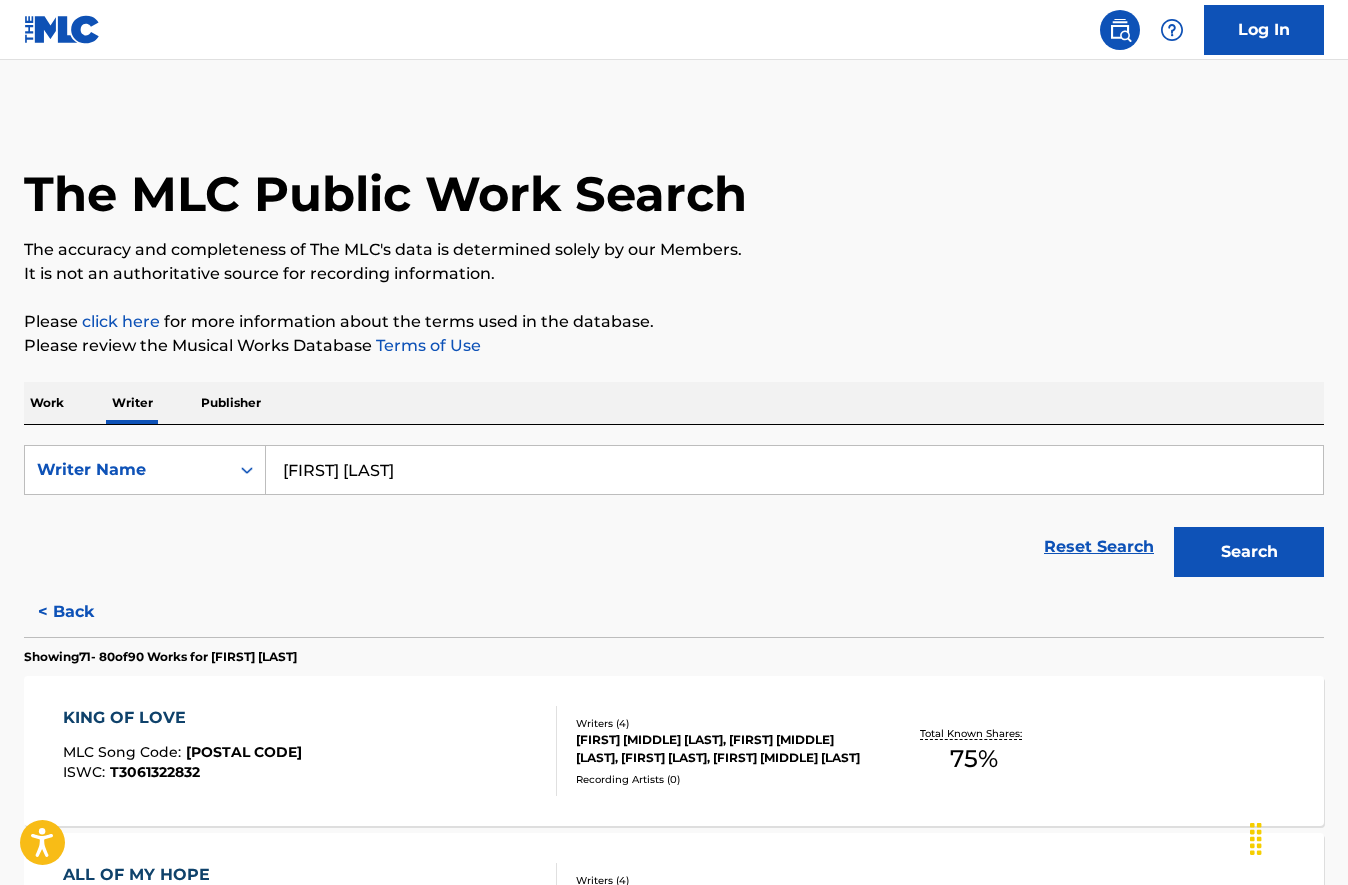 click on "KING OF LOVE" at bounding box center [182, 718] 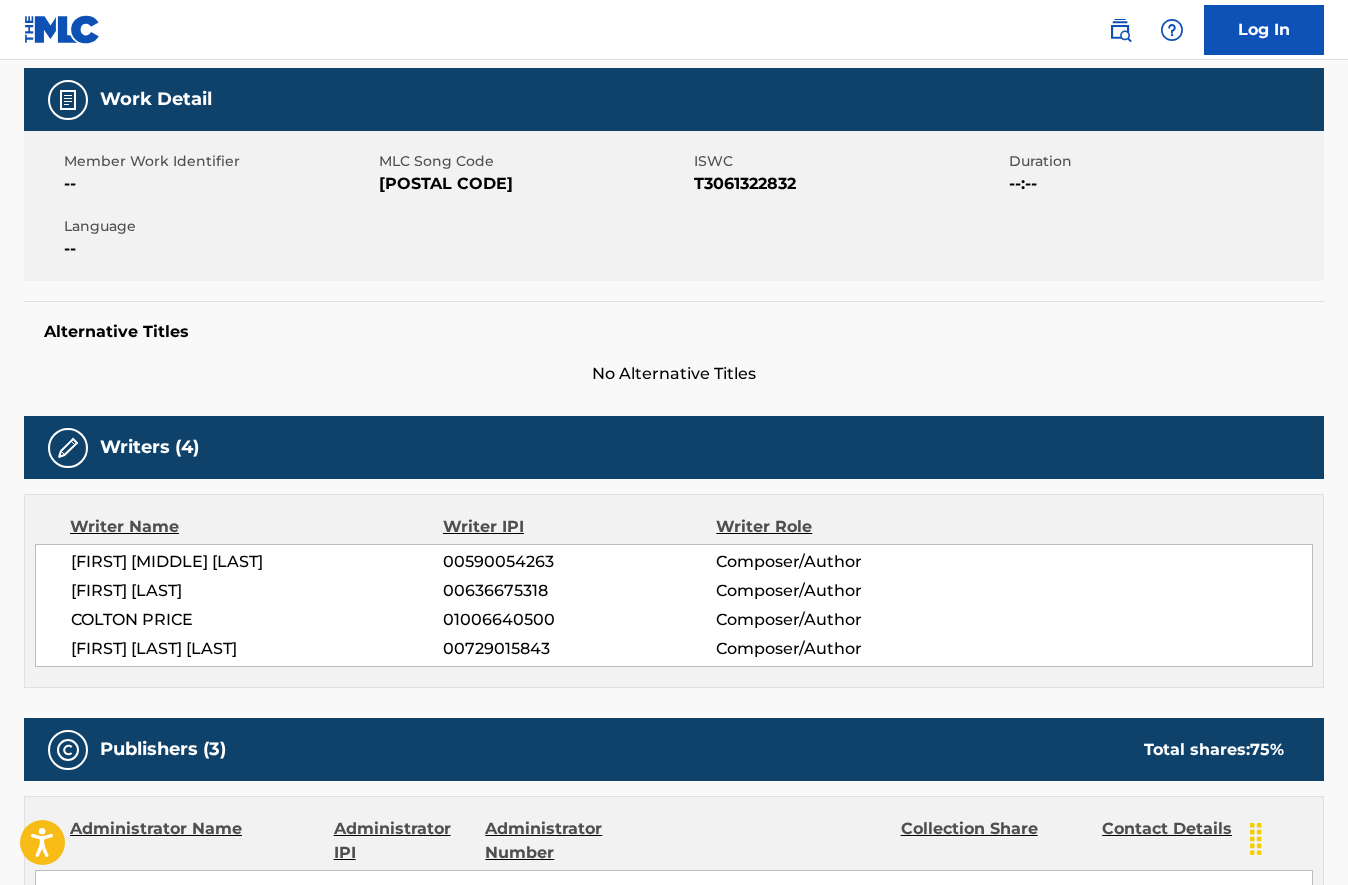 scroll, scrollTop: 0, scrollLeft: 0, axis: both 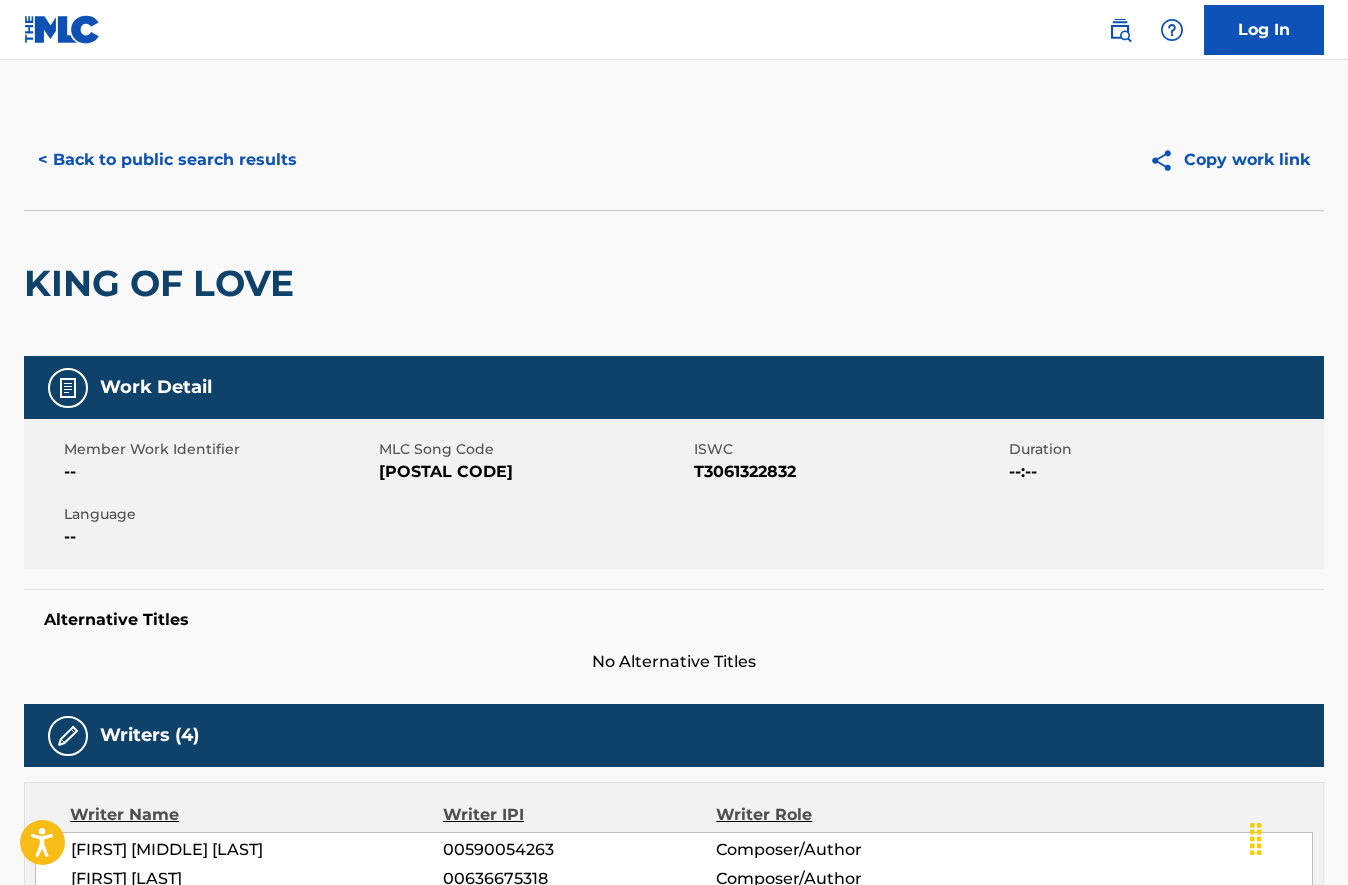 click at bounding box center [62, 29] 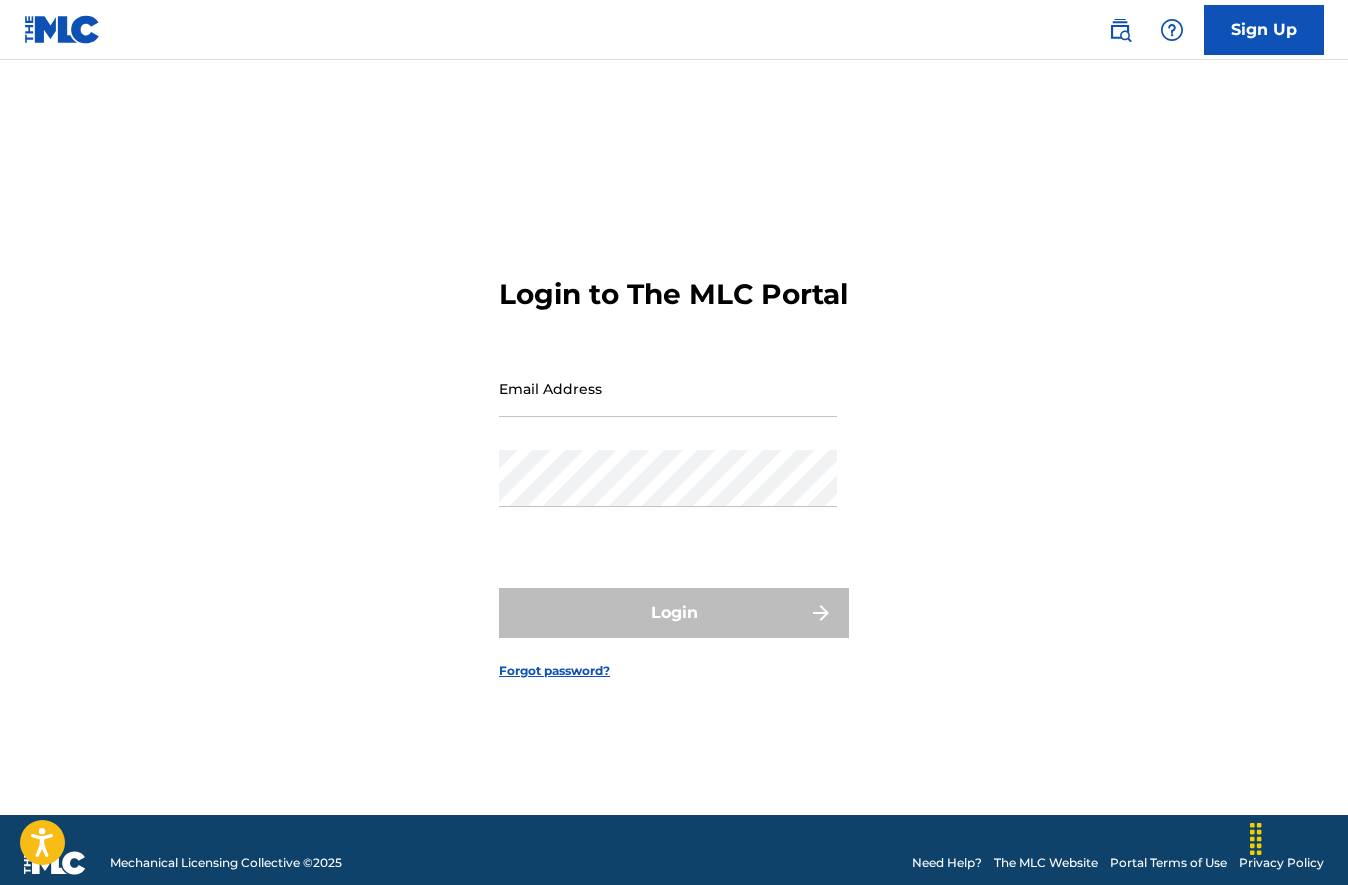 click on "Sign Up" at bounding box center (1264, 30) 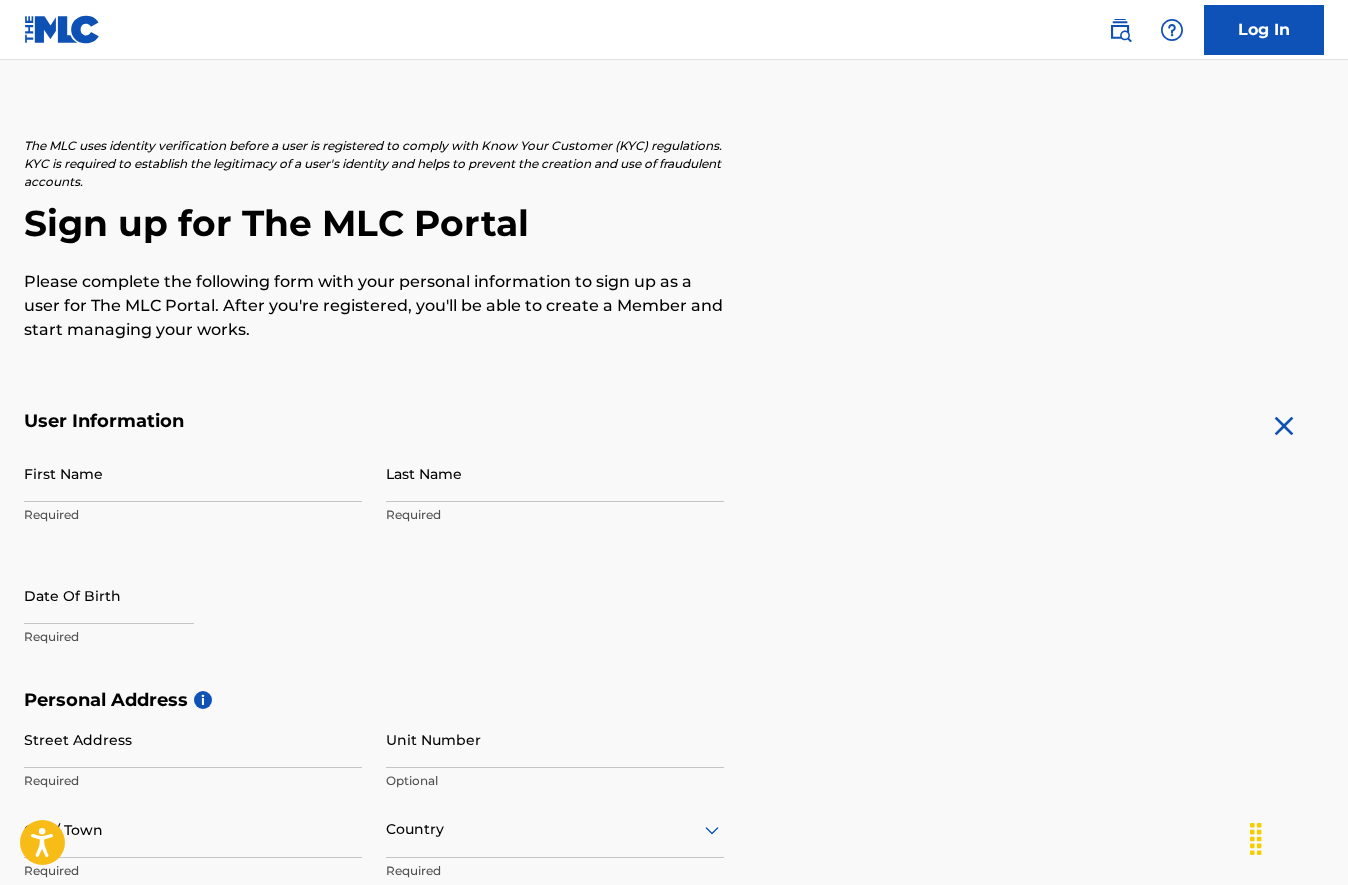scroll, scrollTop: 0, scrollLeft: 0, axis: both 